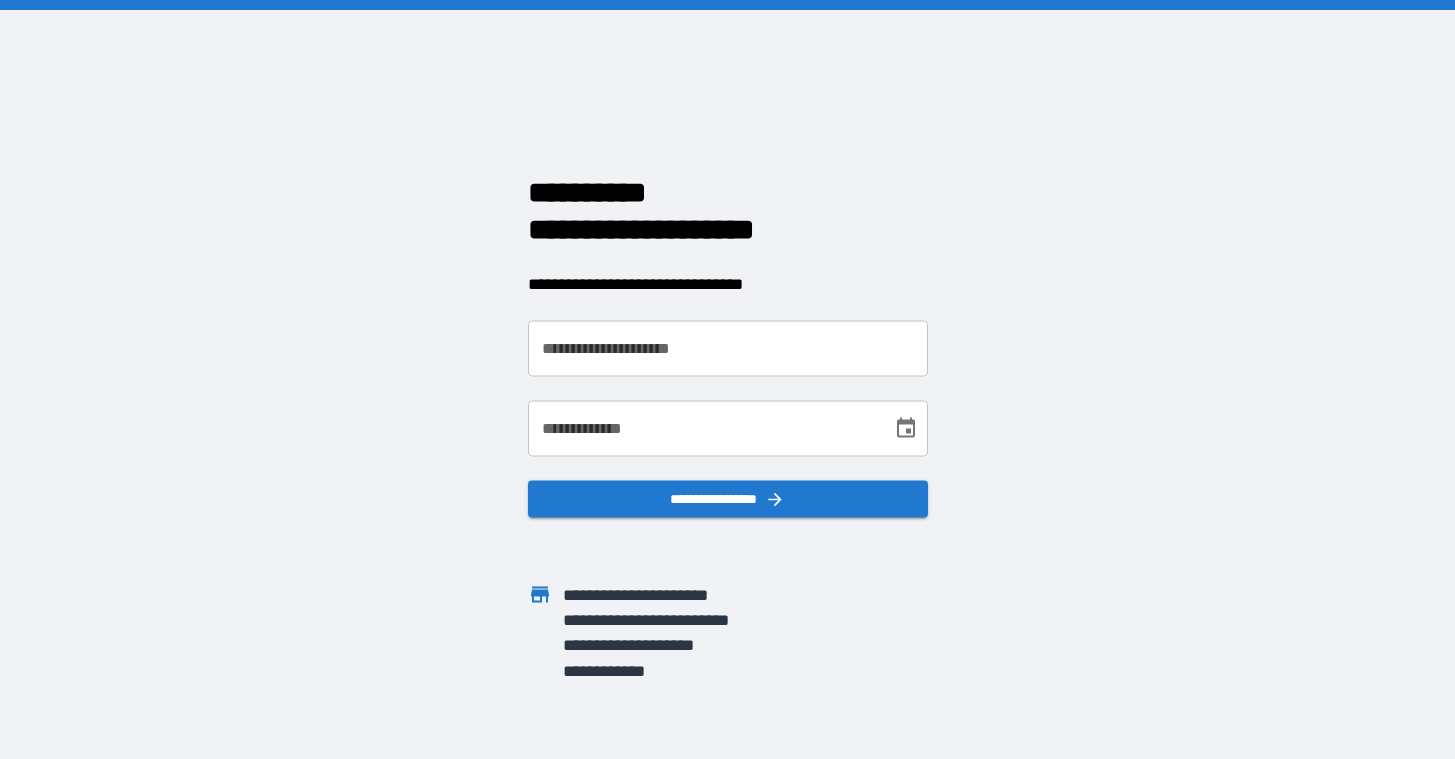 scroll, scrollTop: 0, scrollLeft: 0, axis: both 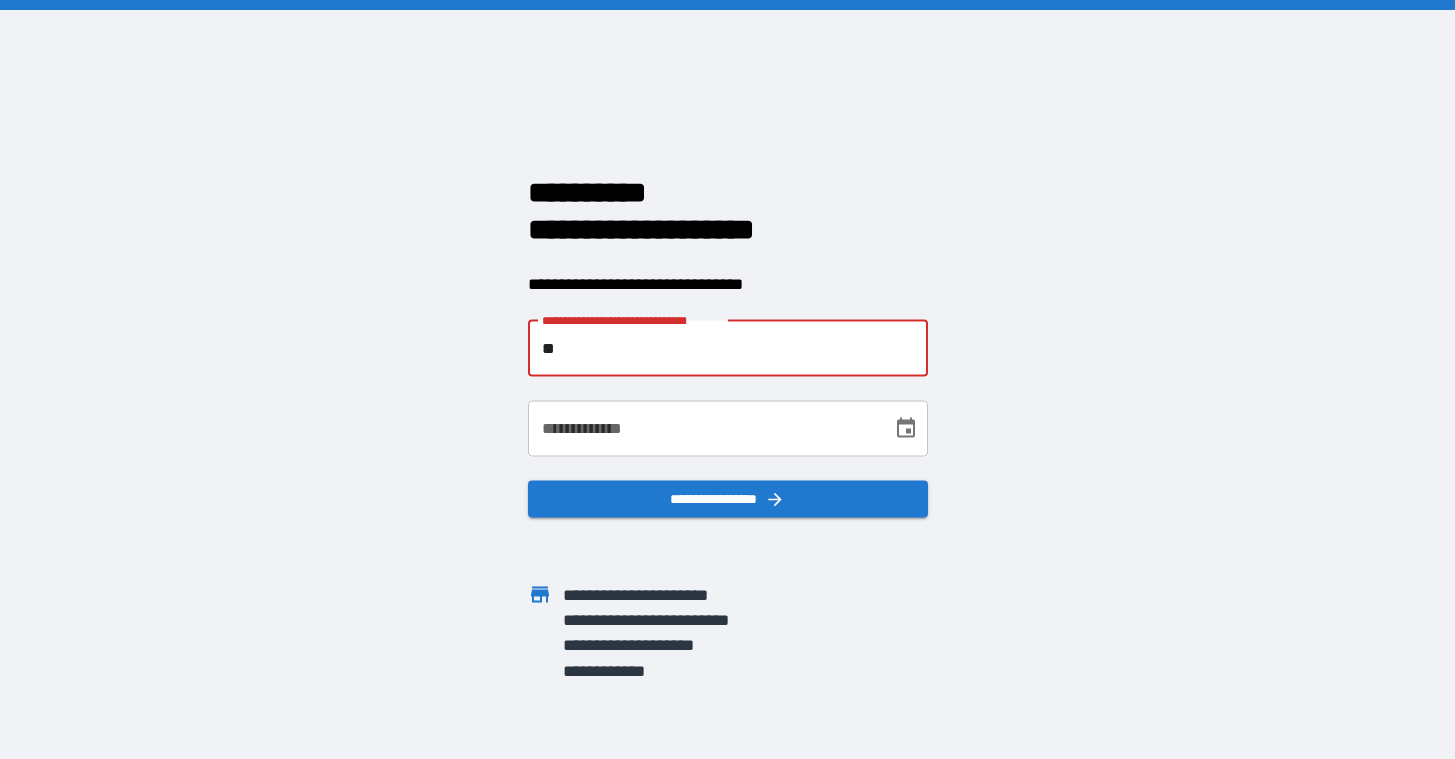 type on "*" 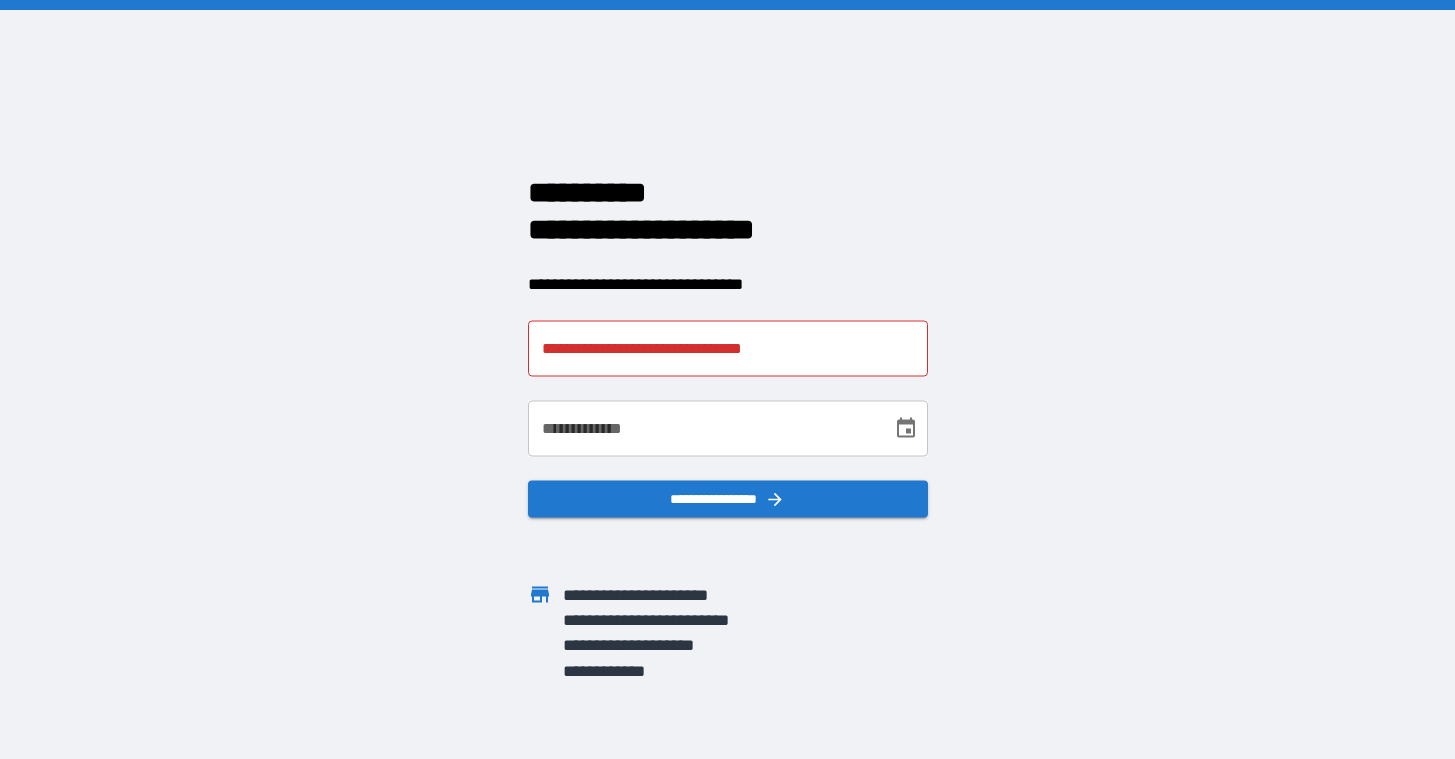 click on "[FIRST] [LAST] [STREET] [CITY], [STATE] [ZIP] [COUNTRY] [PHONE] [EMAIL]" at bounding box center (727, 379) 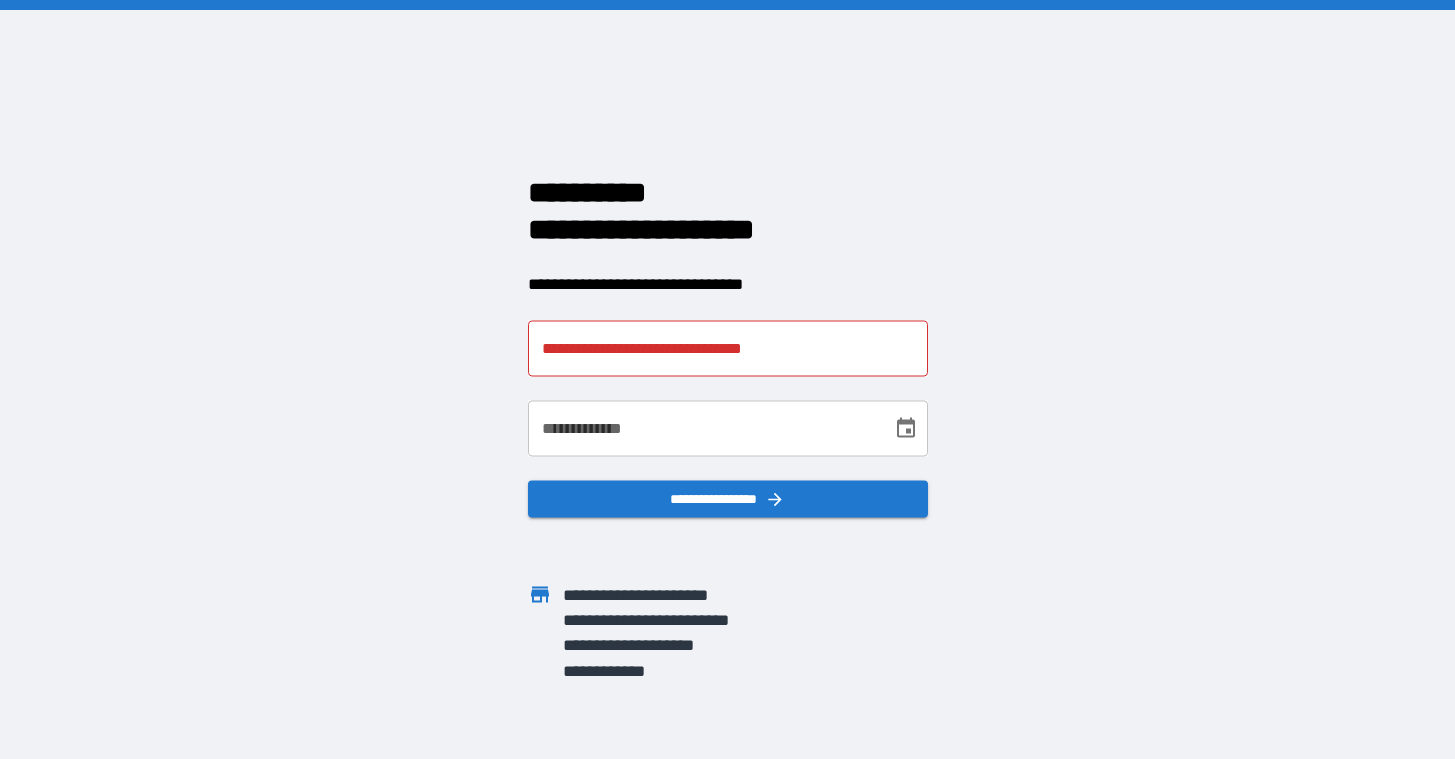 click on "**********" at bounding box center [728, 348] 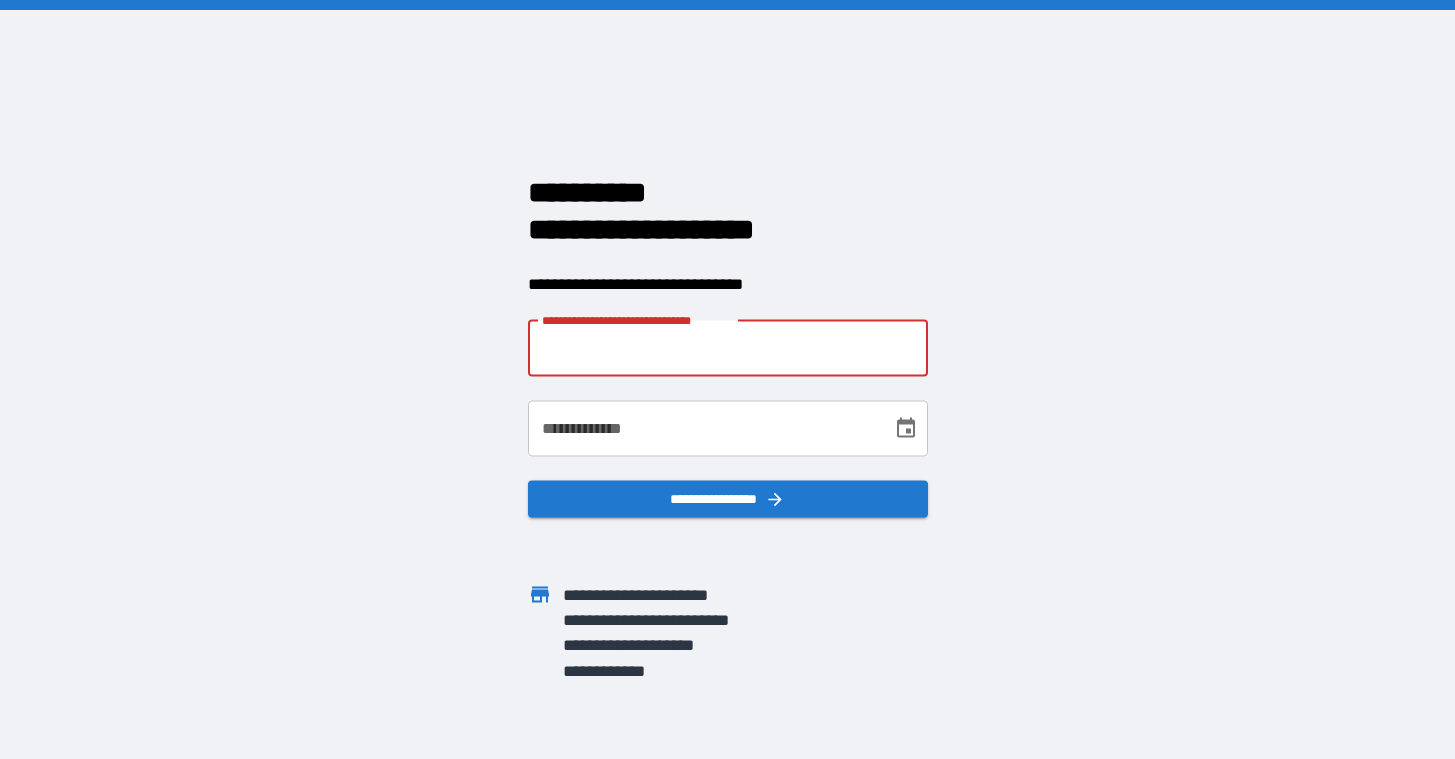 click on "[FIRST] [LAST] [STREET] [CITY], [STATE] [ZIP] [COUNTRY] [PHONE] [EMAIL]" at bounding box center (727, 379) 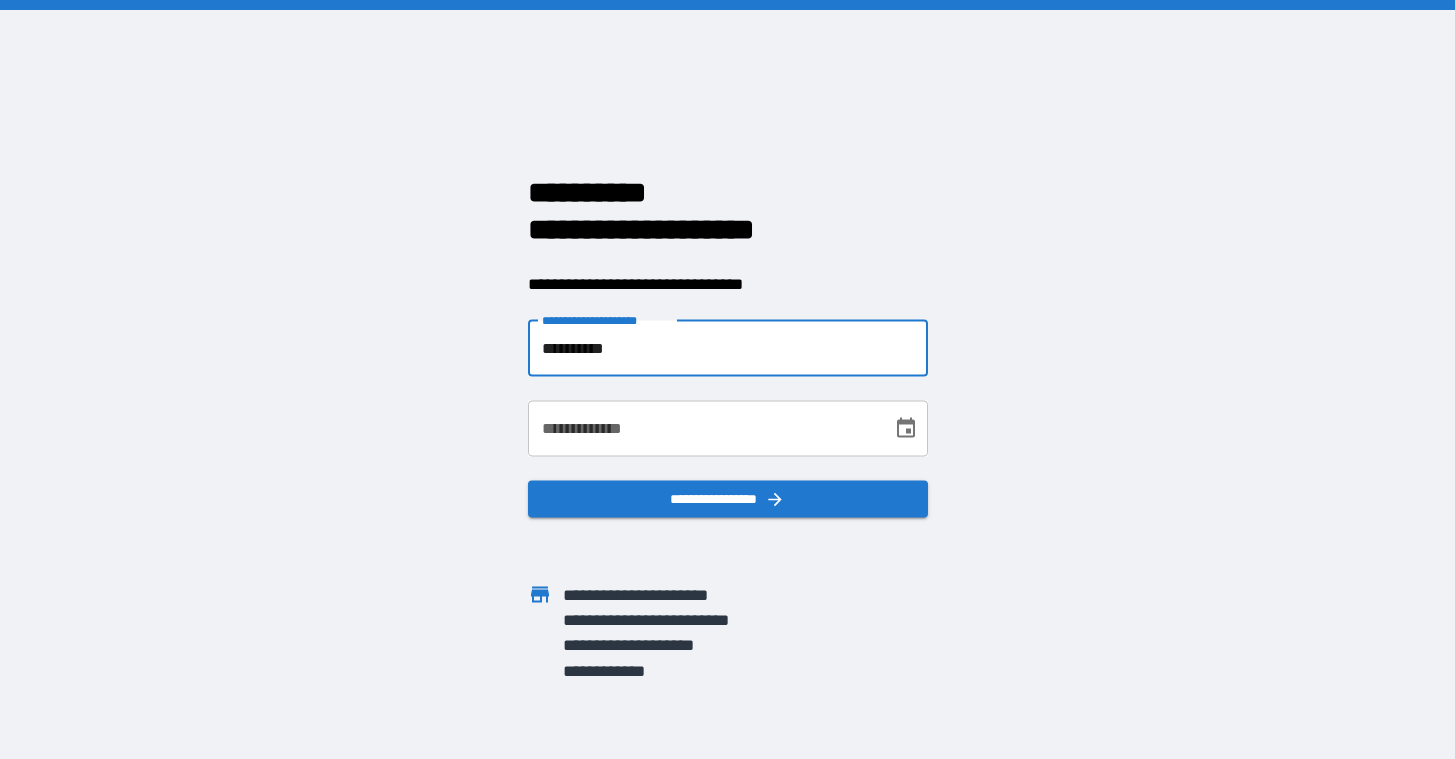 type on "**********" 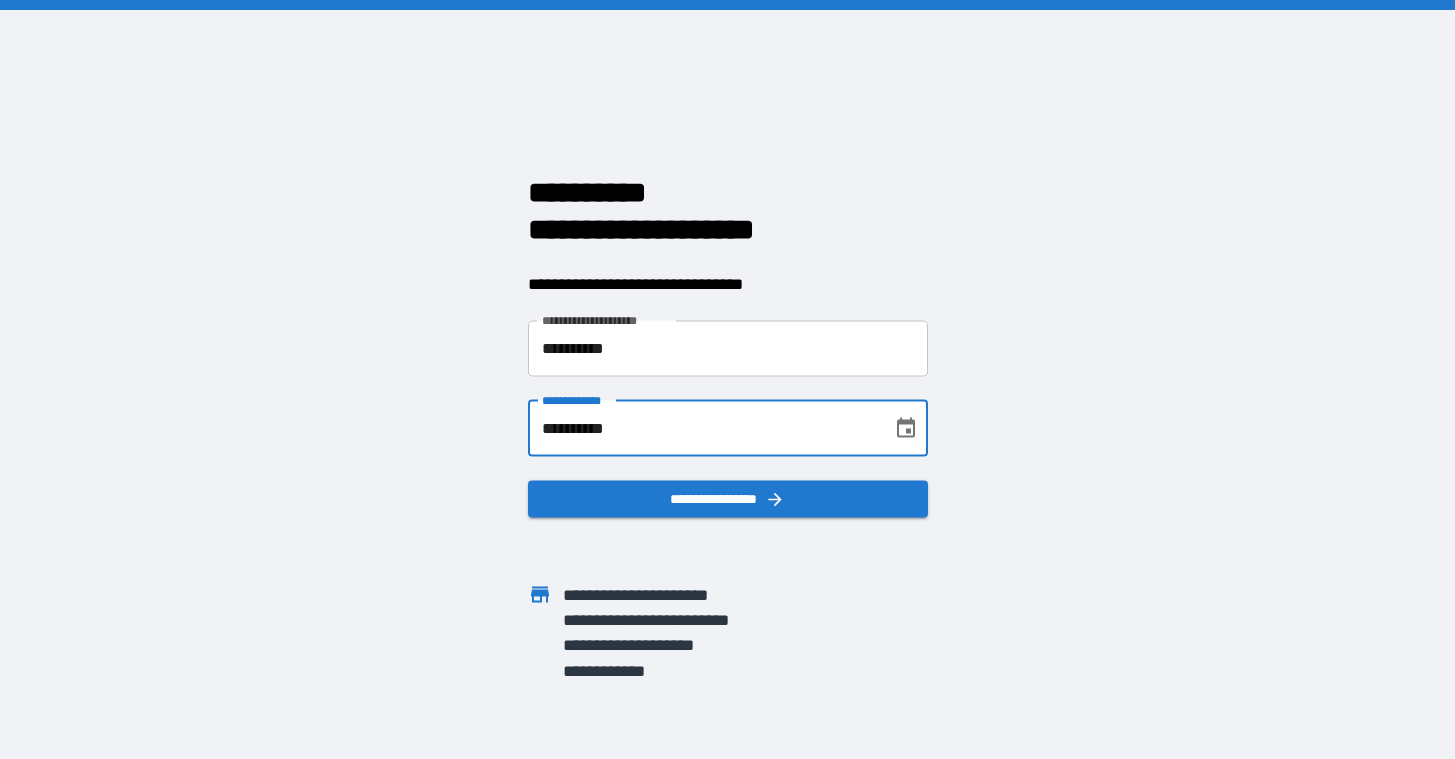 type on "**********" 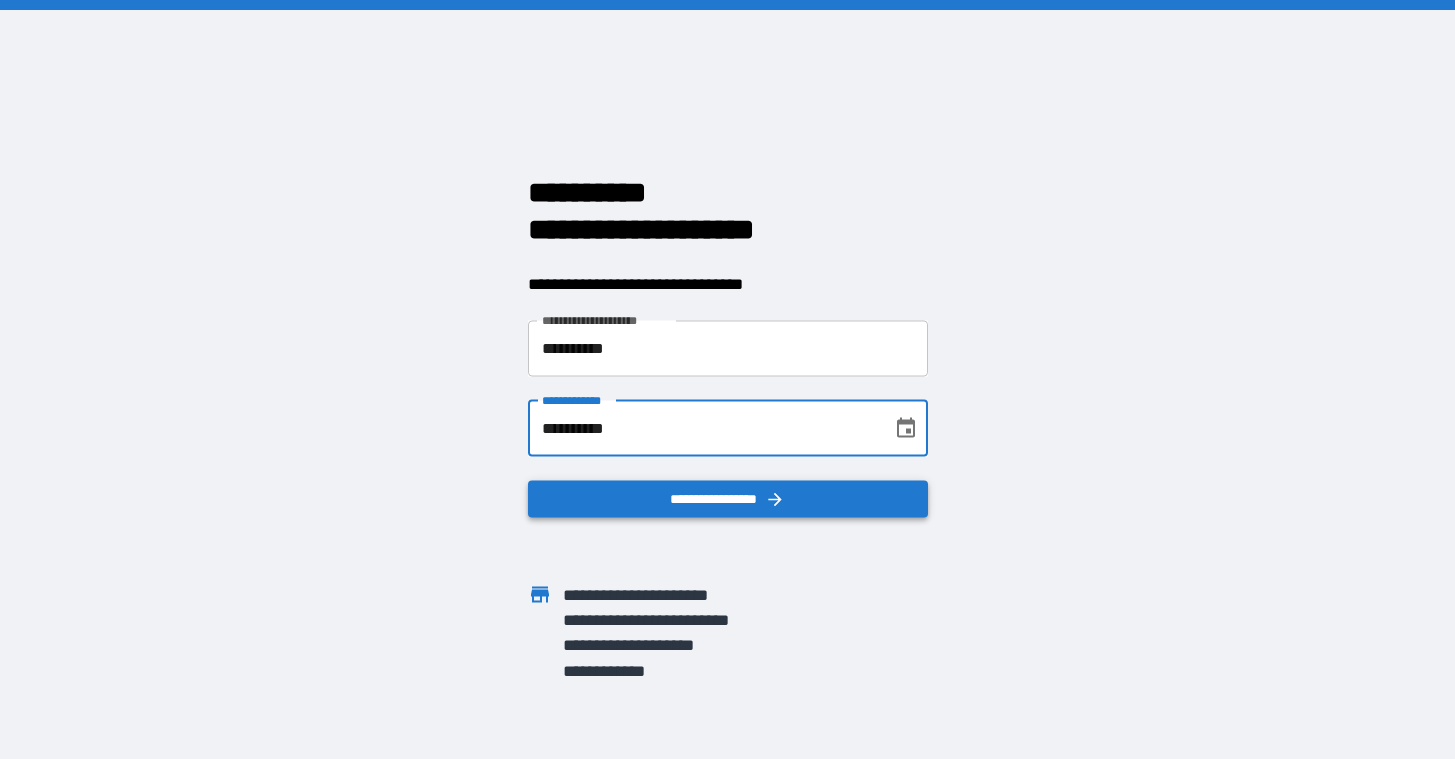 click on "**********" at bounding box center [728, 498] 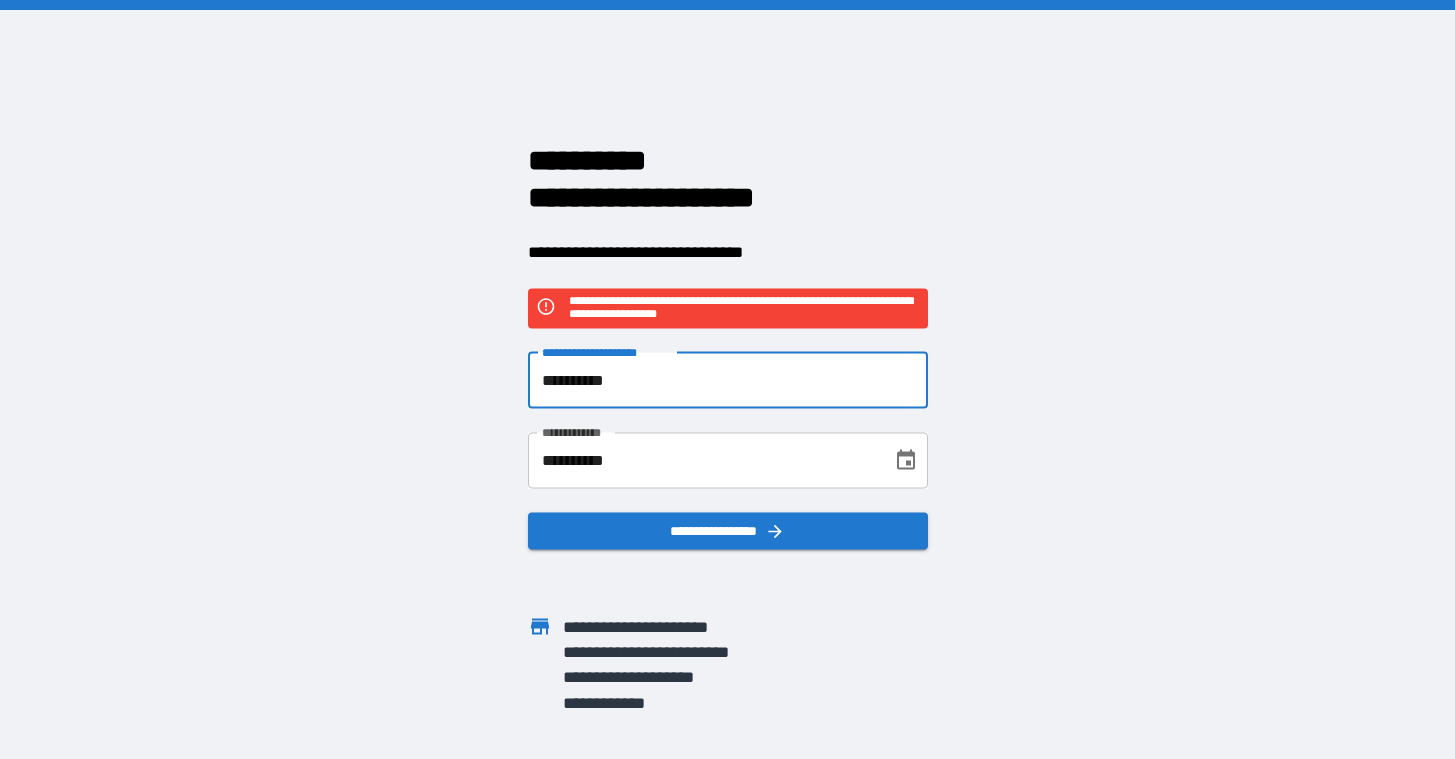 click on "**********" at bounding box center (728, 380) 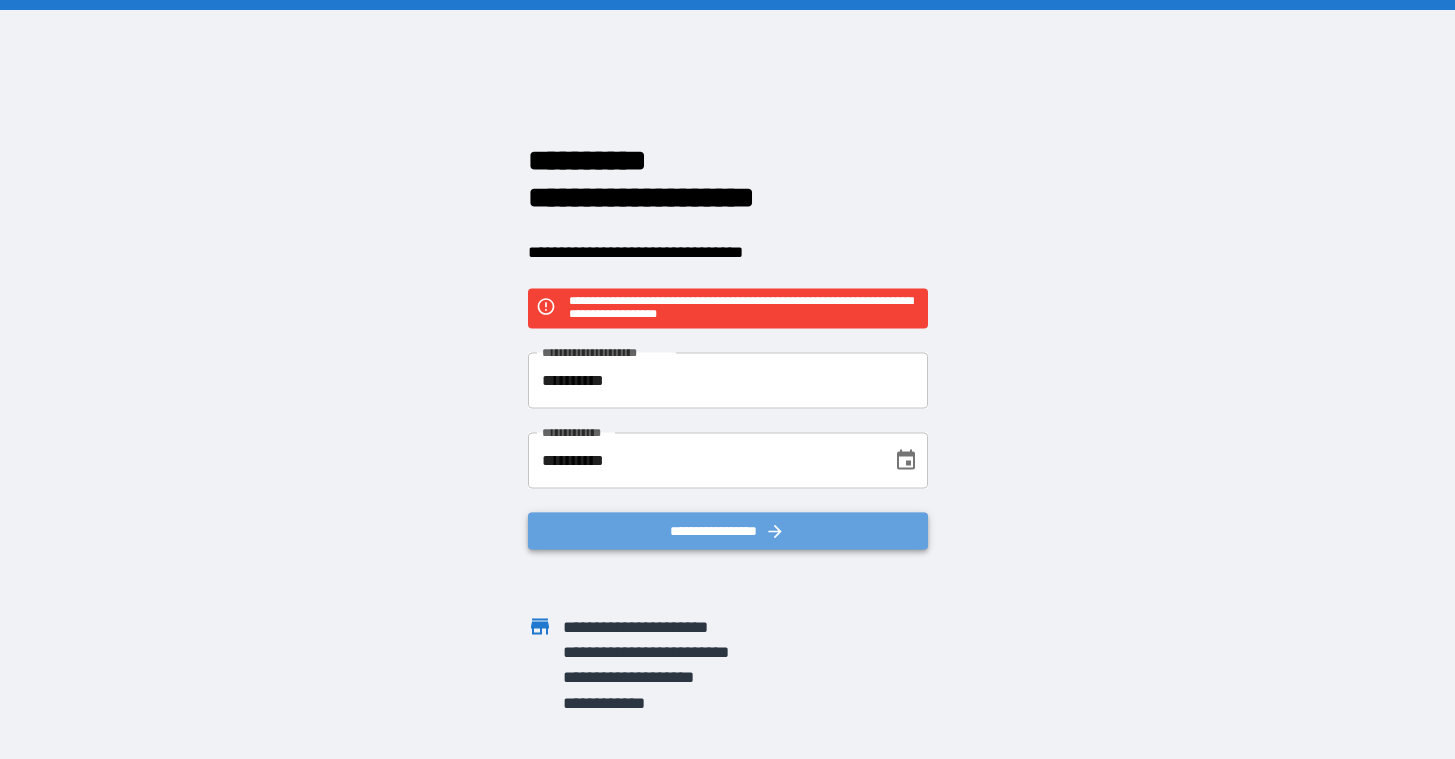 click on "**********" at bounding box center (728, 530) 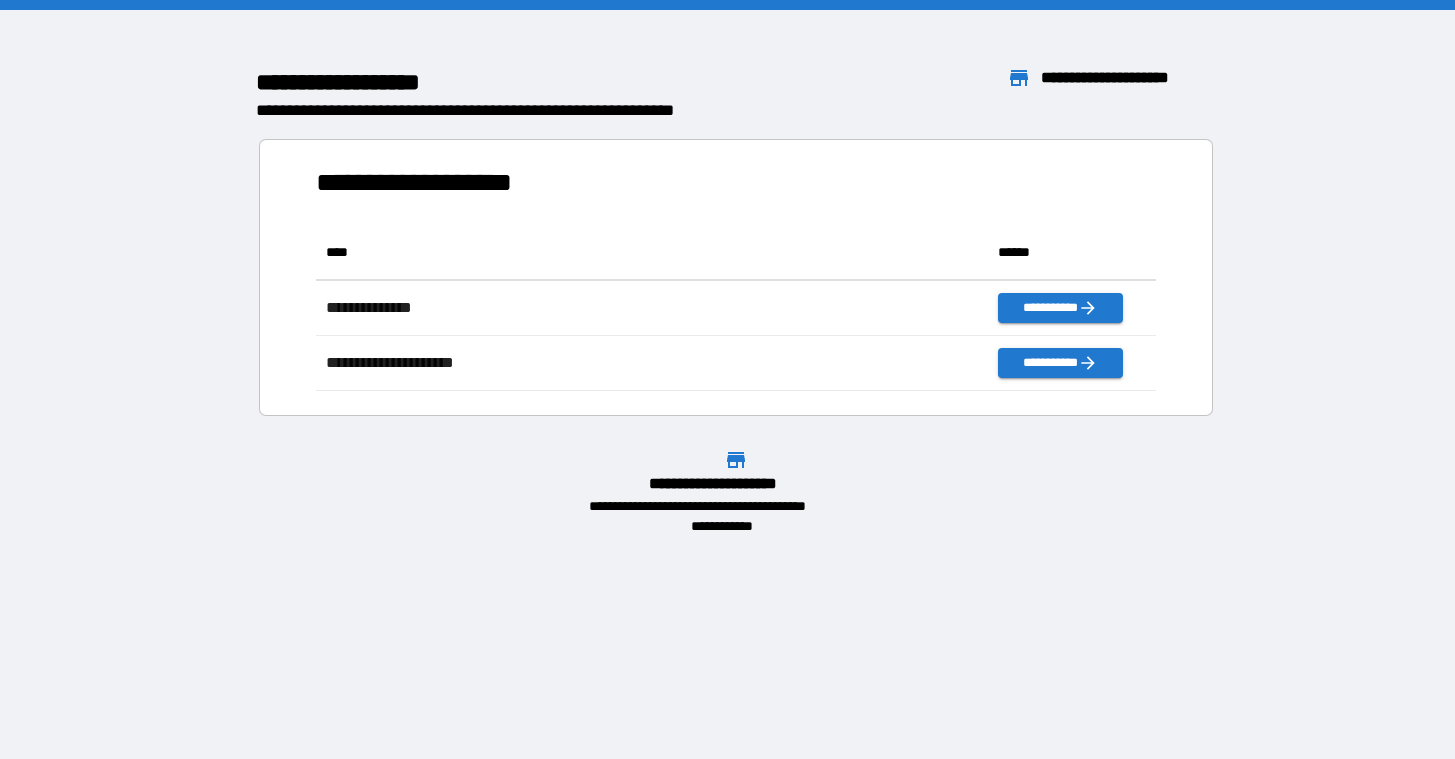 scroll, scrollTop: 1, scrollLeft: 1, axis: both 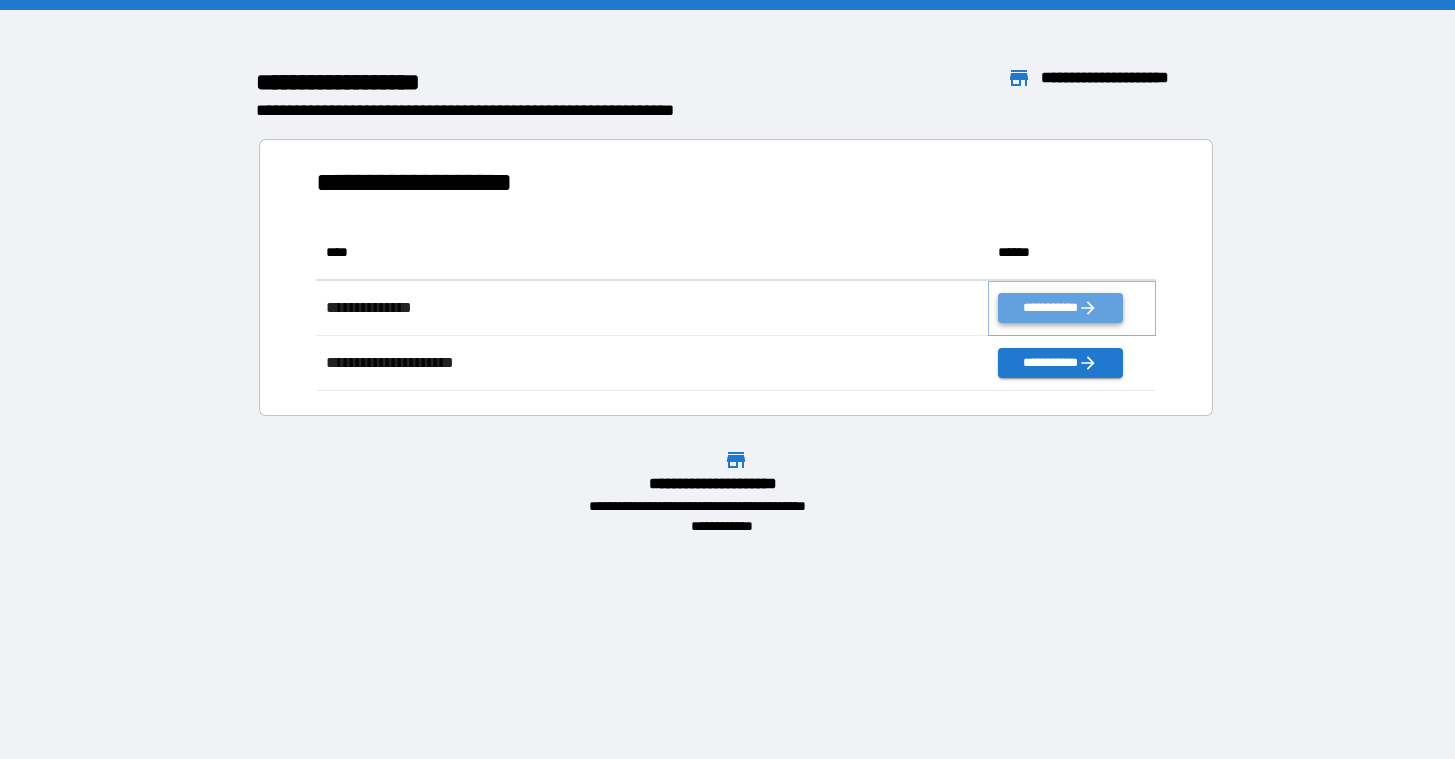 click on "**********" at bounding box center (1060, 308) 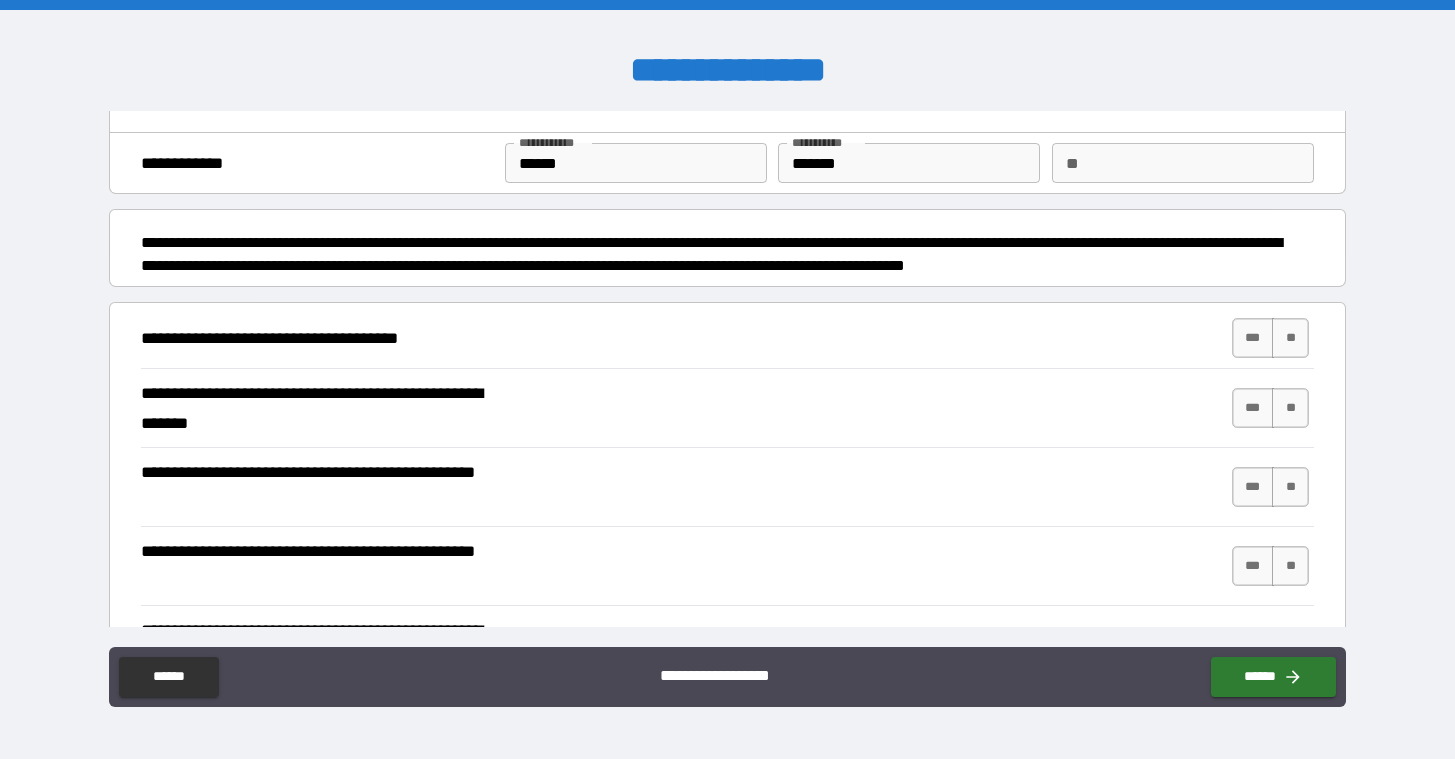 scroll, scrollTop: 48, scrollLeft: 0, axis: vertical 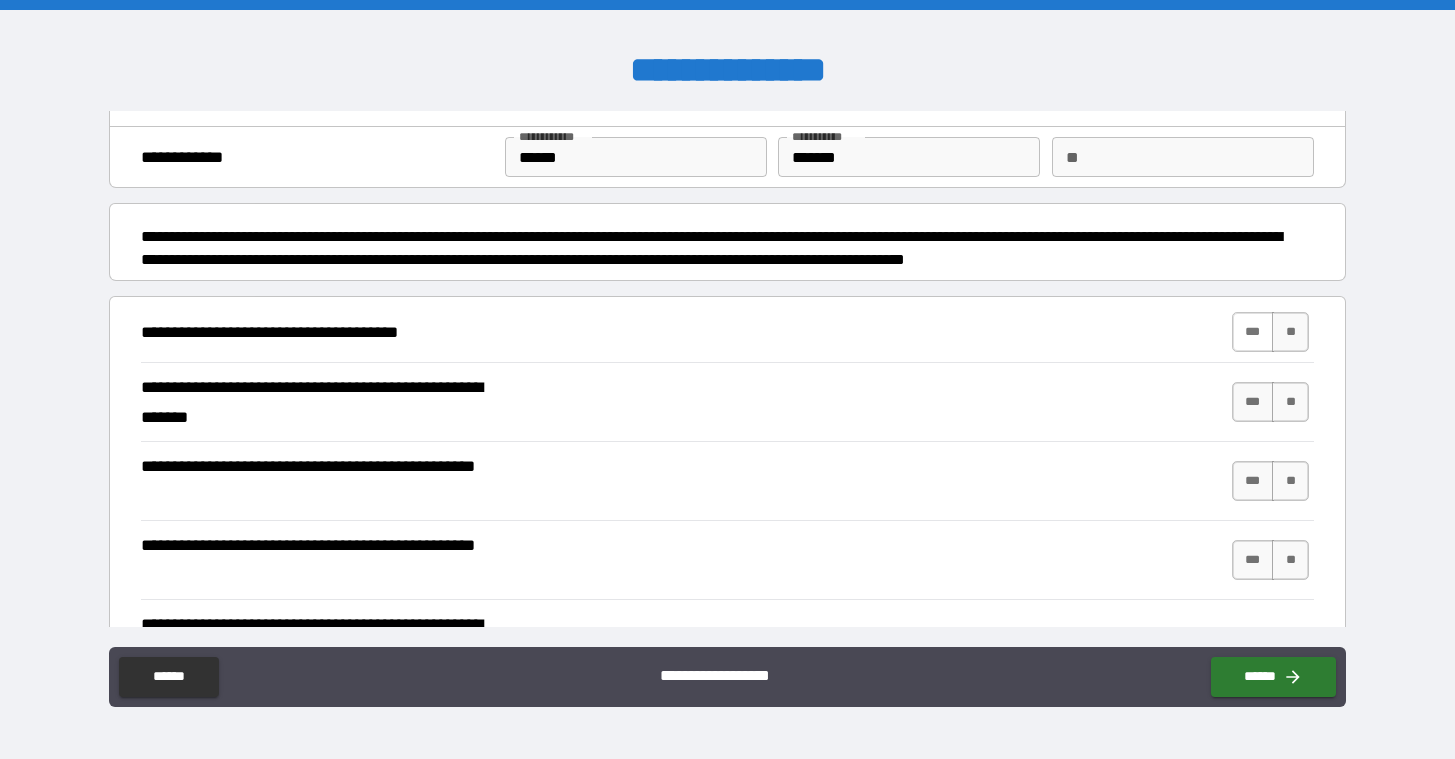 click on "***" at bounding box center [1253, 332] 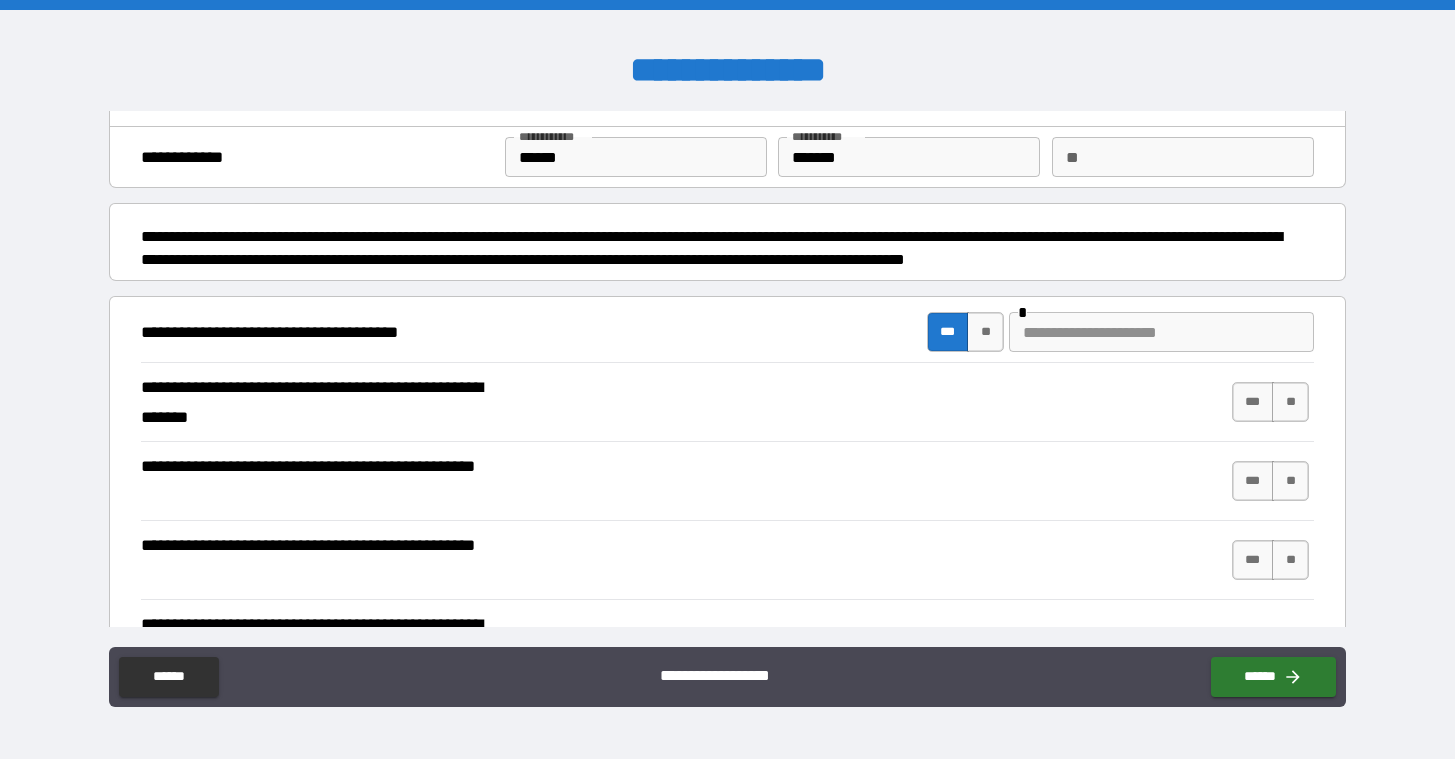 click at bounding box center [1161, 332] 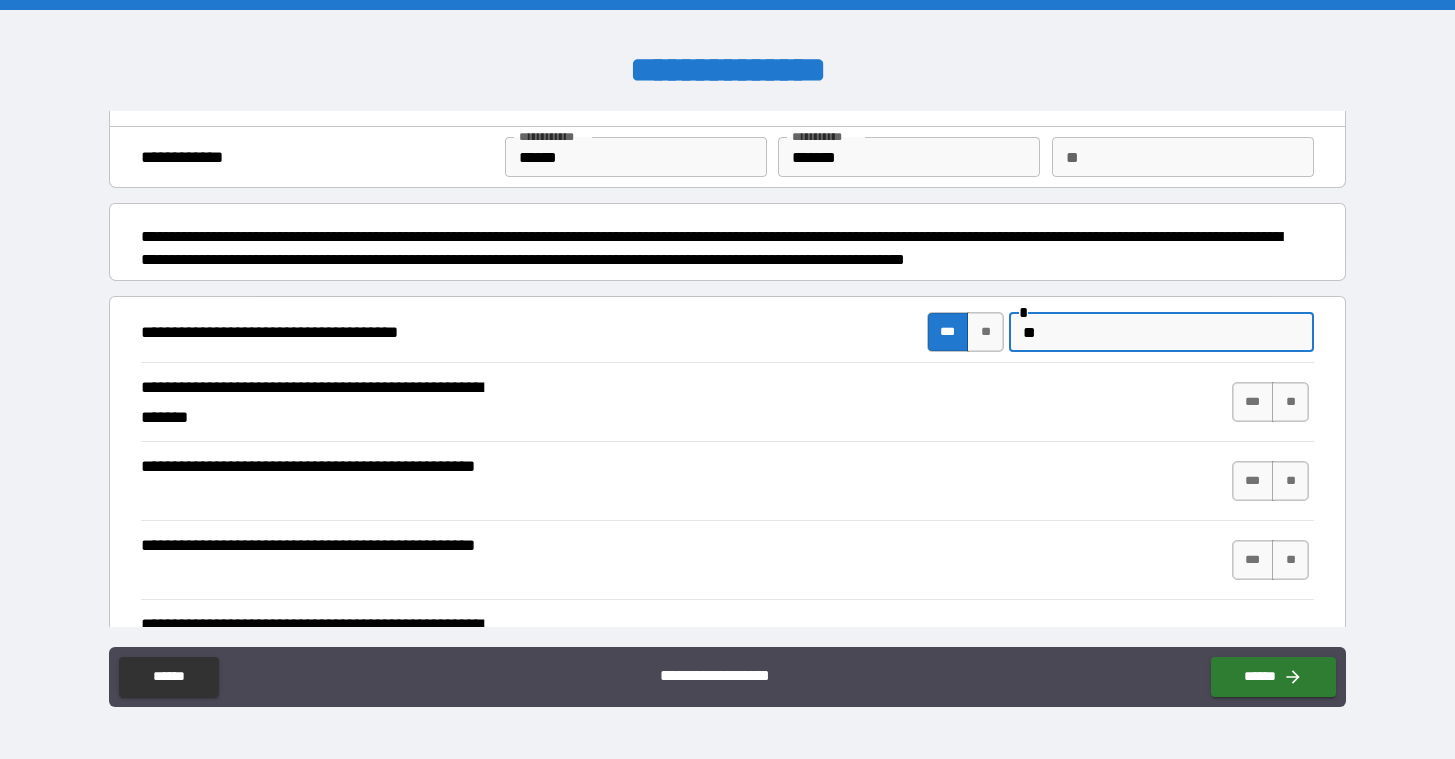 type on "*" 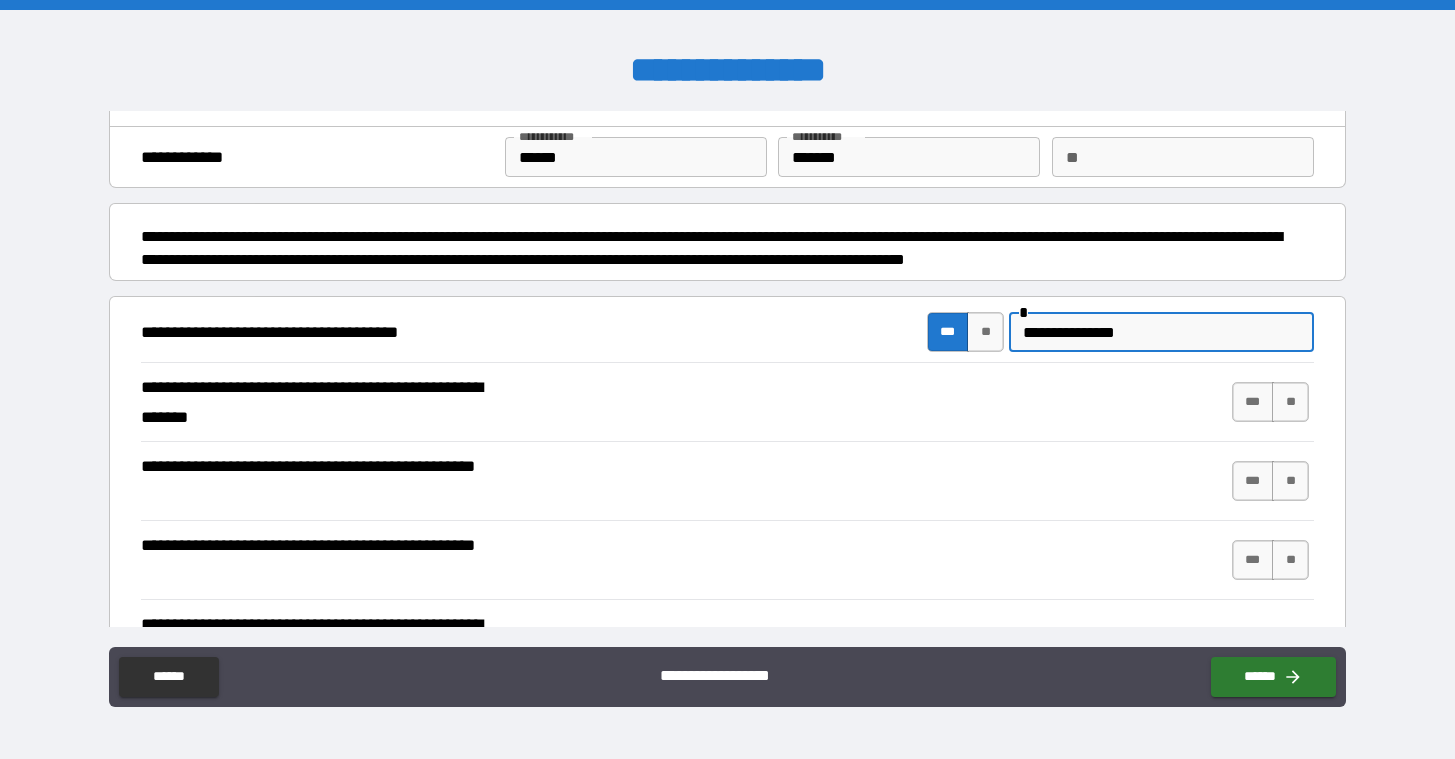 type on "**********" 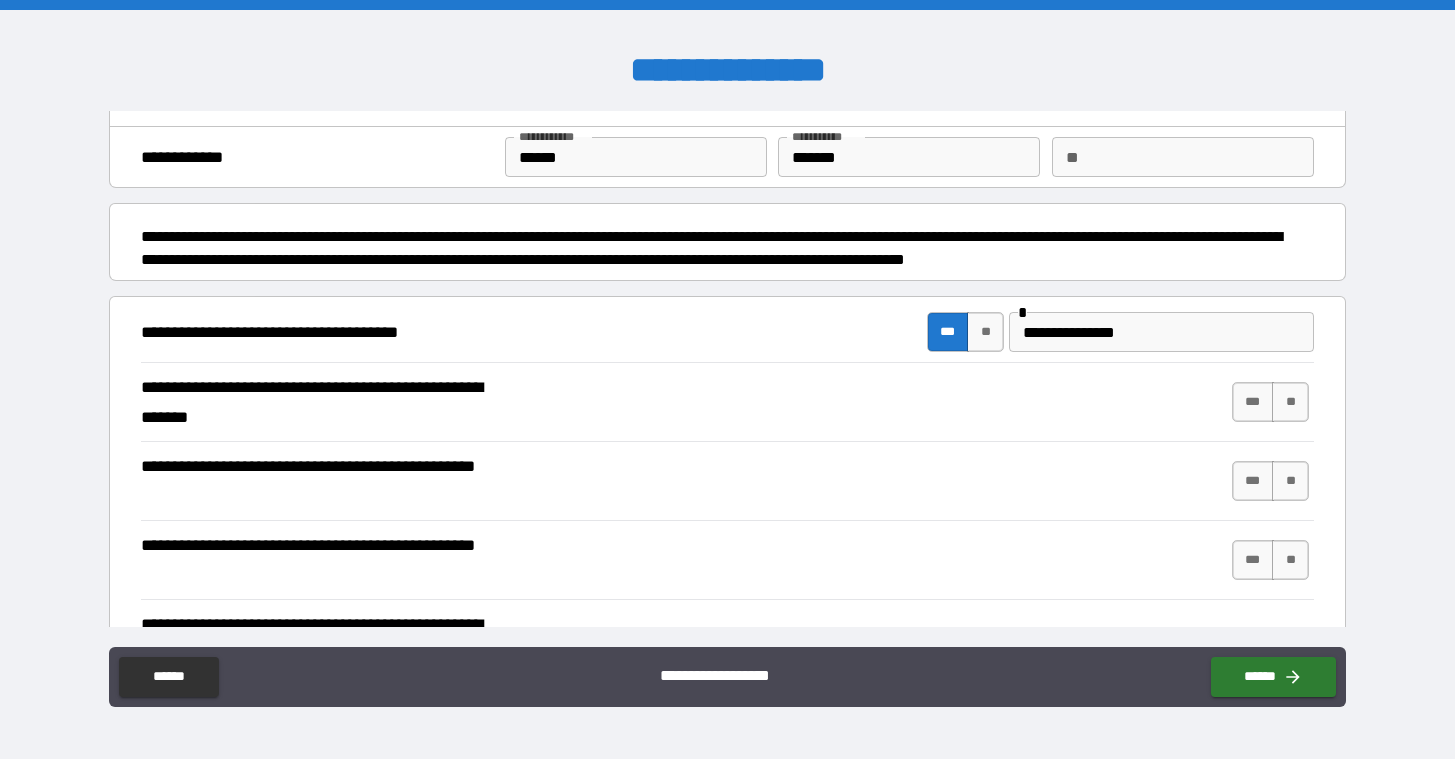click on "**" at bounding box center [1183, 157] 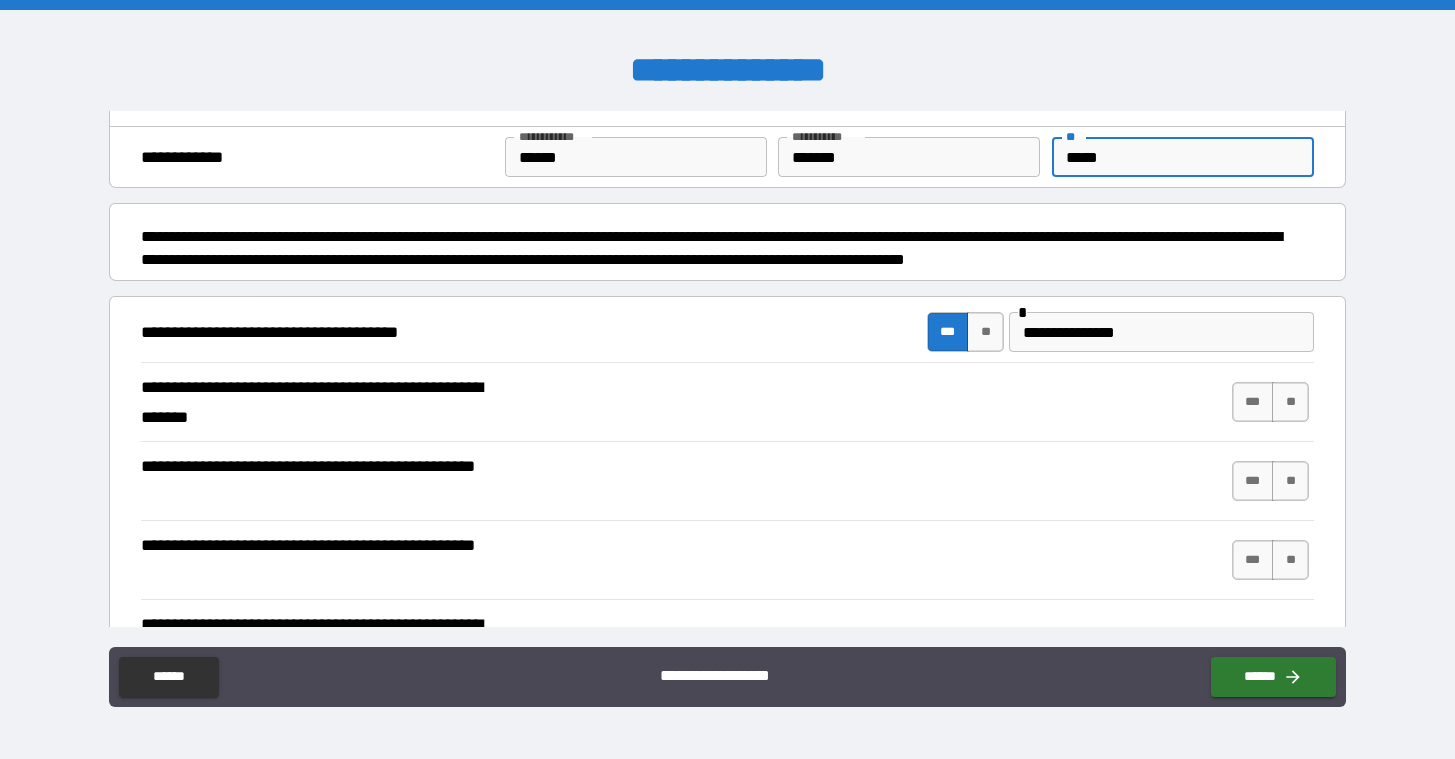 type on "*****" 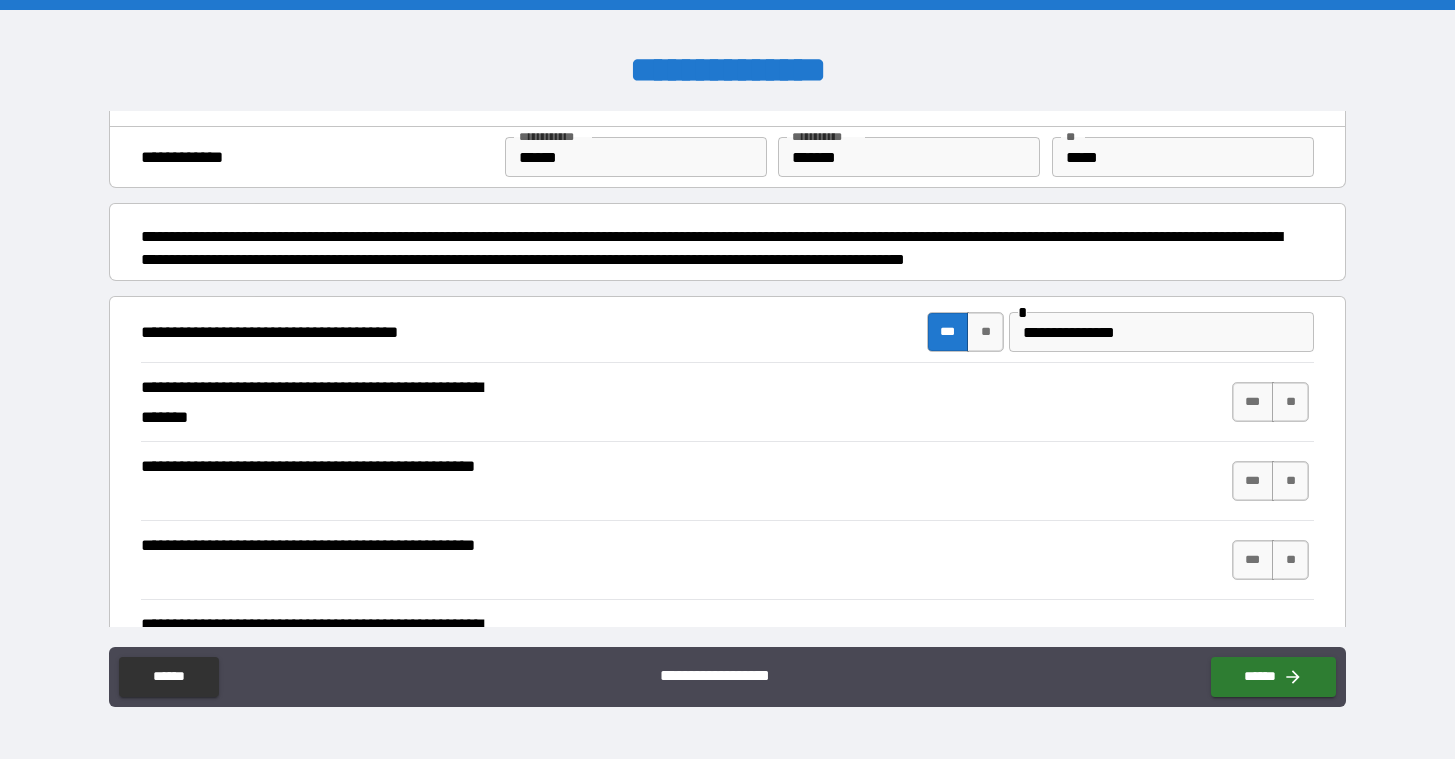 click on "[FIRST] [LAST] [STREET] [CITY], [STATE] [ZIP] [COUNTRY] [PHONE] [EMAIL]" at bounding box center (727, 382) 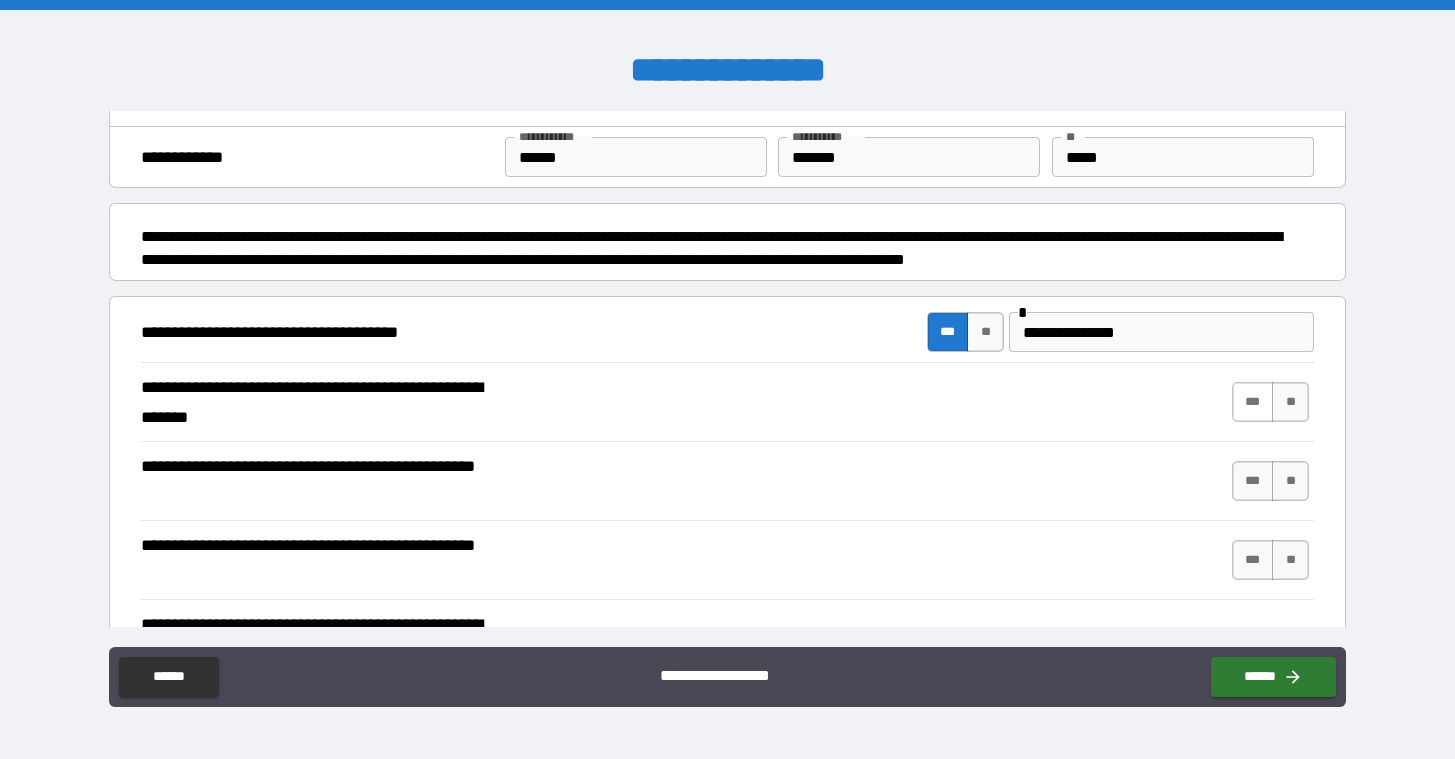 click on "***" at bounding box center (1253, 402) 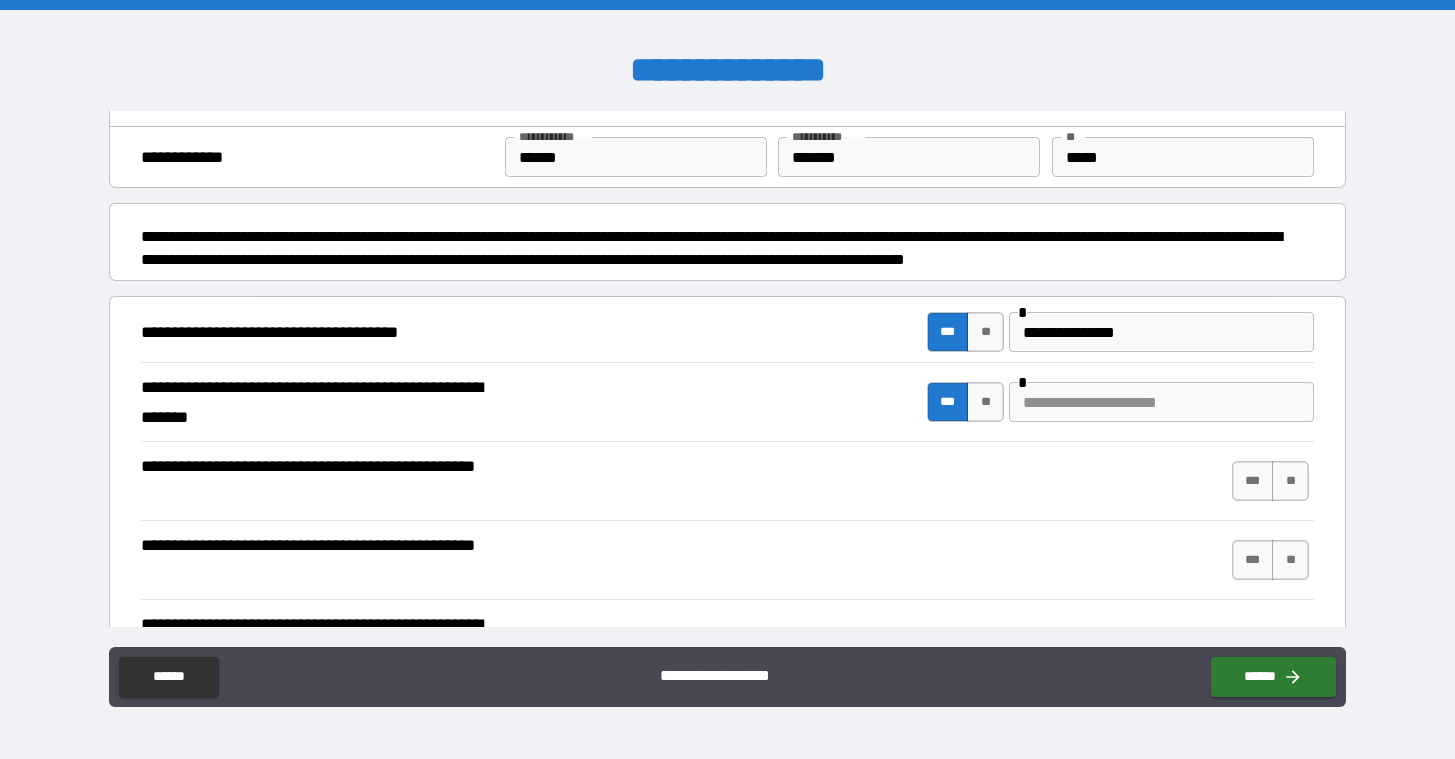 click at bounding box center (1161, 402) 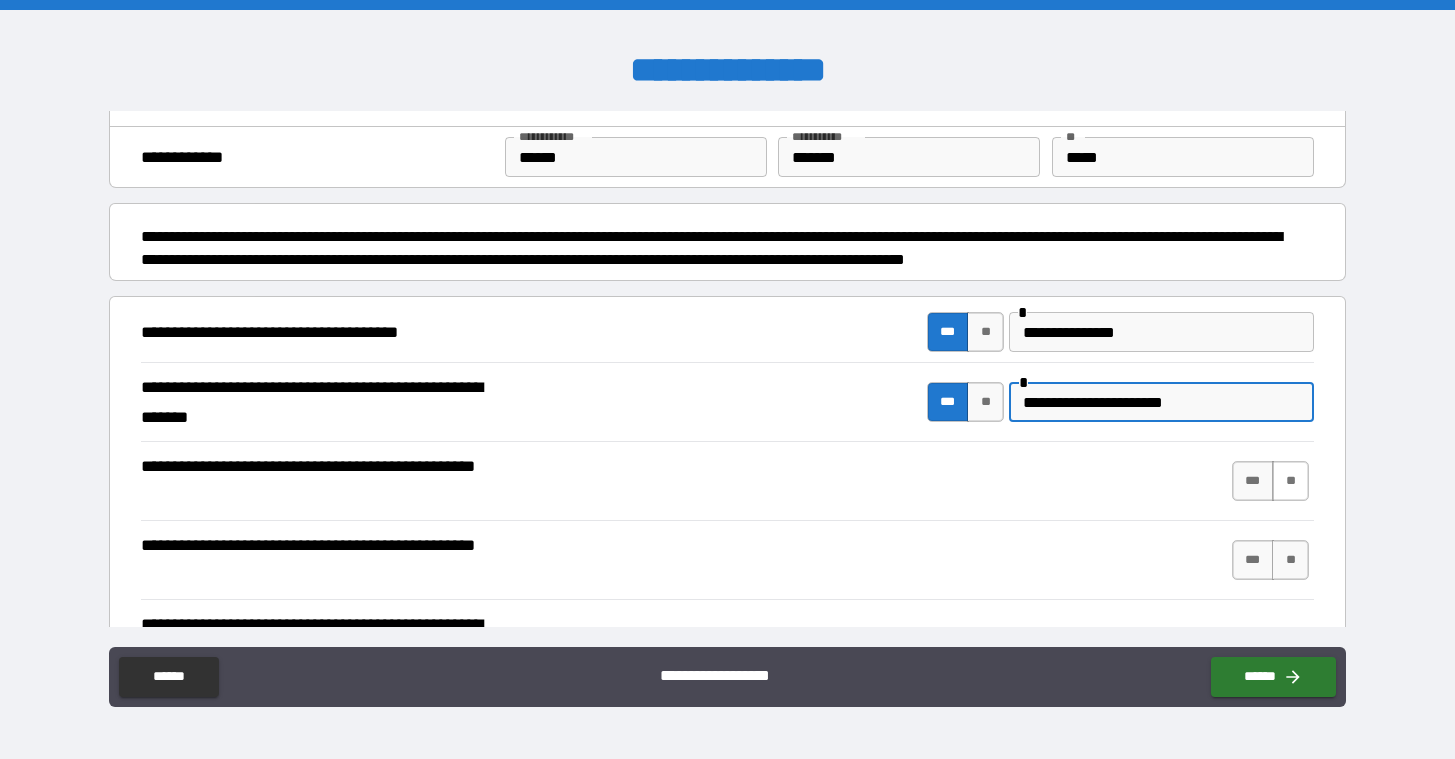 type on "**********" 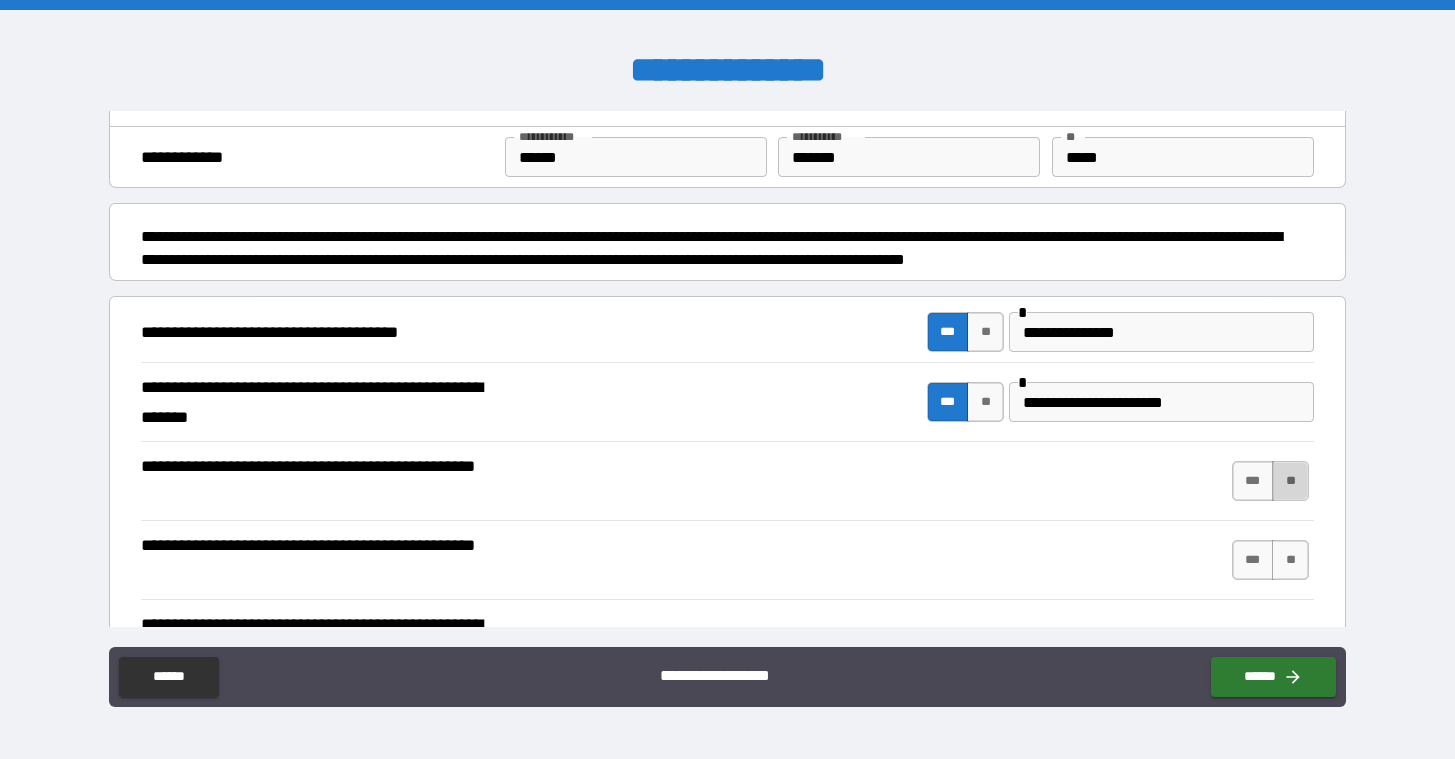 click on "**" at bounding box center (1290, 481) 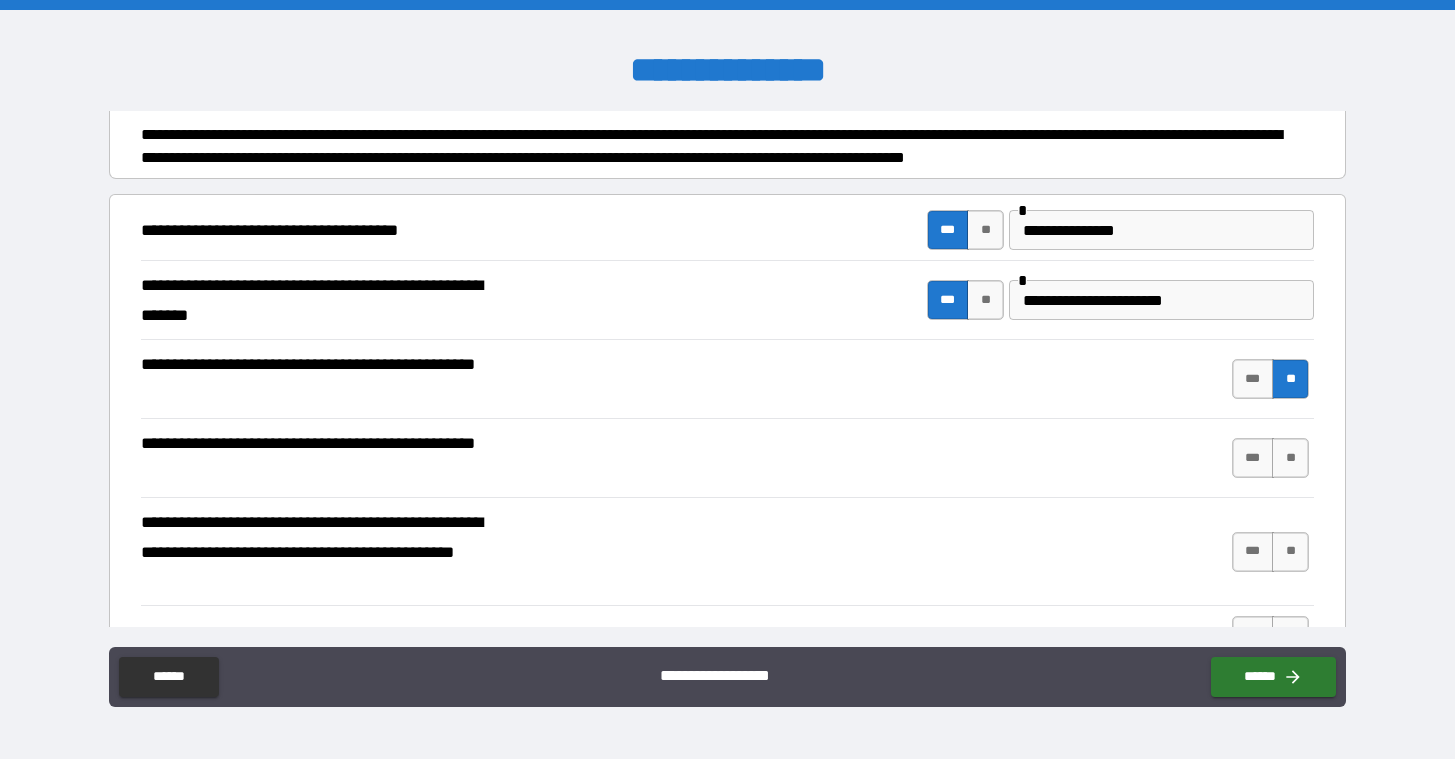 scroll, scrollTop: 151, scrollLeft: 0, axis: vertical 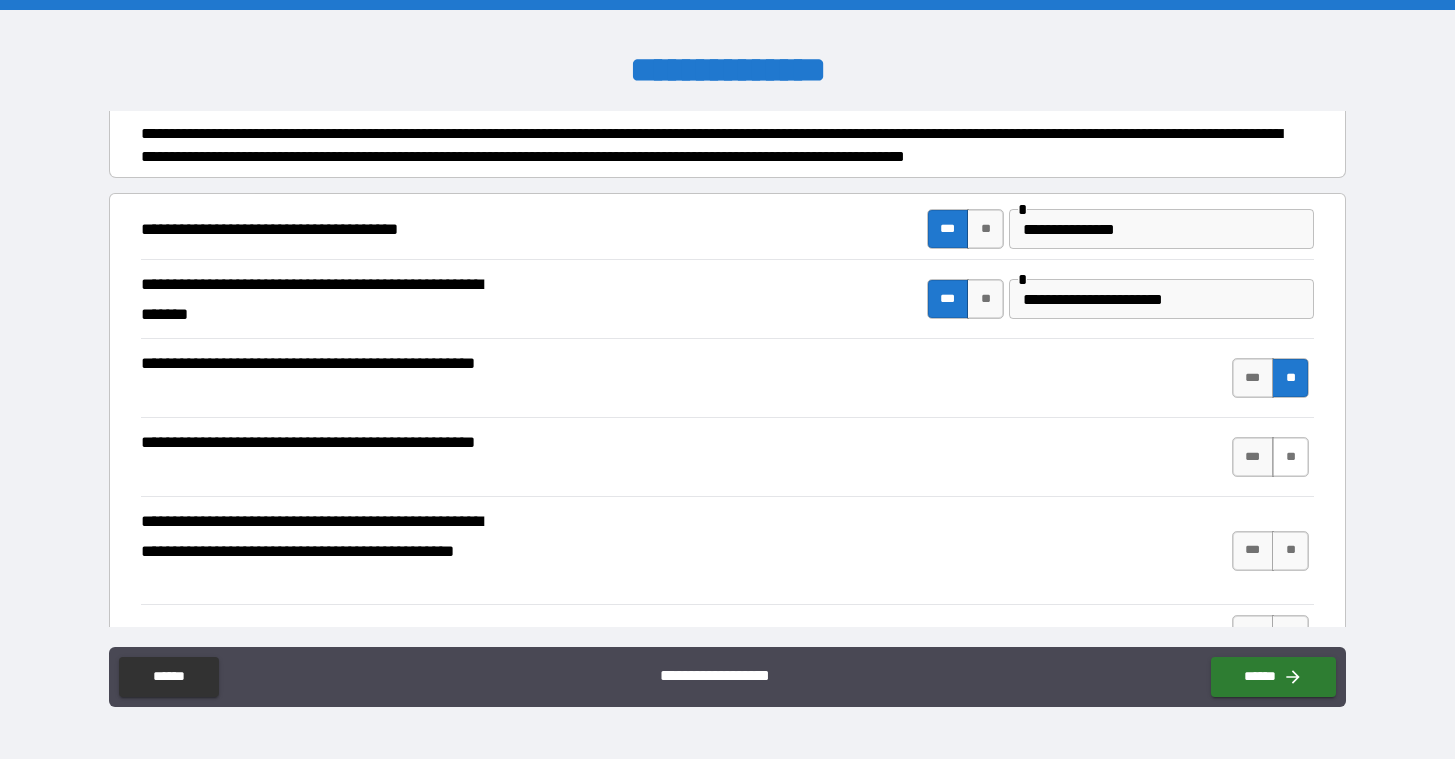 click on "**" at bounding box center (1290, 457) 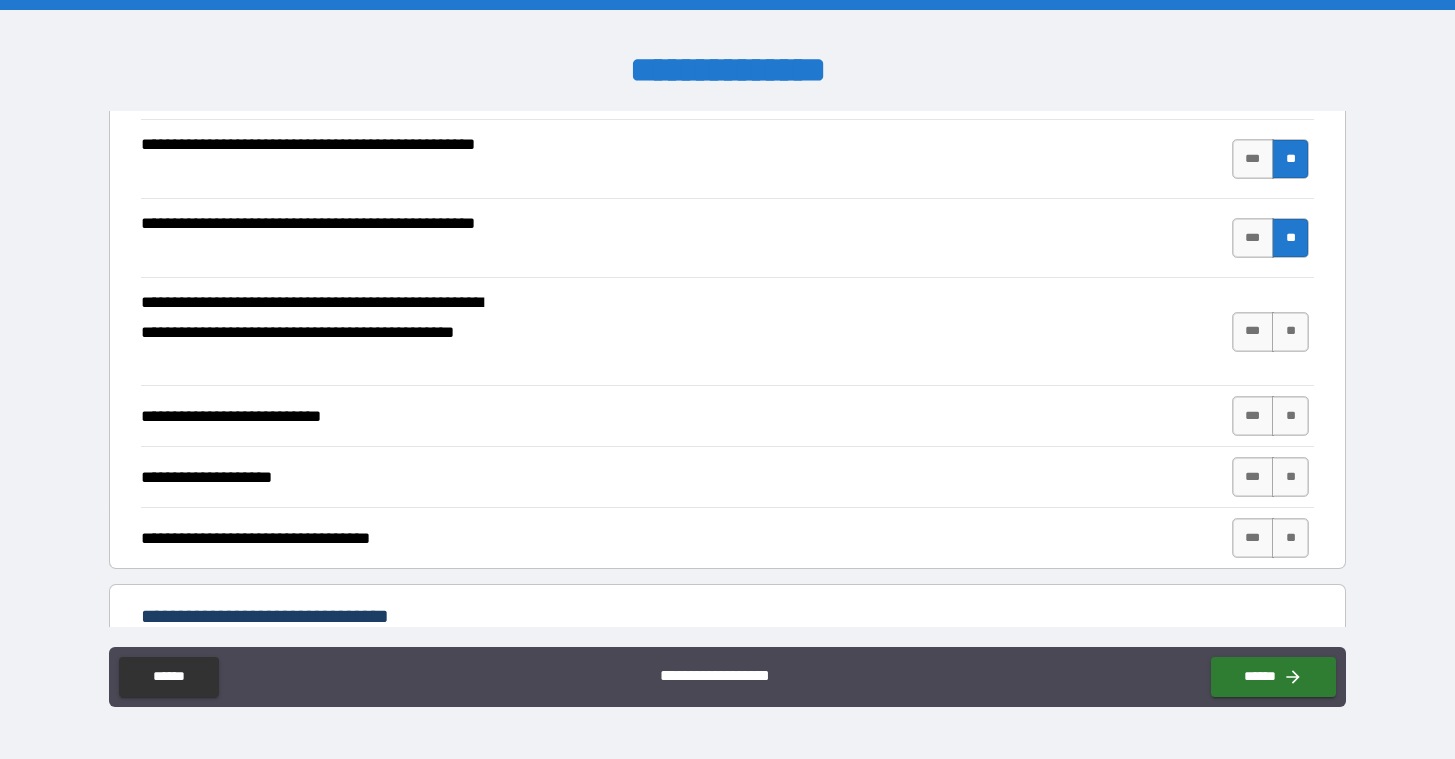 scroll, scrollTop: 373, scrollLeft: 0, axis: vertical 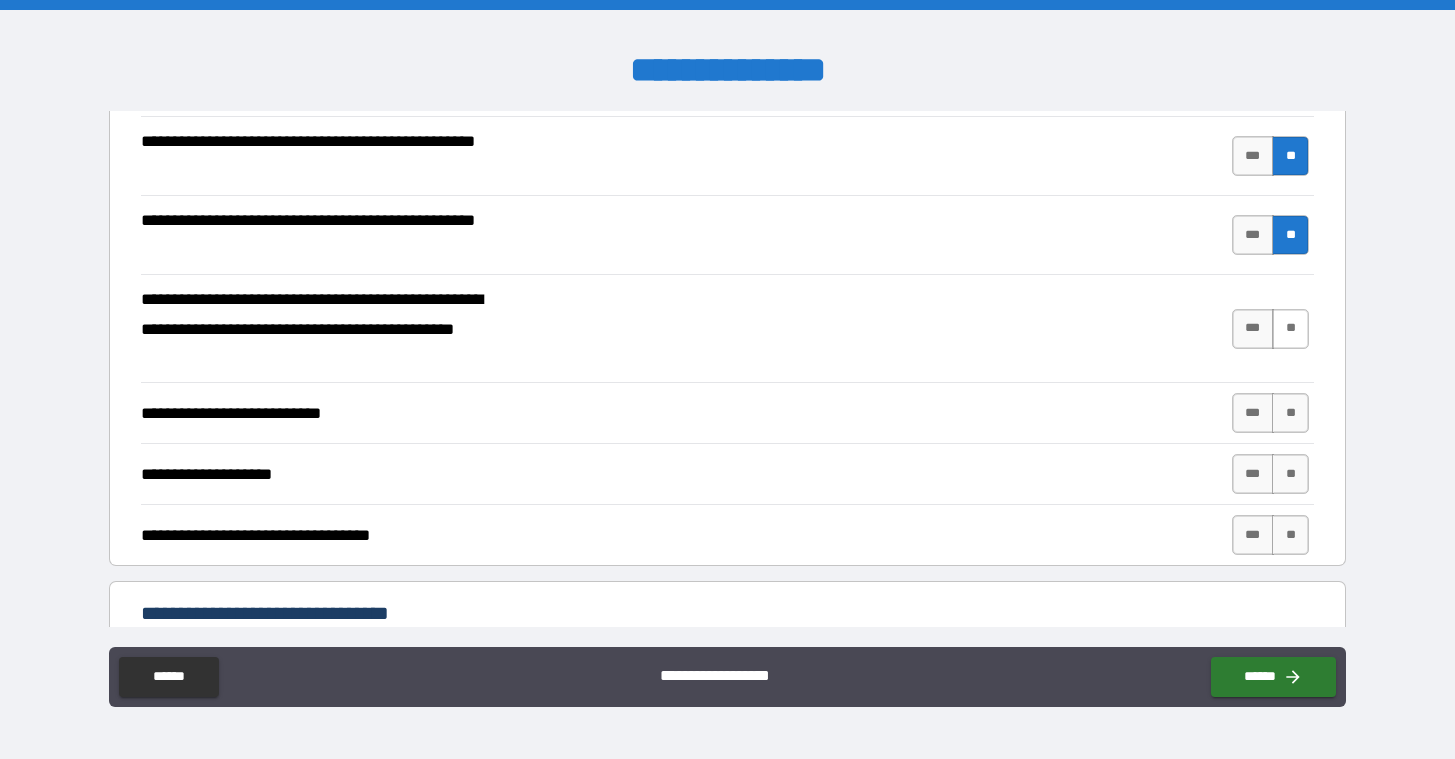 click on "**" at bounding box center [1290, 329] 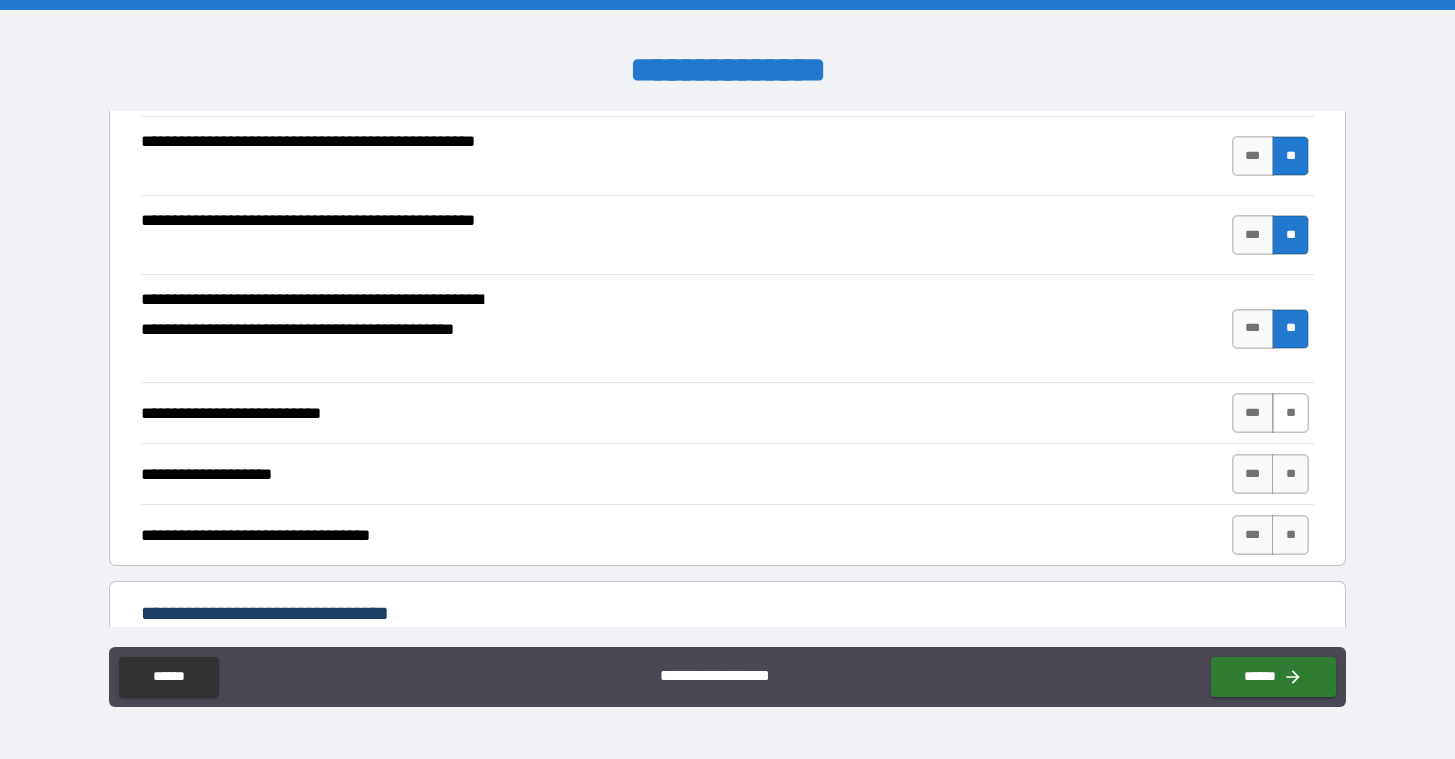 click on "**" at bounding box center [1290, 413] 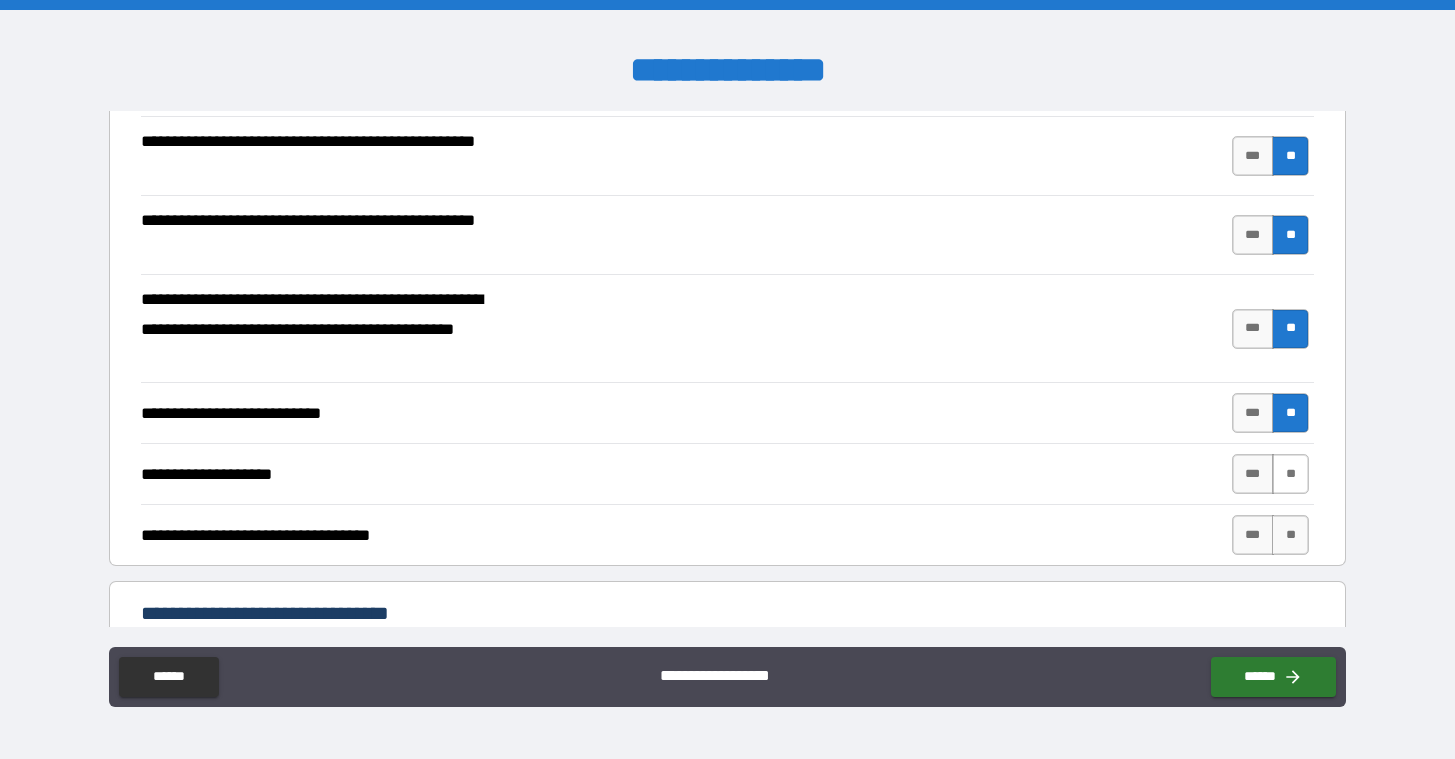 click on "**" at bounding box center (1290, 474) 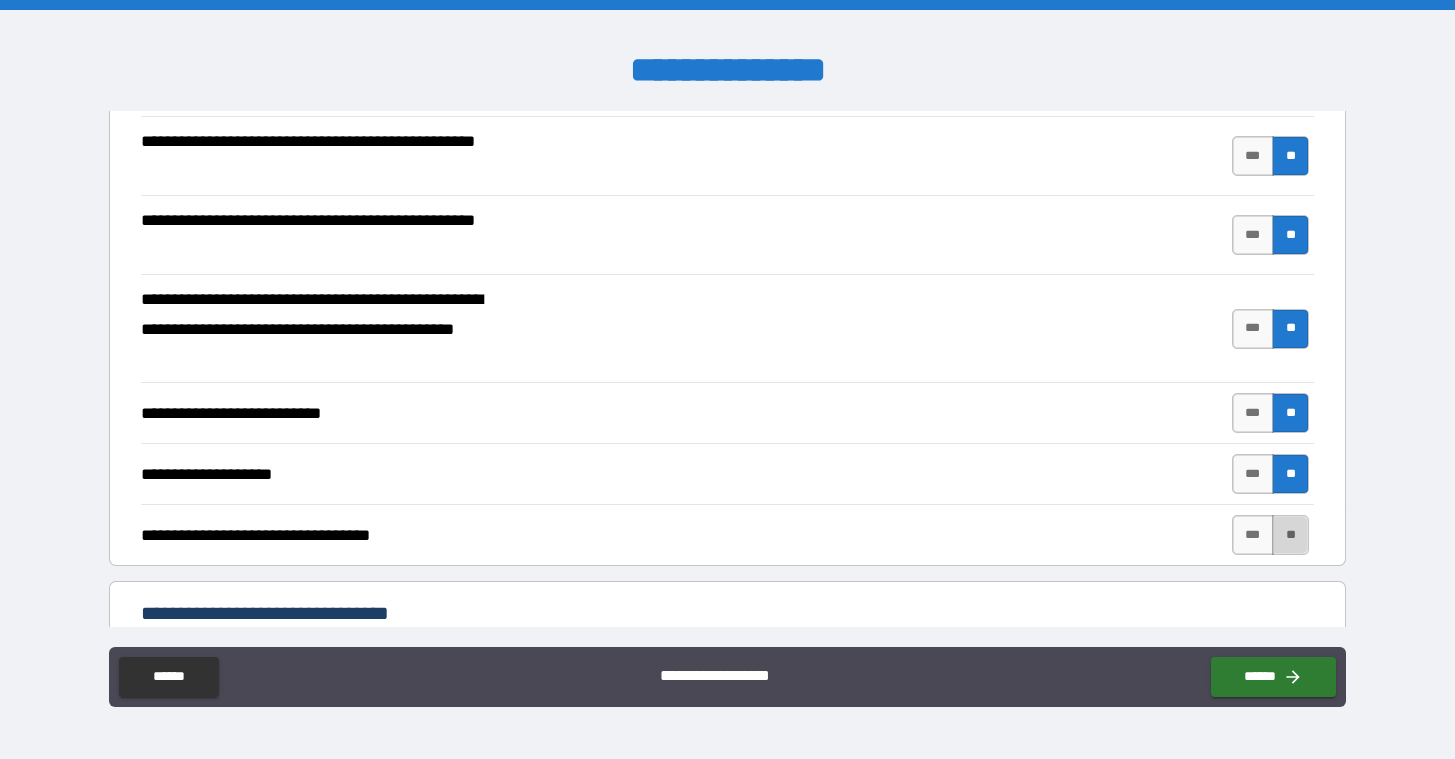 click on "**" at bounding box center [1290, 535] 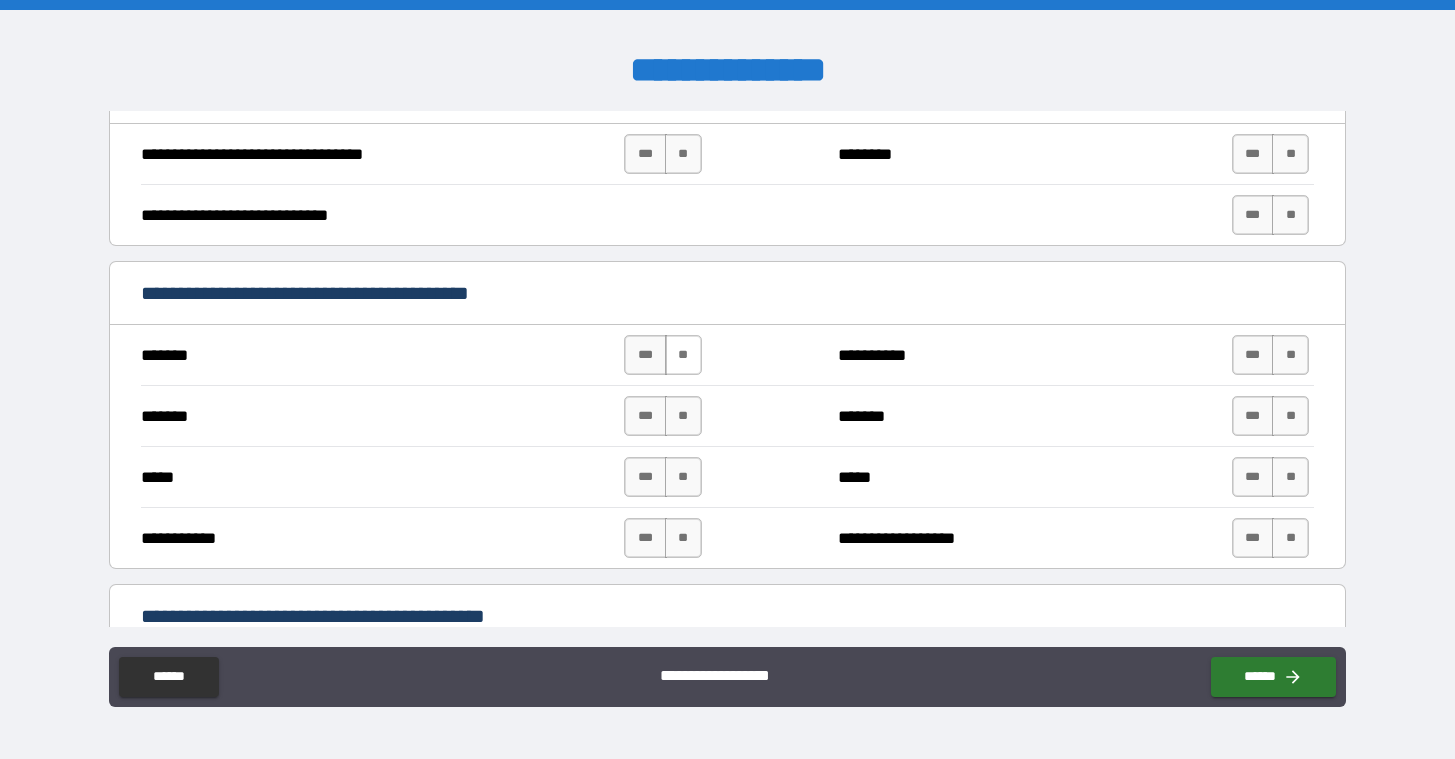 scroll, scrollTop: 1045, scrollLeft: 0, axis: vertical 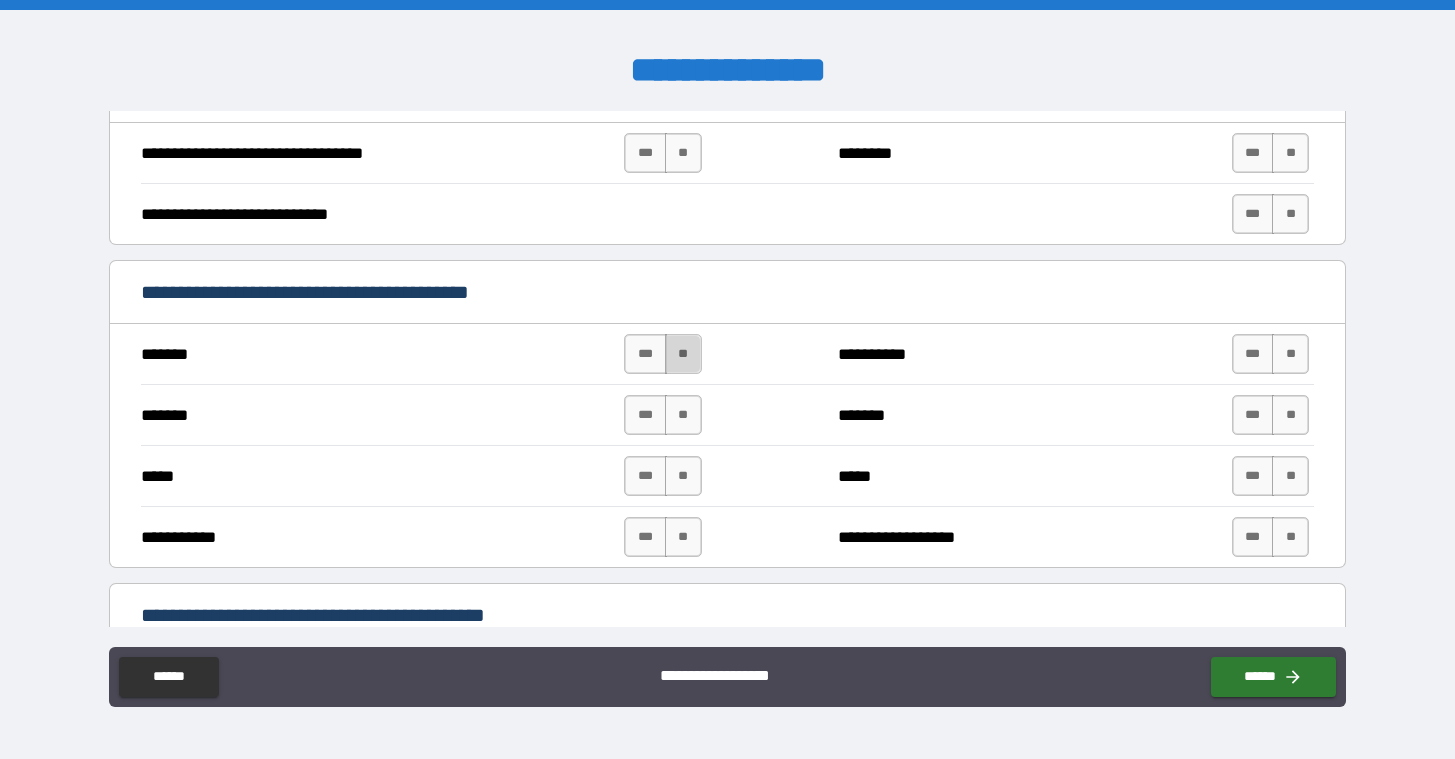 click on "**" at bounding box center (683, 354) 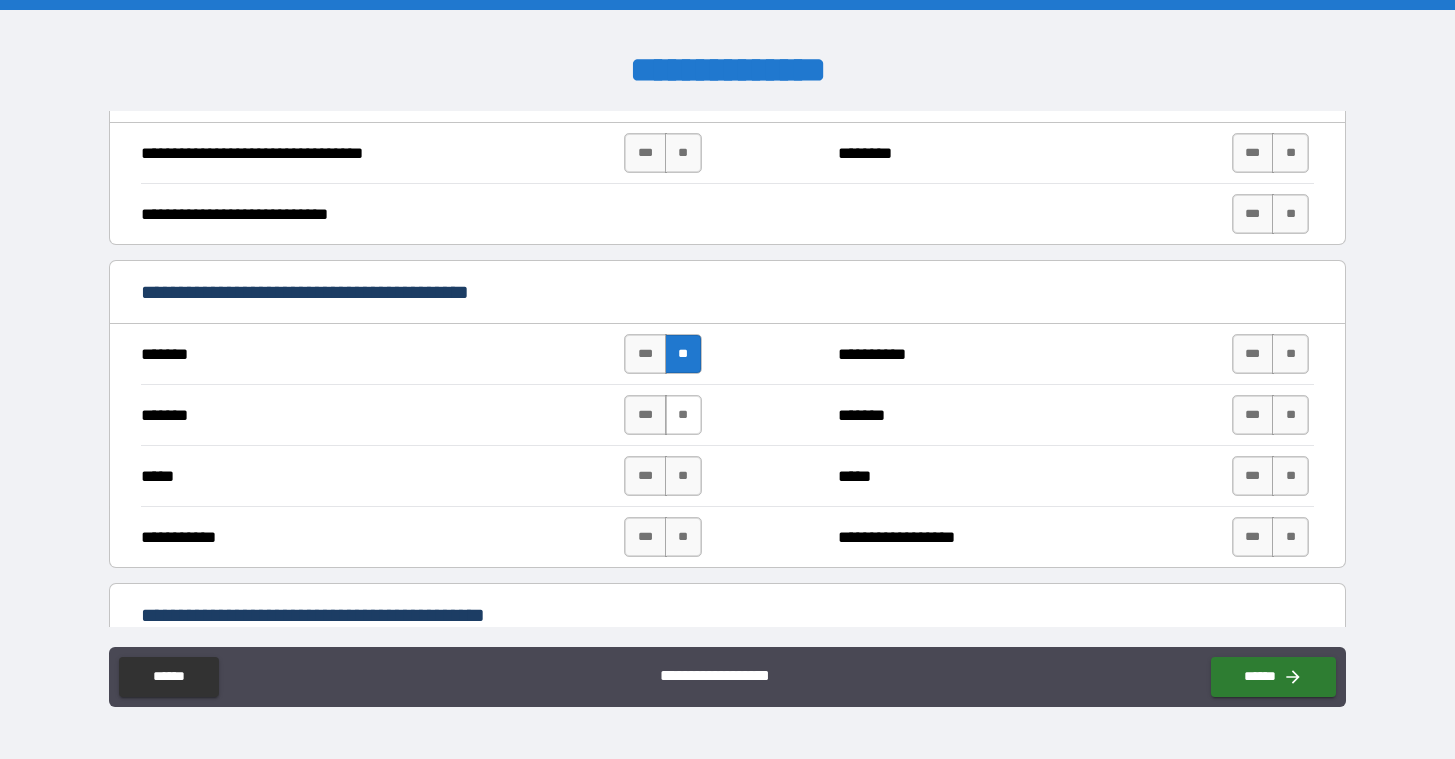 click on "**" at bounding box center [683, 415] 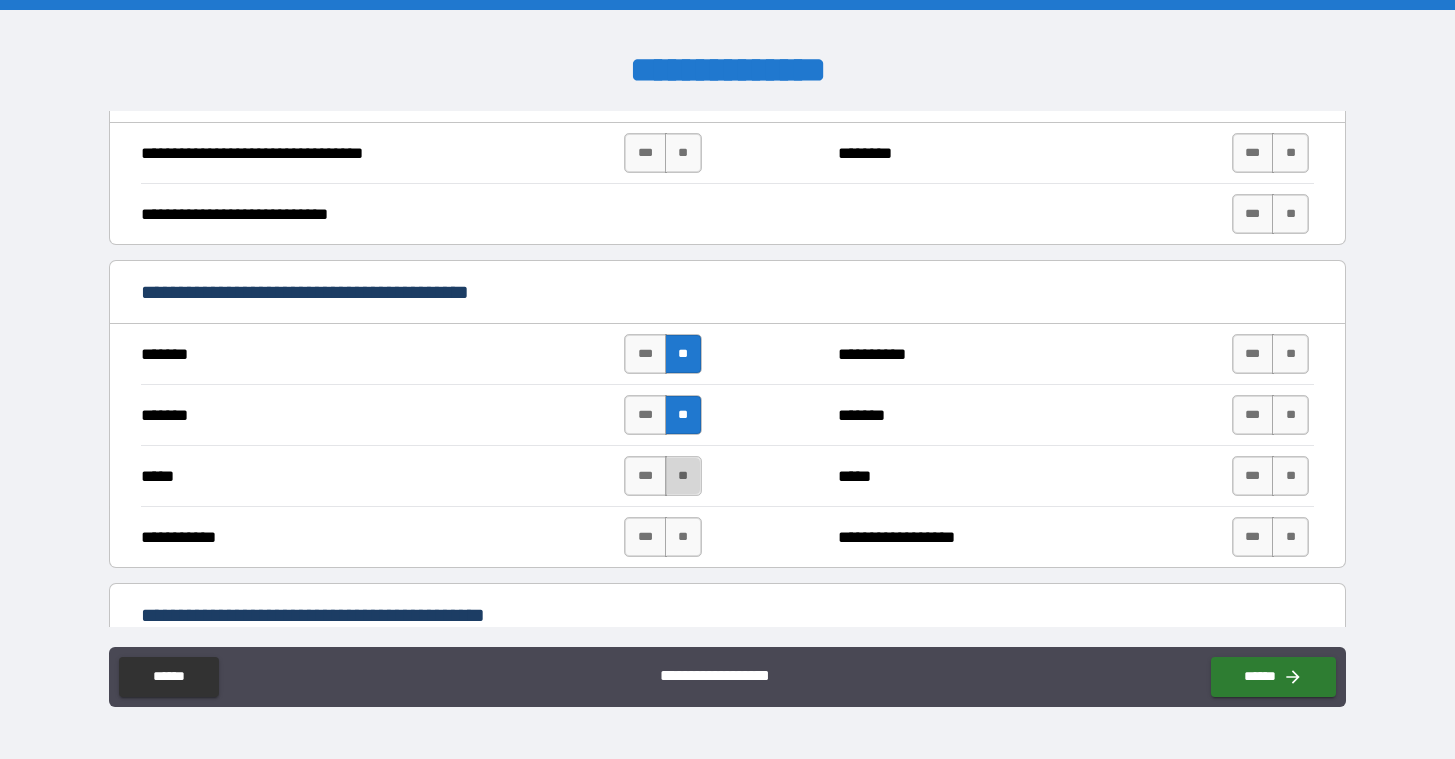 click on "**" at bounding box center [683, 476] 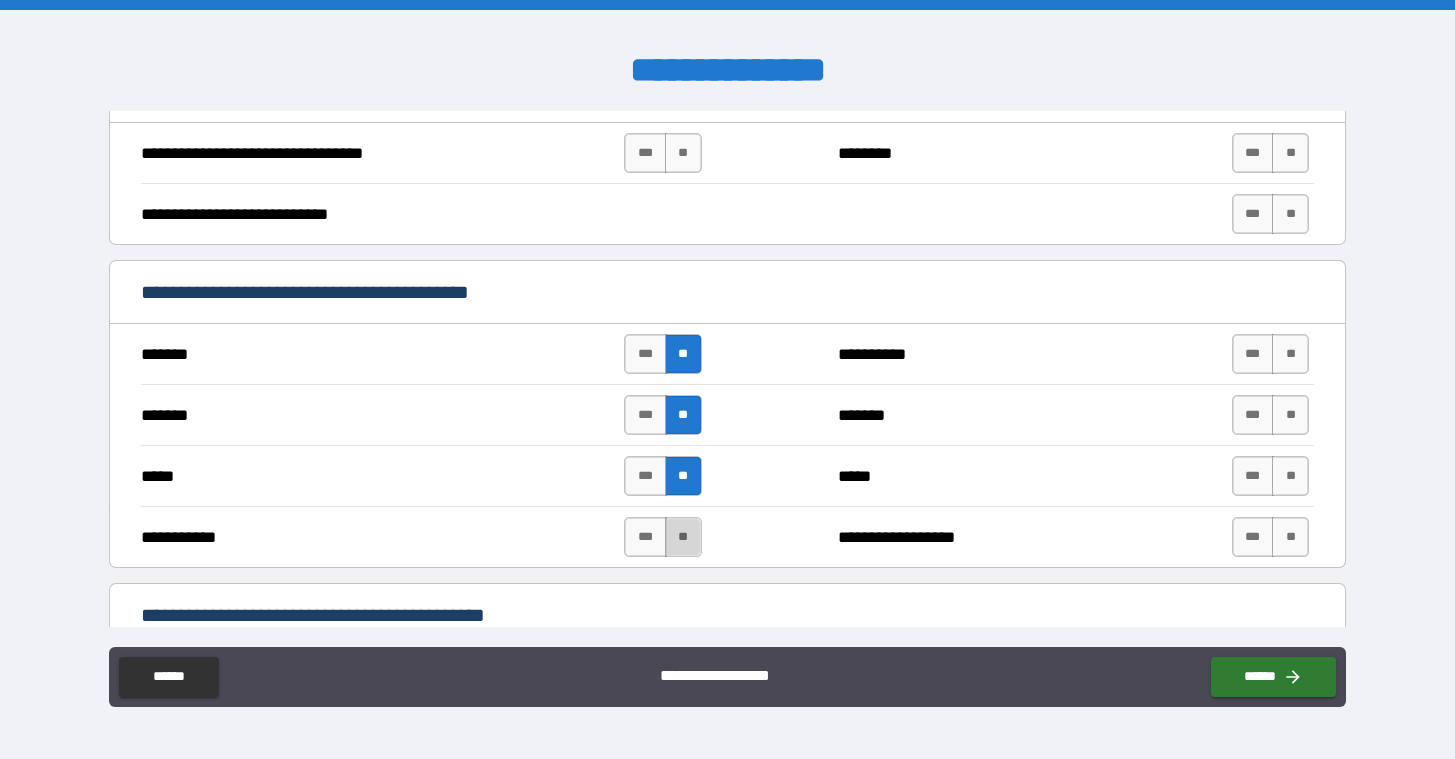 click on "**" at bounding box center [683, 537] 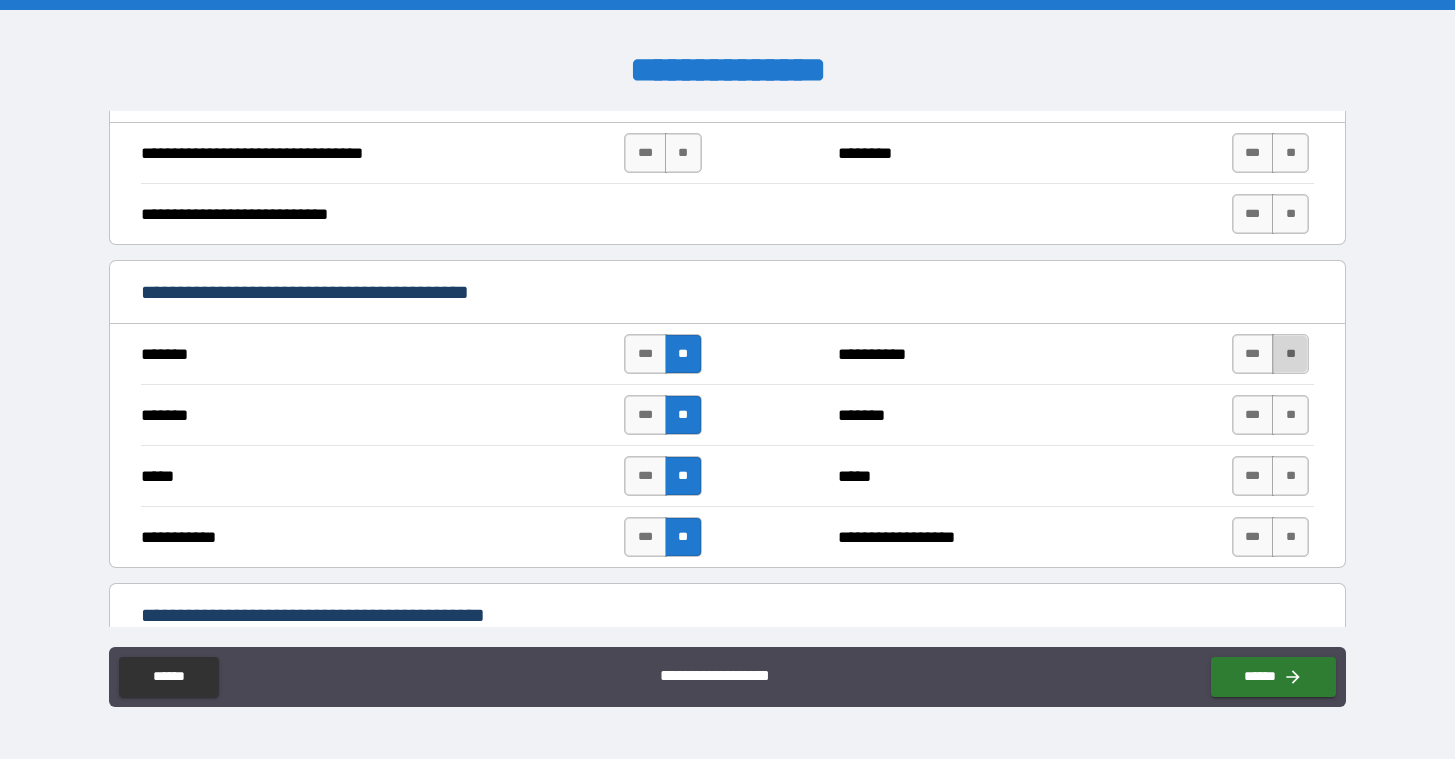 click on "**" at bounding box center [1290, 354] 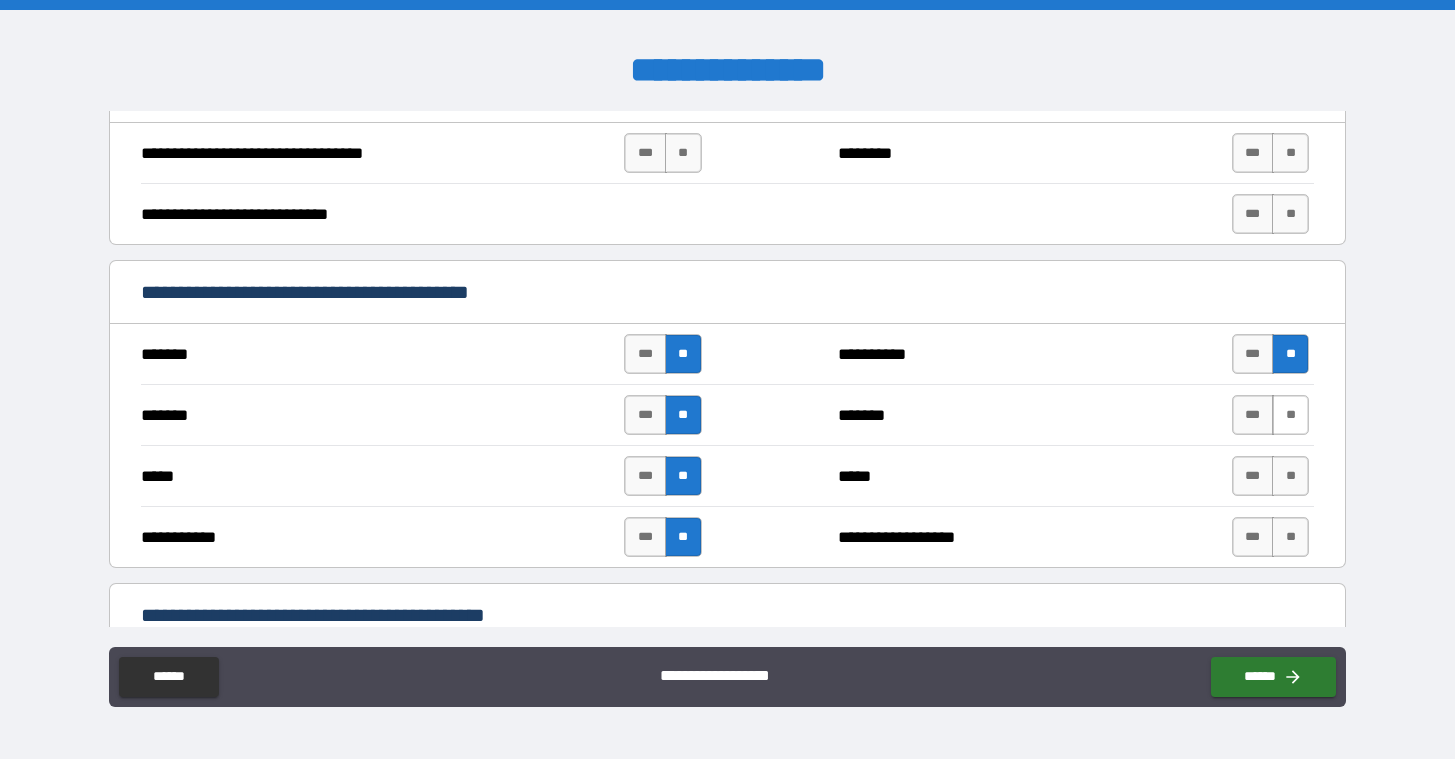 click on "**" at bounding box center [1290, 415] 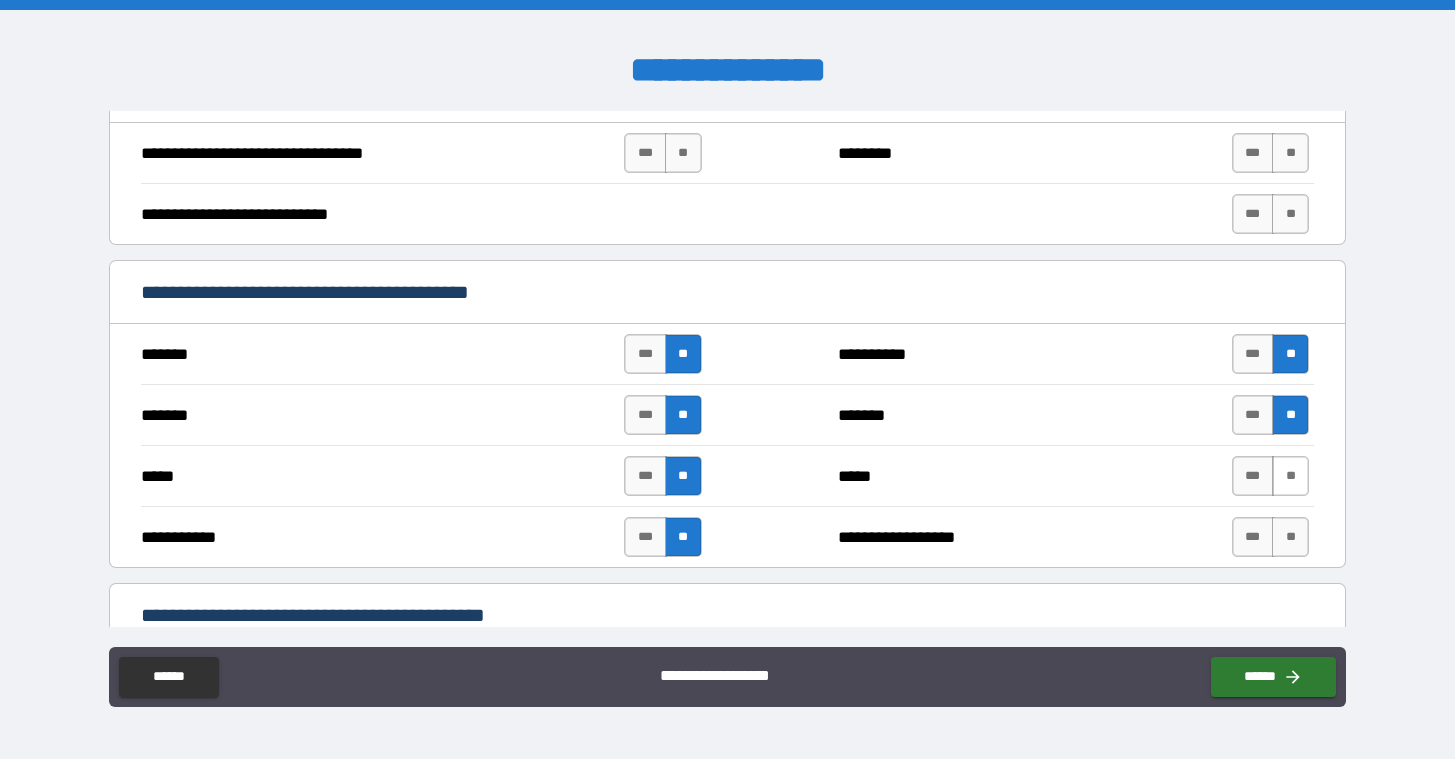 click on "**" at bounding box center (1290, 476) 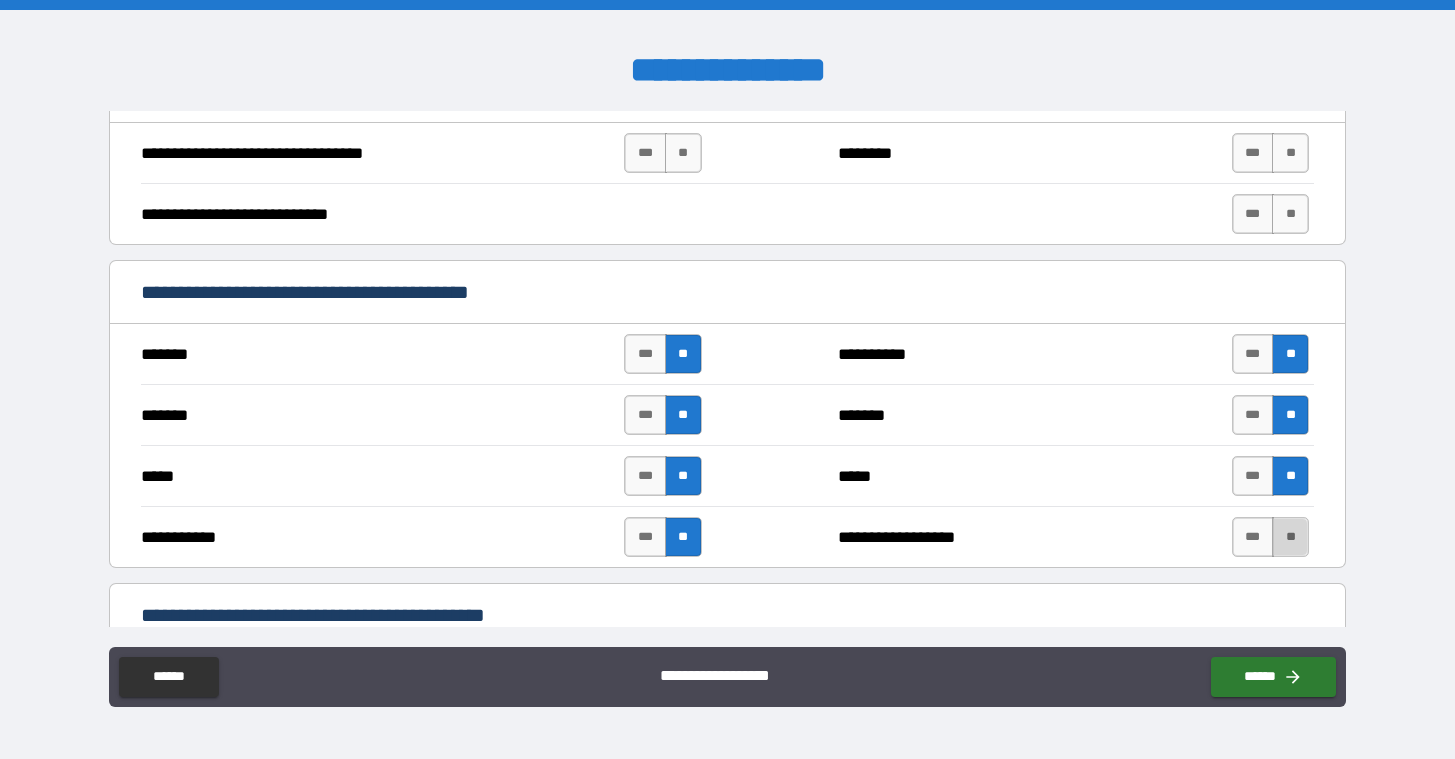 click on "**" at bounding box center (1290, 537) 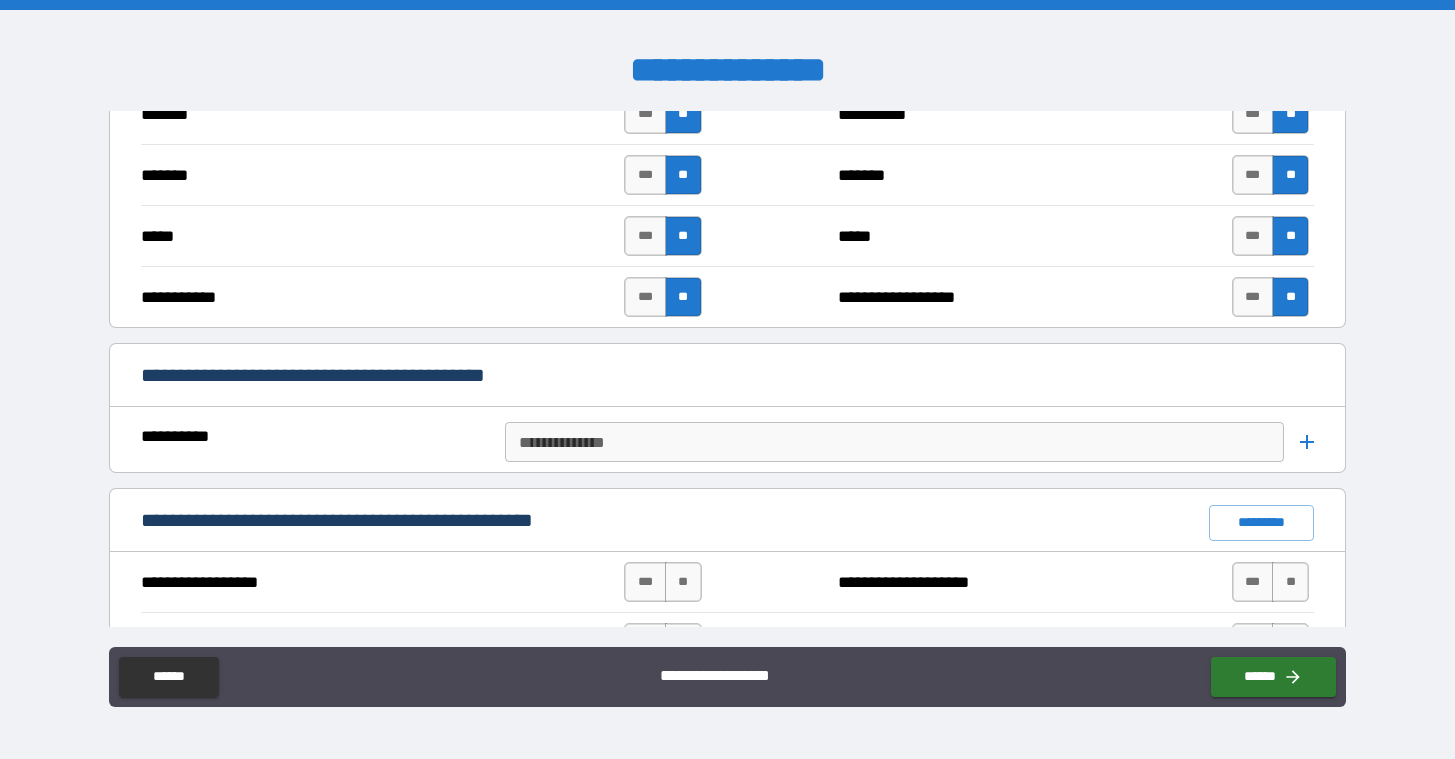 scroll, scrollTop: 1287, scrollLeft: 0, axis: vertical 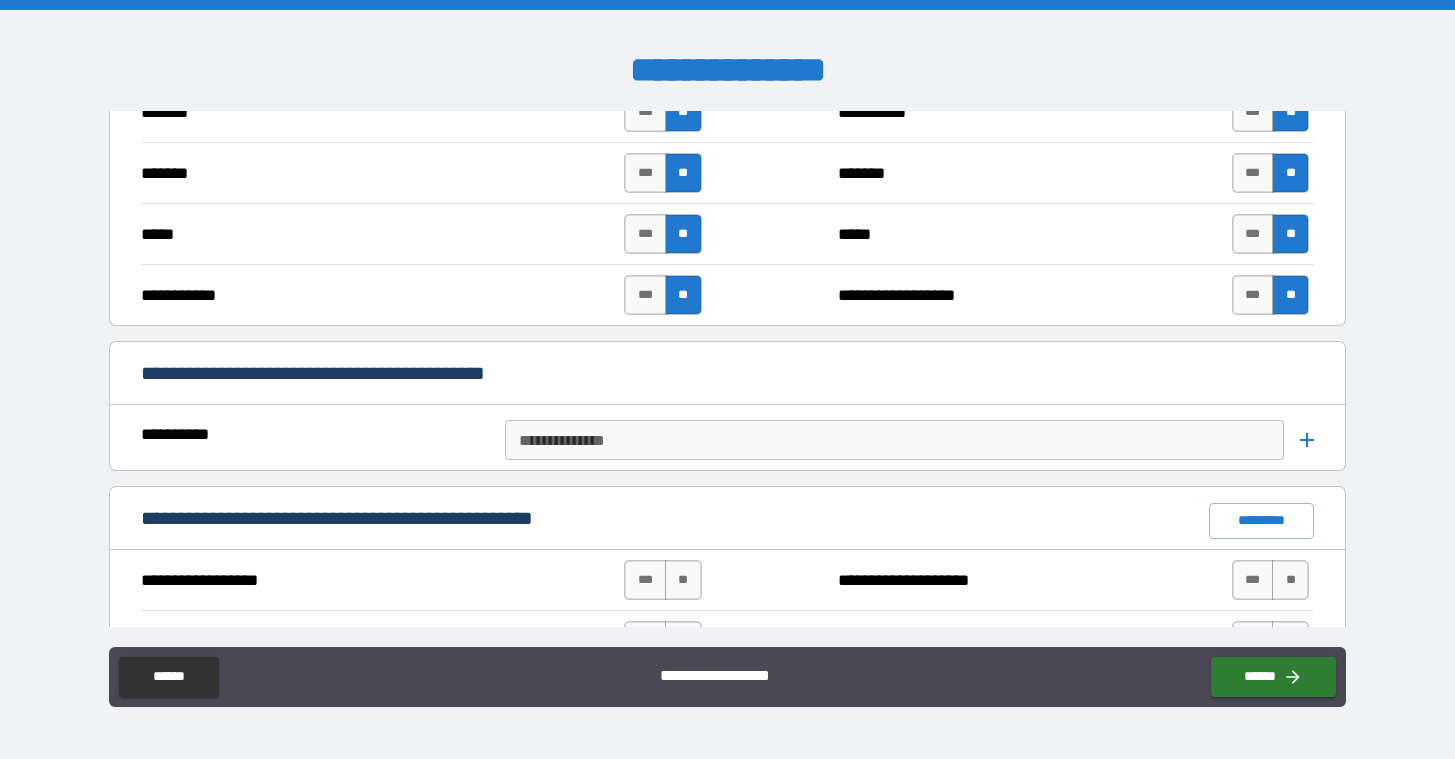 click on "**********" at bounding box center [727, 375] 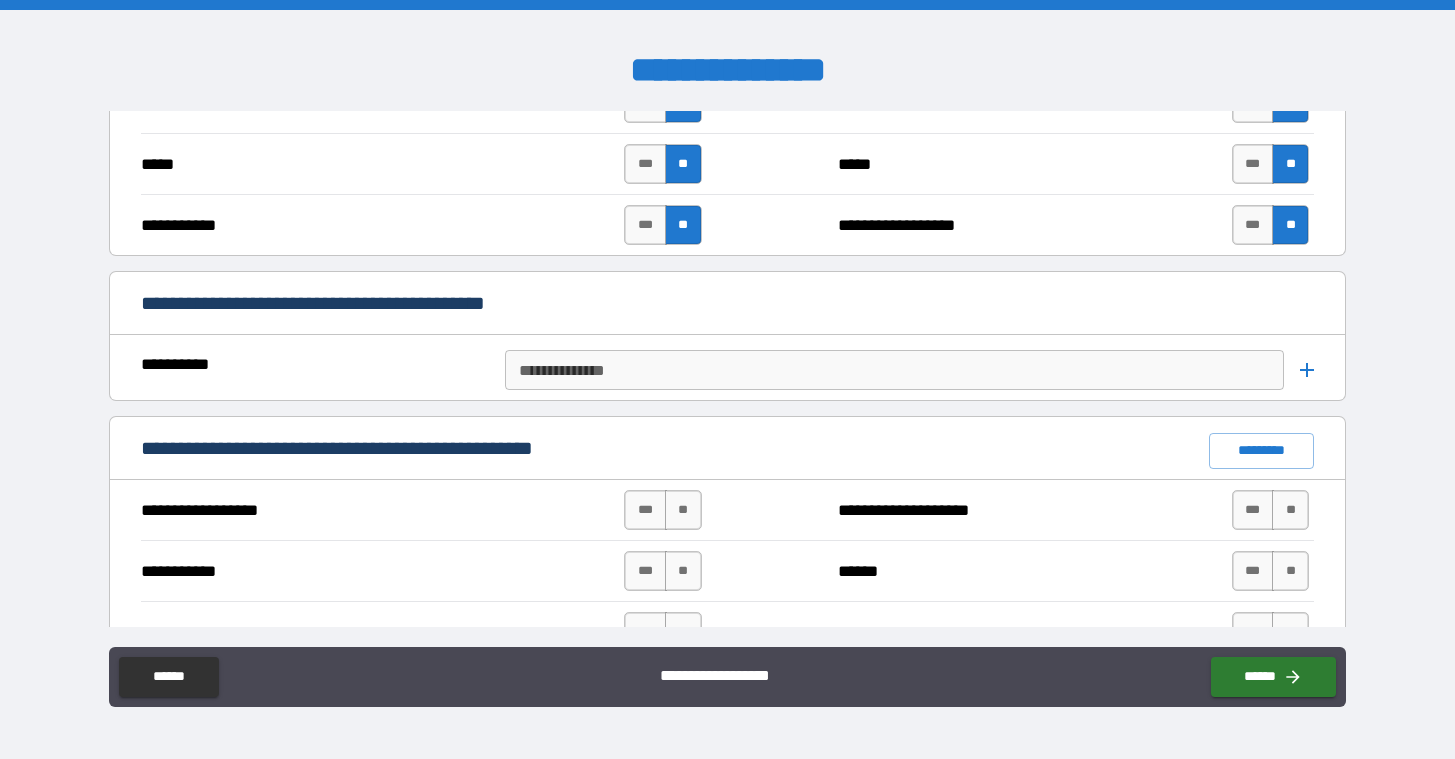 scroll, scrollTop: 1362, scrollLeft: 0, axis: vertical 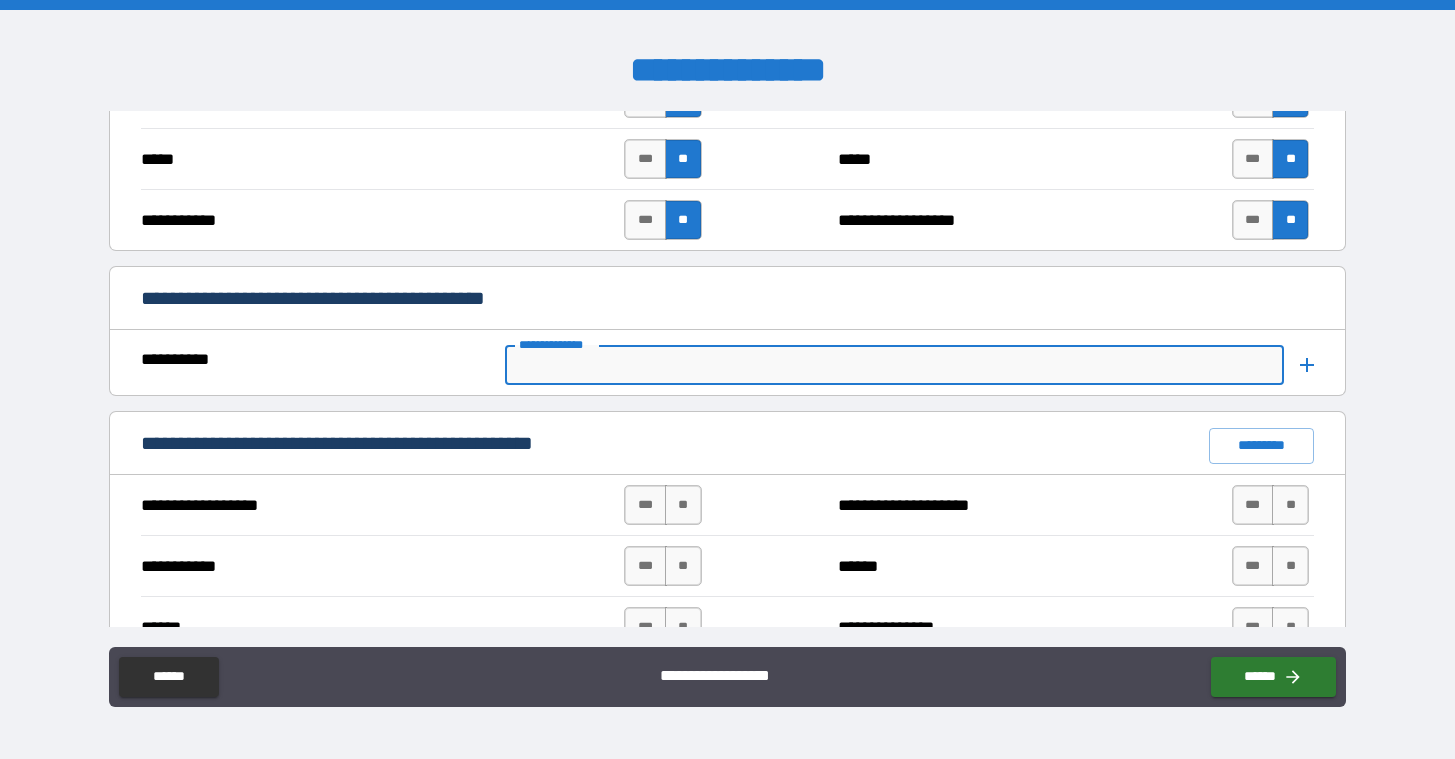 click on "**********" at bounding box center [893, 365] 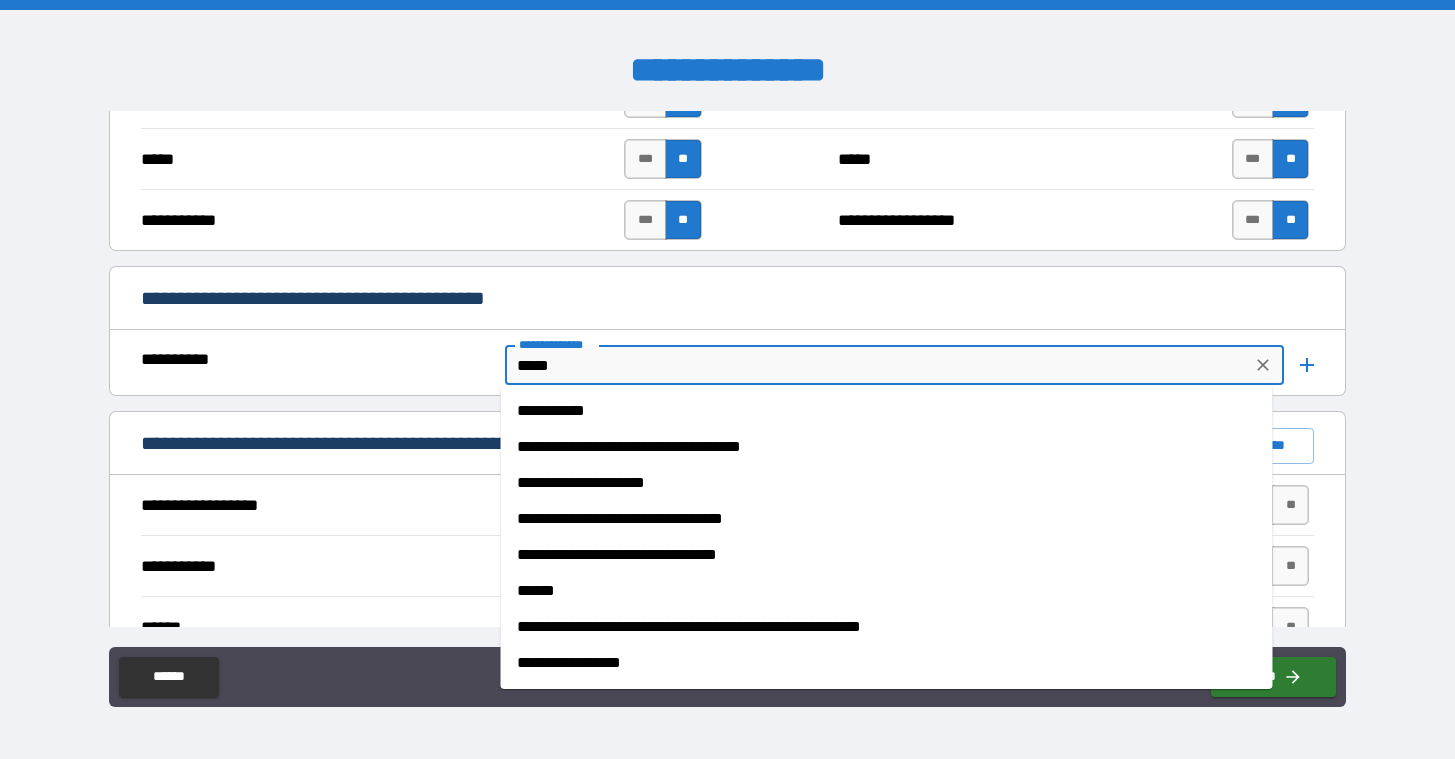 click on "**********" at bounding box center (887, 411) 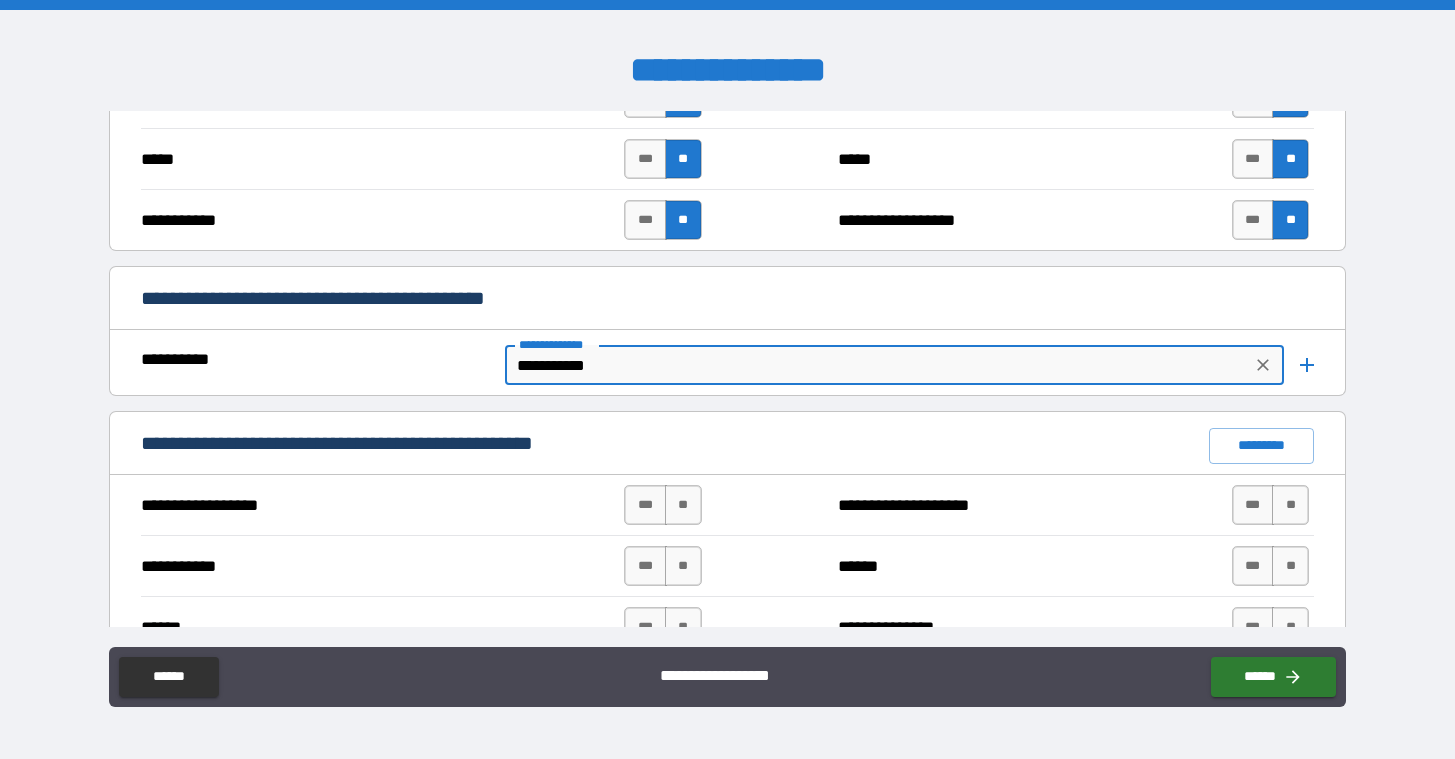 click on "[FIRST] [LAST] [STREET] [CITY], [STATE] [ZIP] [COUNTRY] [PHONE] [EMAIL]" at bounding box center [727, 382] 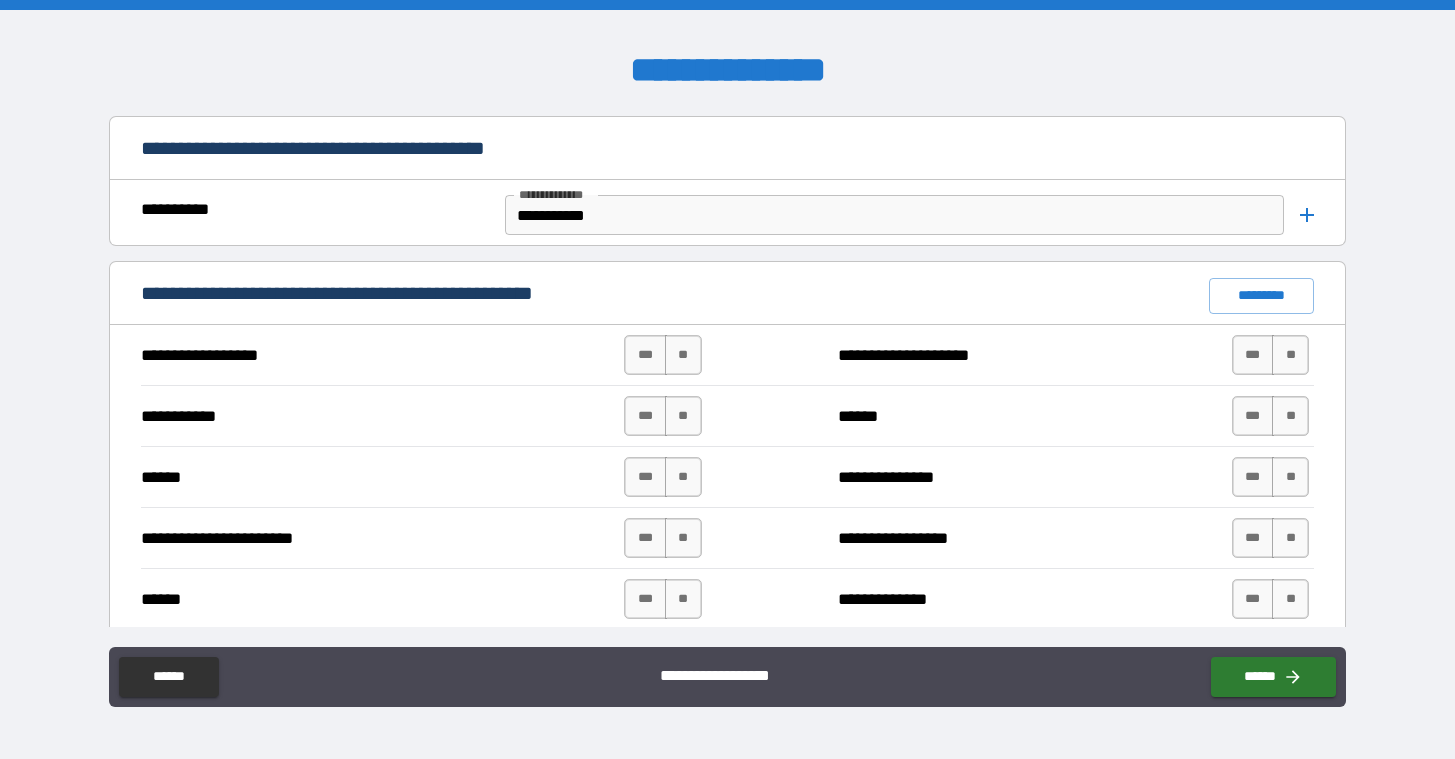 scroll, scrollTop: 1518, scrollLeft: 0, axis: vertical 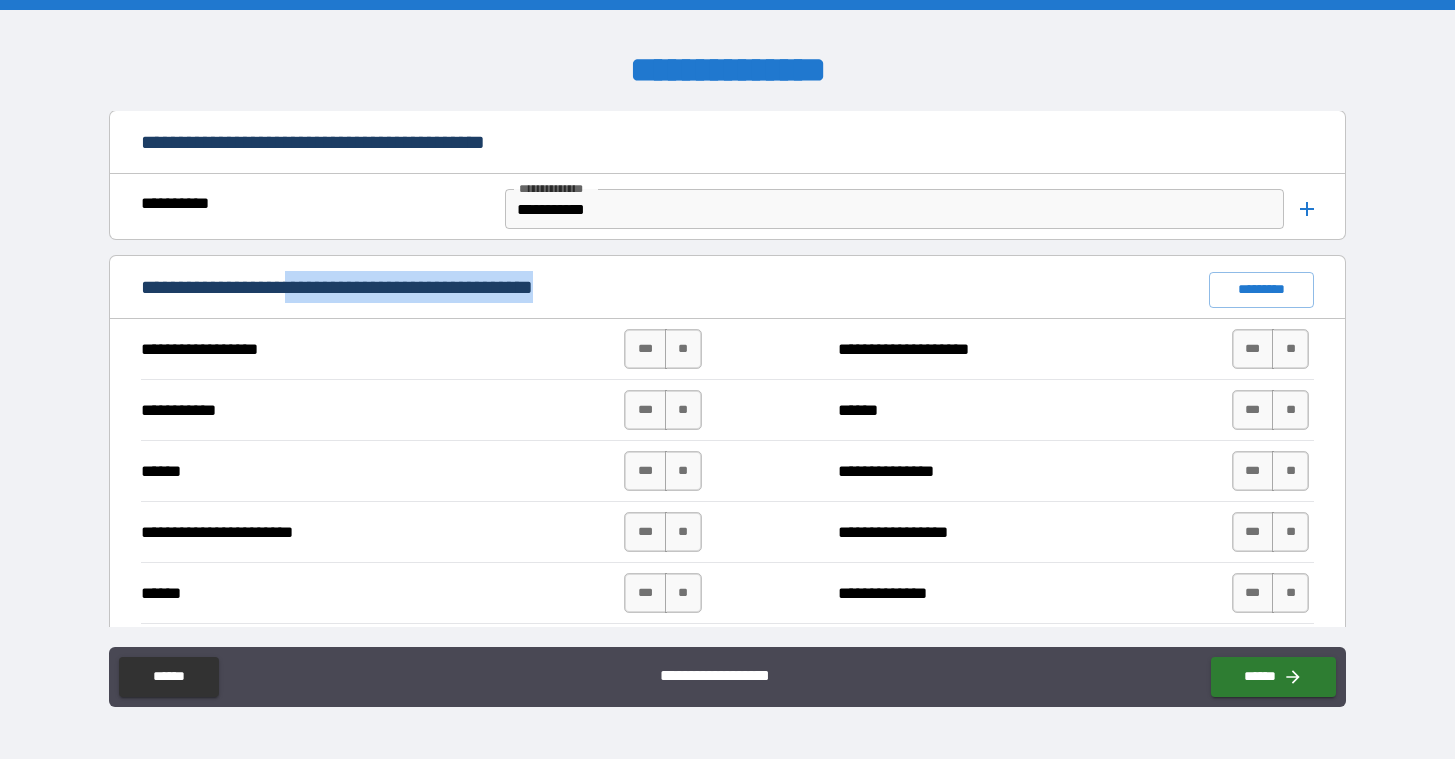 drag, startPoint x: 591, startPoint y: 284, endPoint x: 316, endPoint y: 294, distance: 275.18176 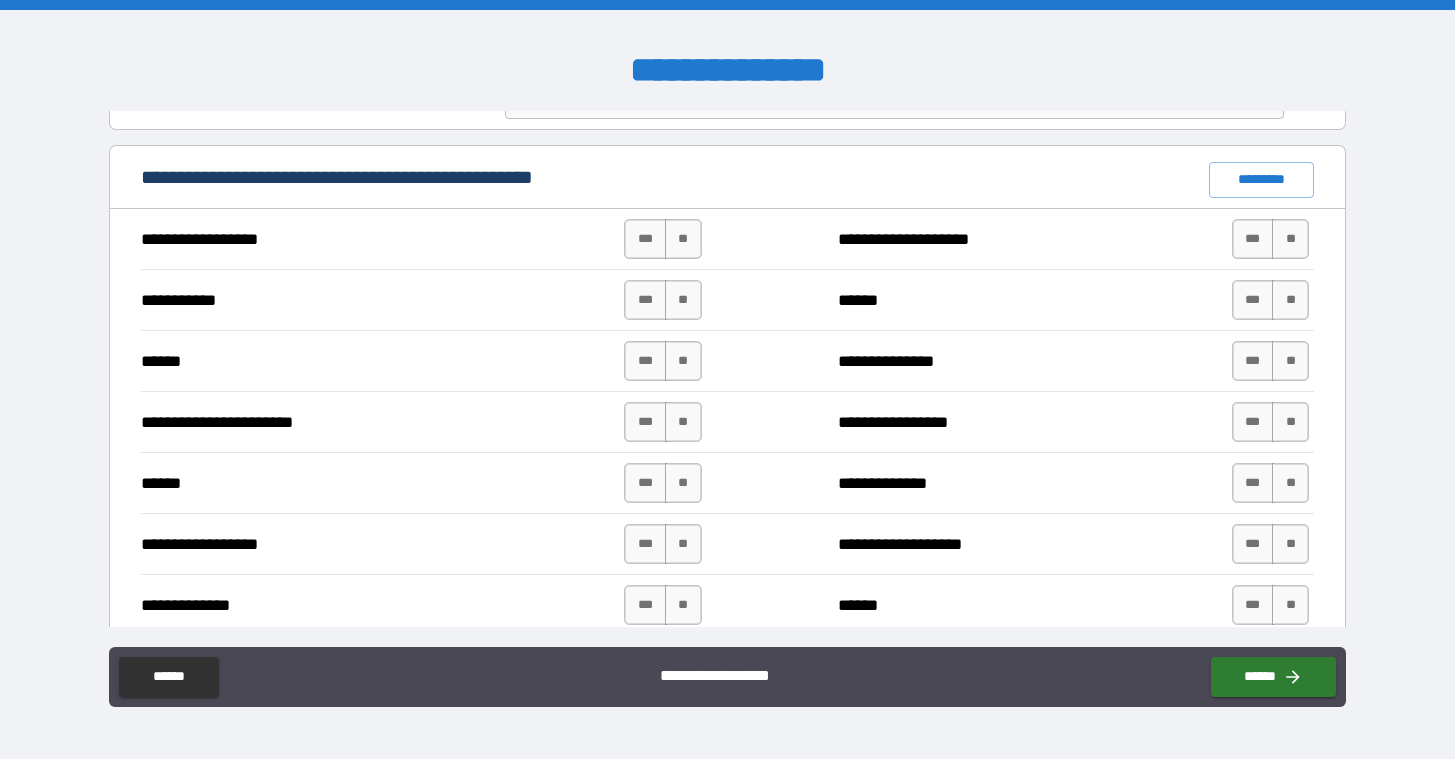 scroll, scrollTop: 1630, scrollLeft: 0, axis: vertical 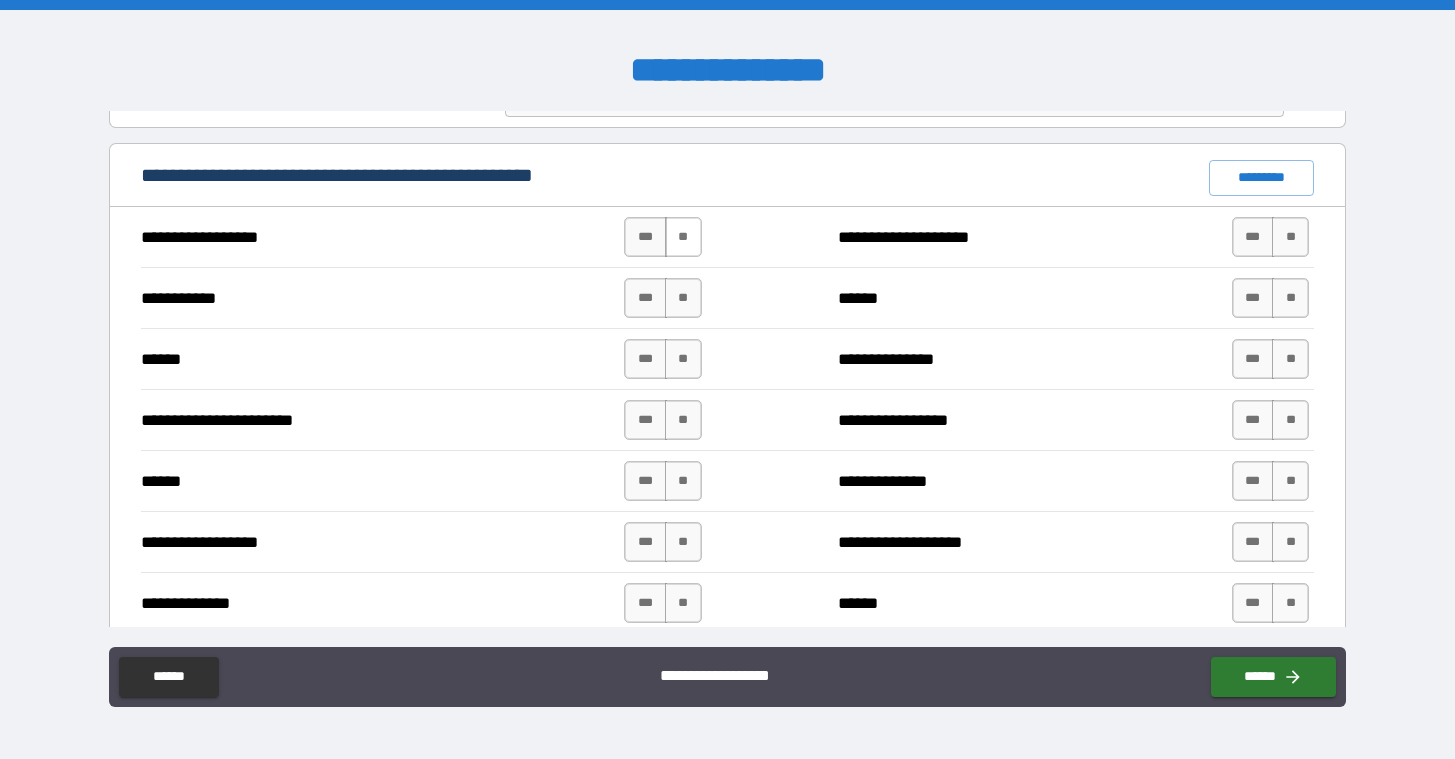 click on "**" at bounding box center (683, 237) 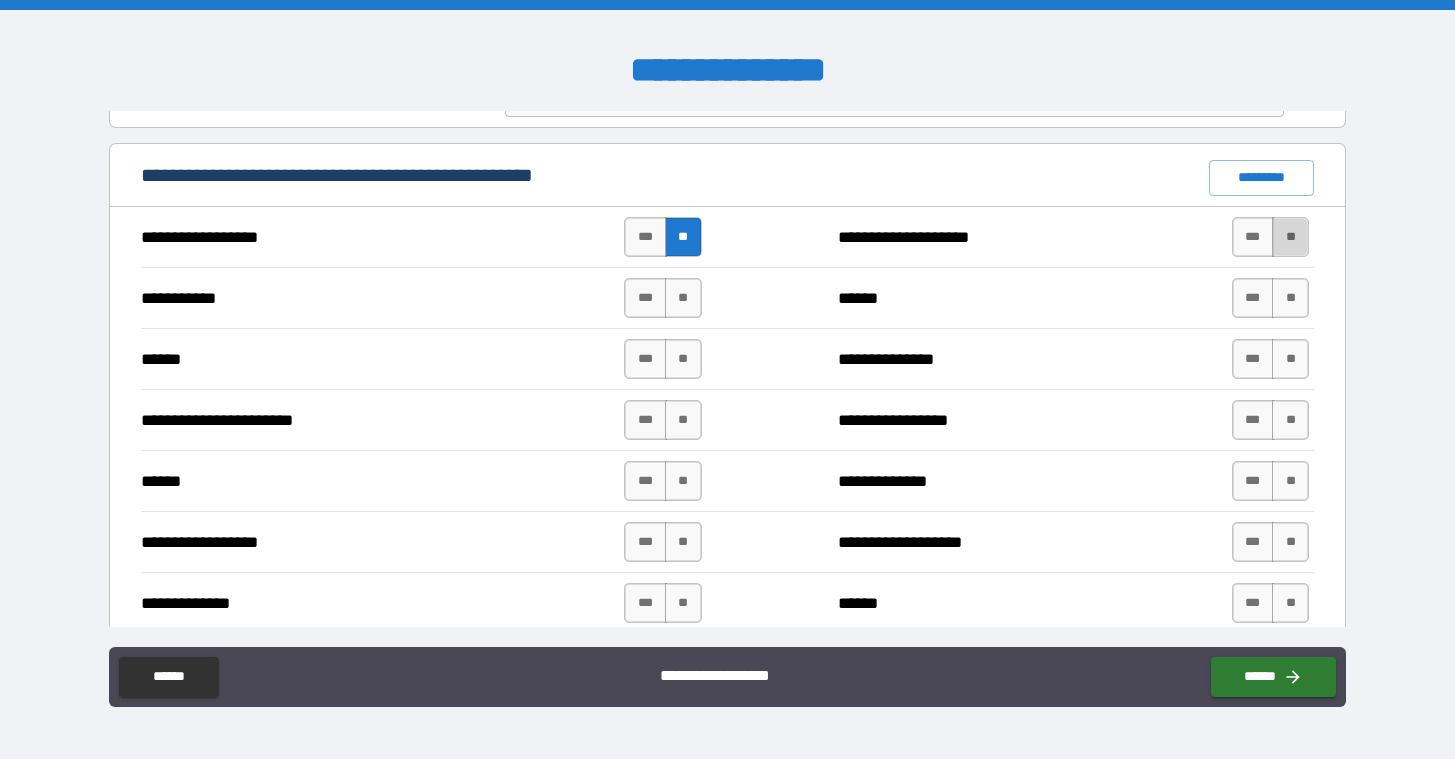 click on "**" at bounding box center [1290, 237] 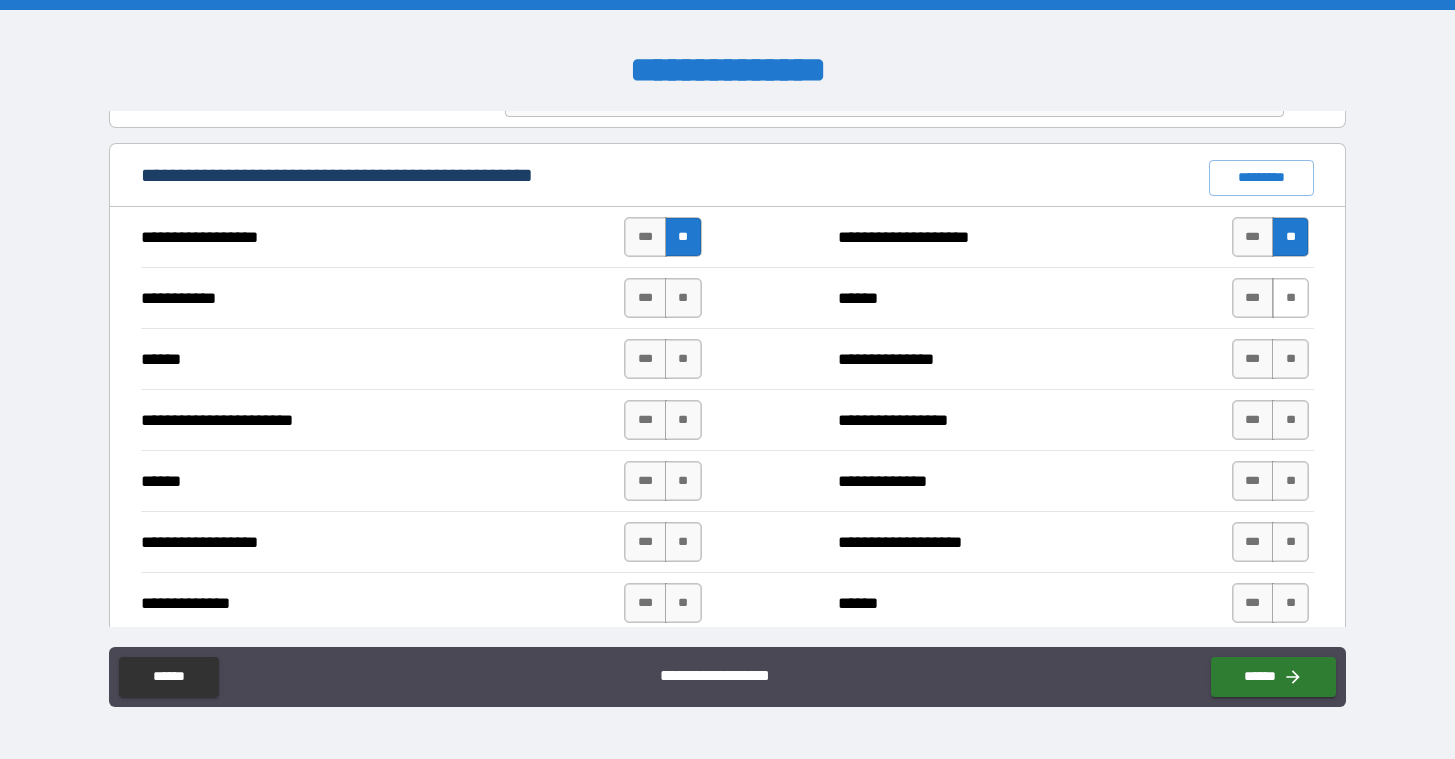 click on "**" at bounding box center (1290, 298) 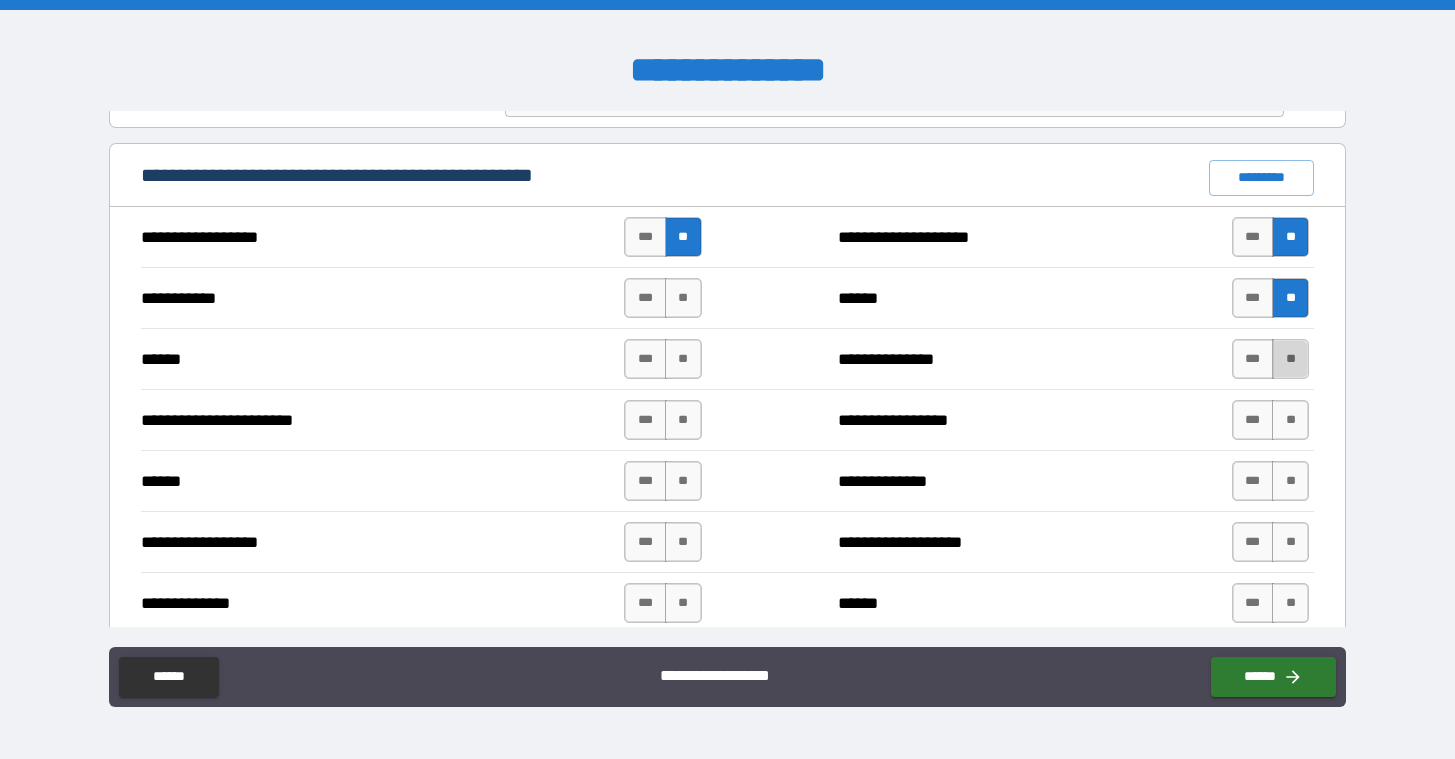 click on "**" at bounding box center [1290, 359] 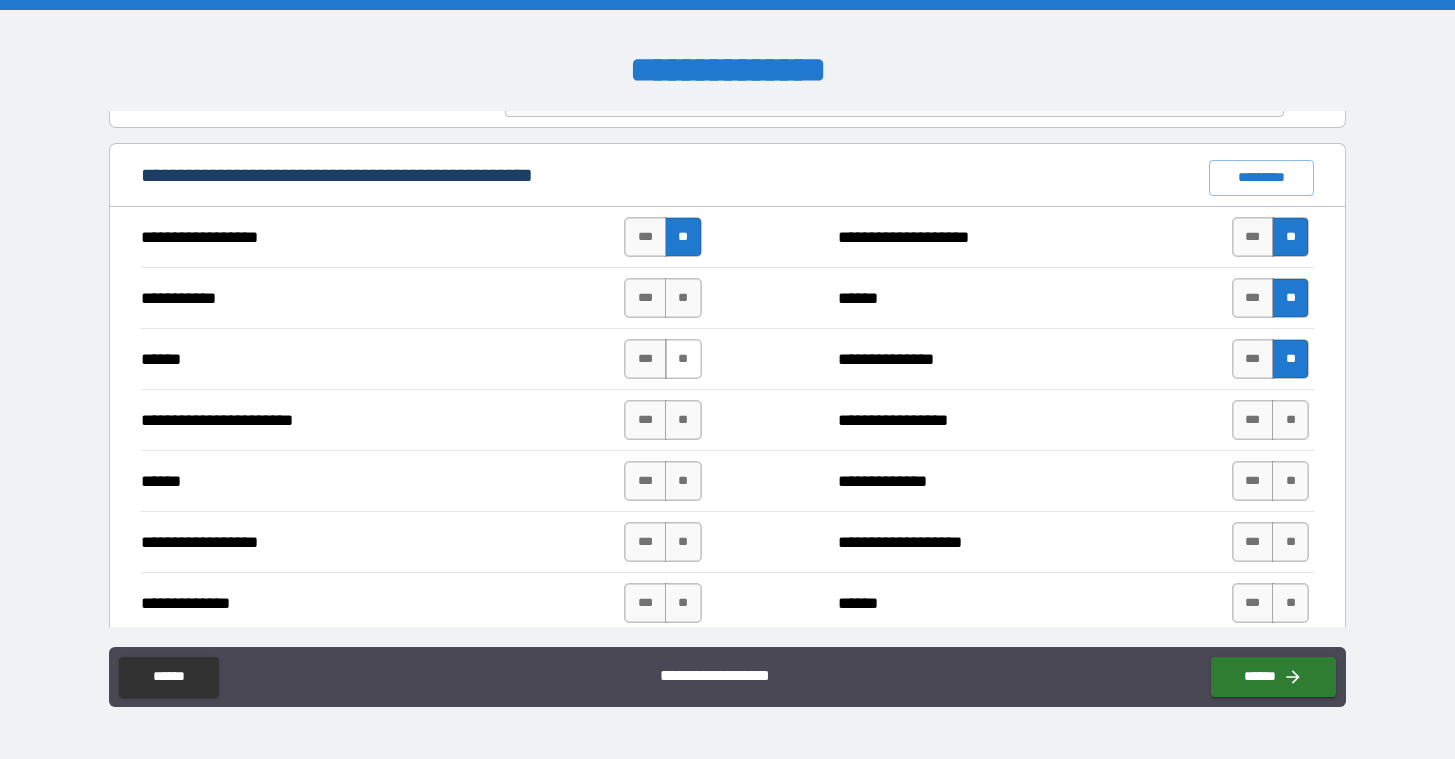 click on "**" at bounding box center [683, 359] 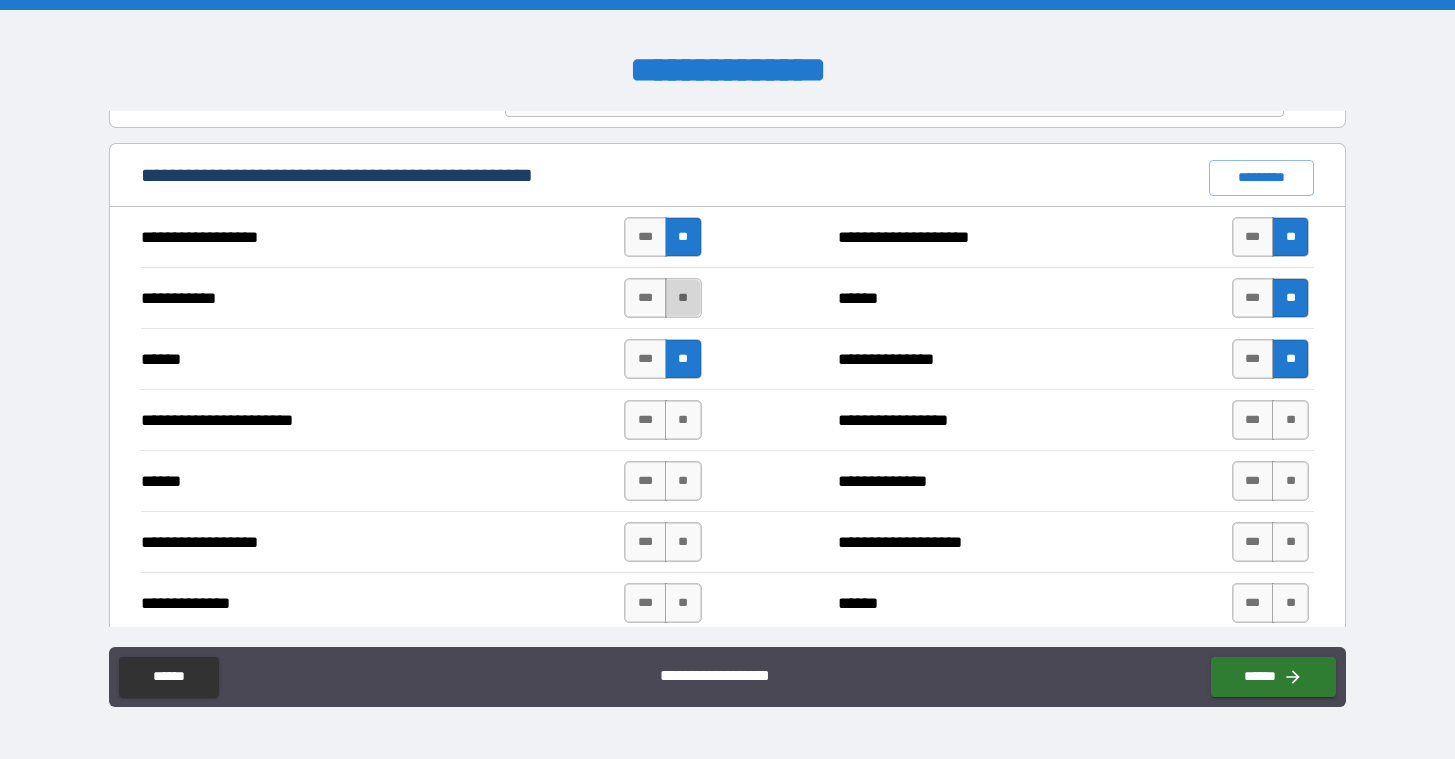 click on "**" at bounding box center (683, 298) 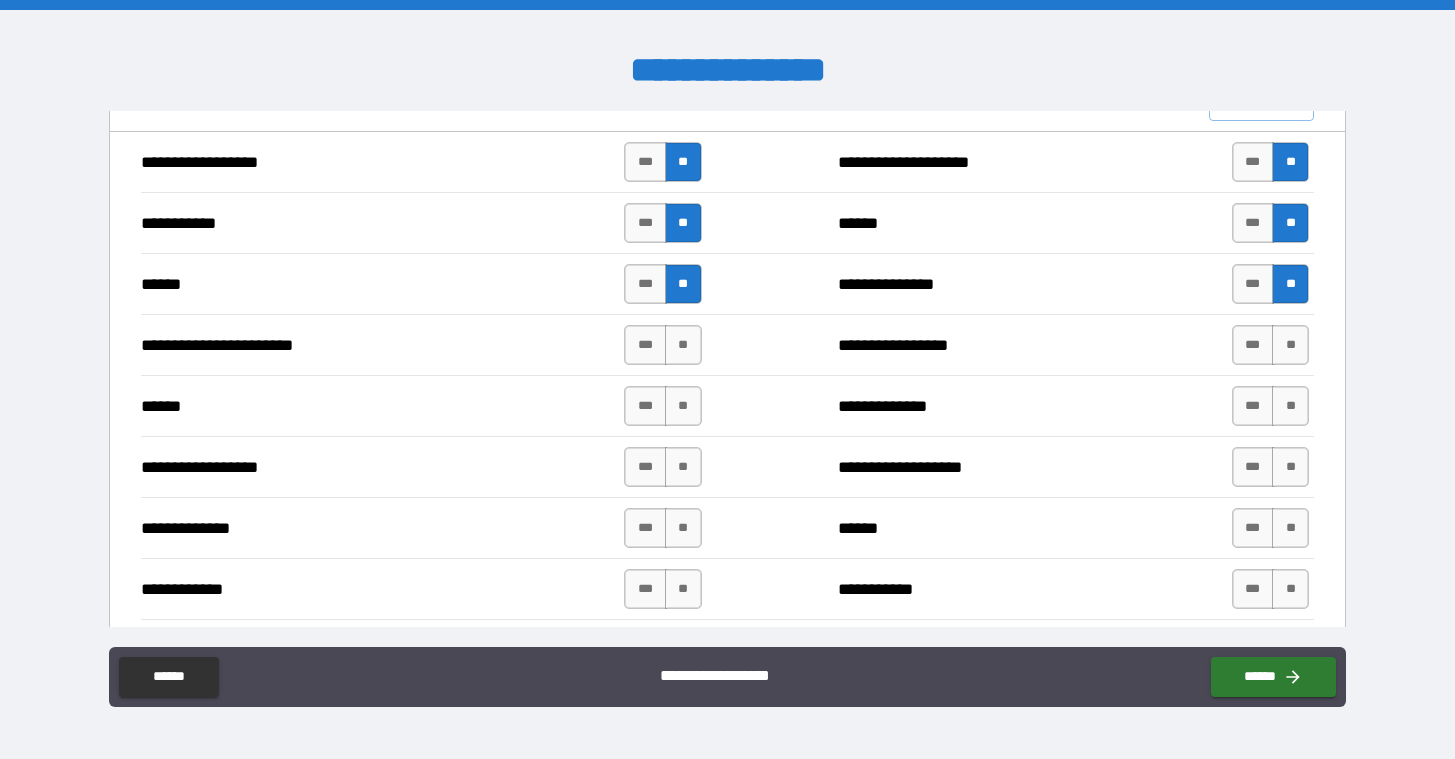 scroll, scrollTop: 1707, scrollLeft: 0, axis: vertical 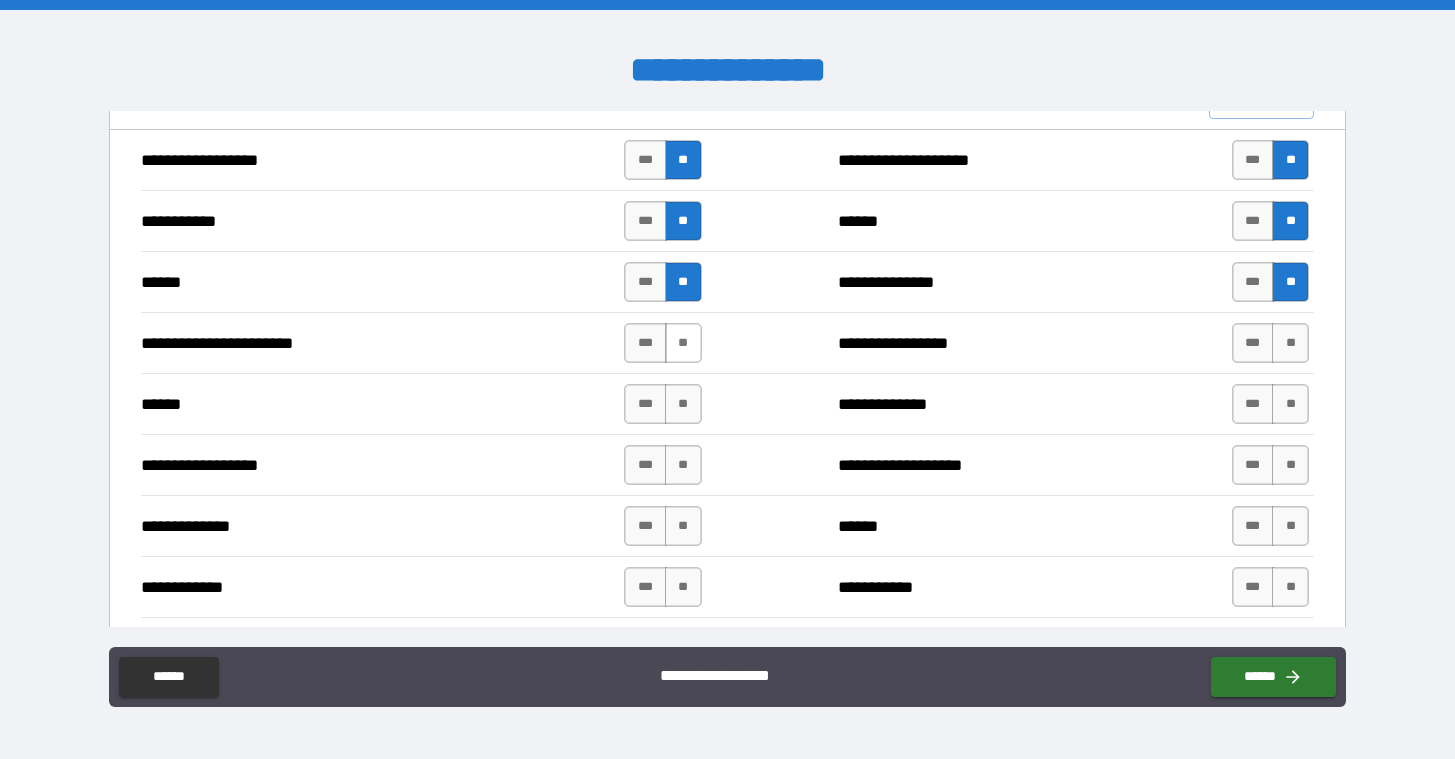 click on "**" at bounding box center (683, 343) 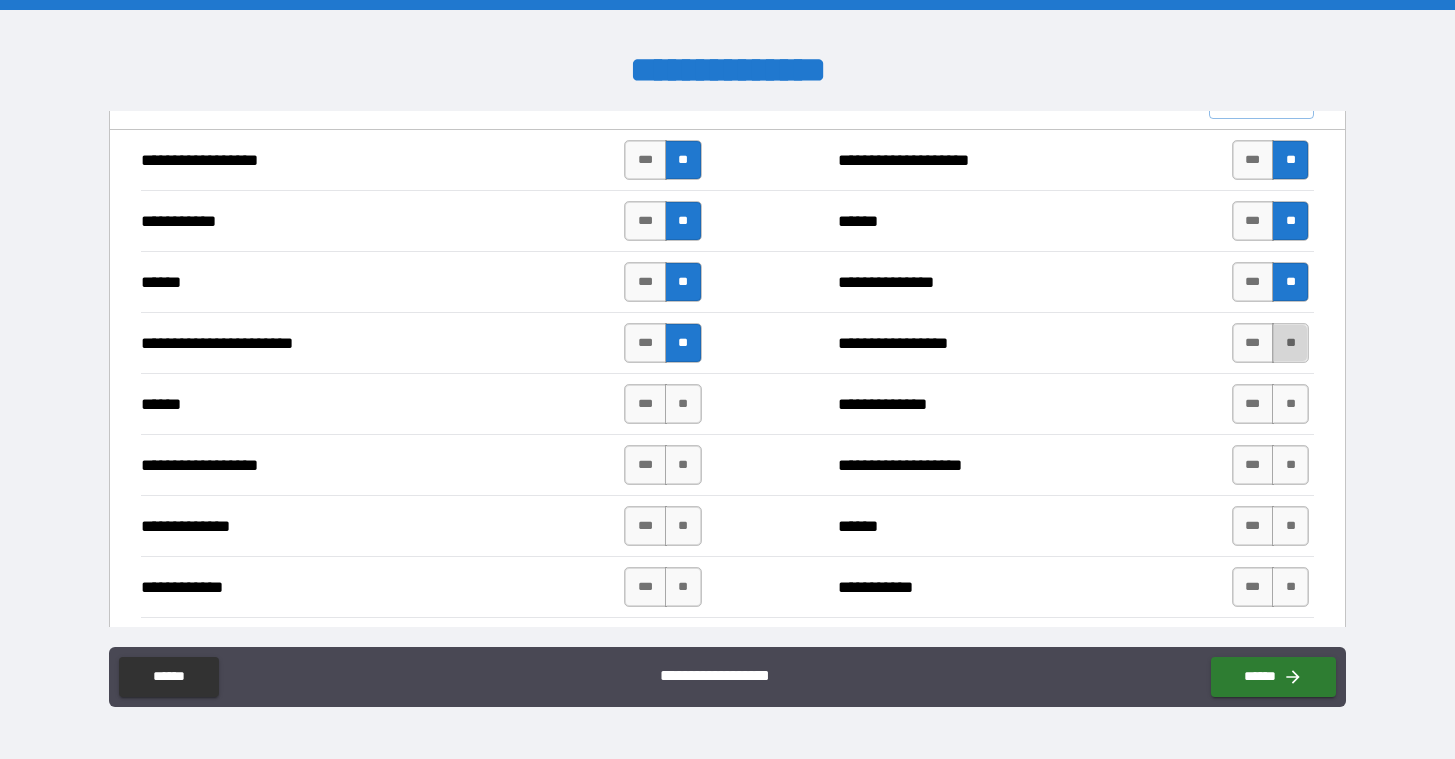 click on "**" at bounding box center (1290, 343) 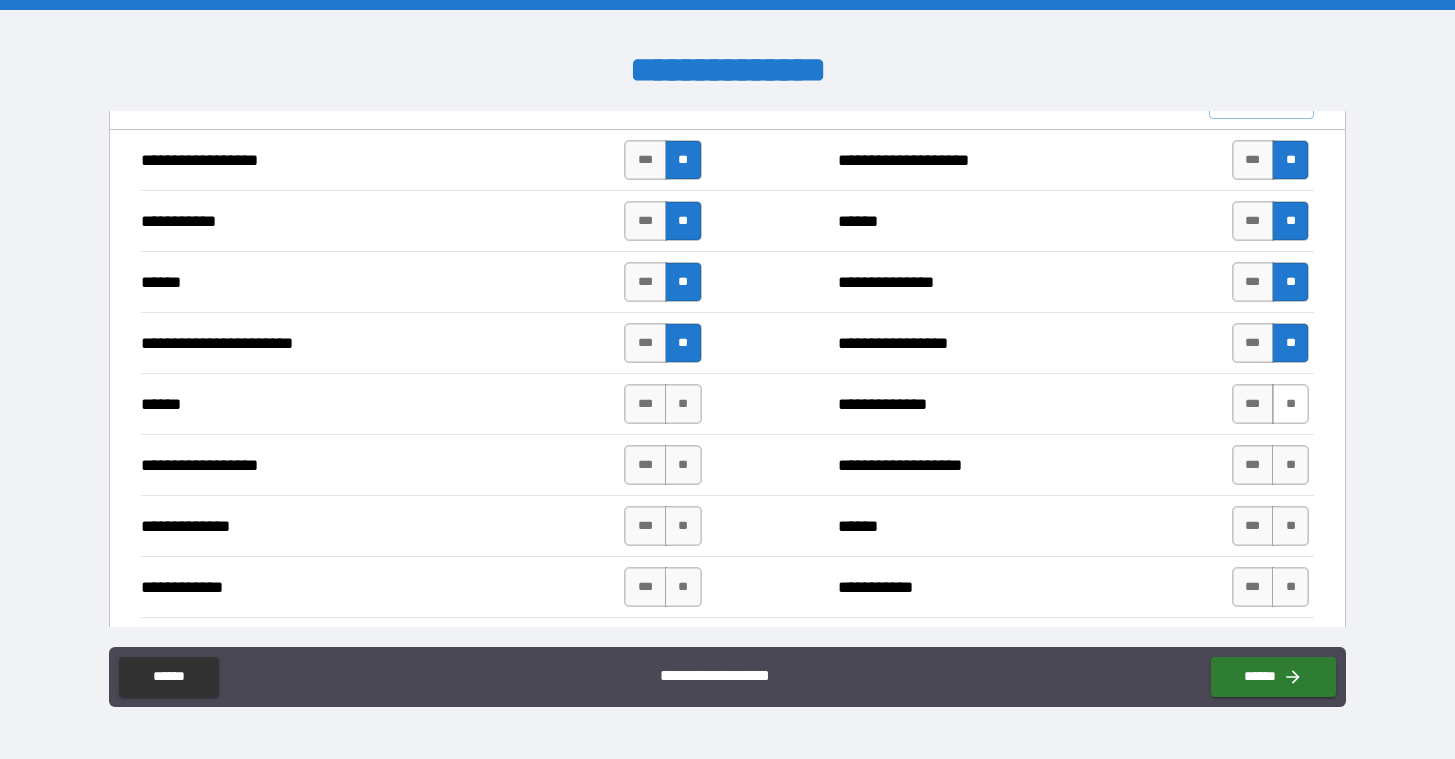 click on "**" at bounding box center (1290, 404) 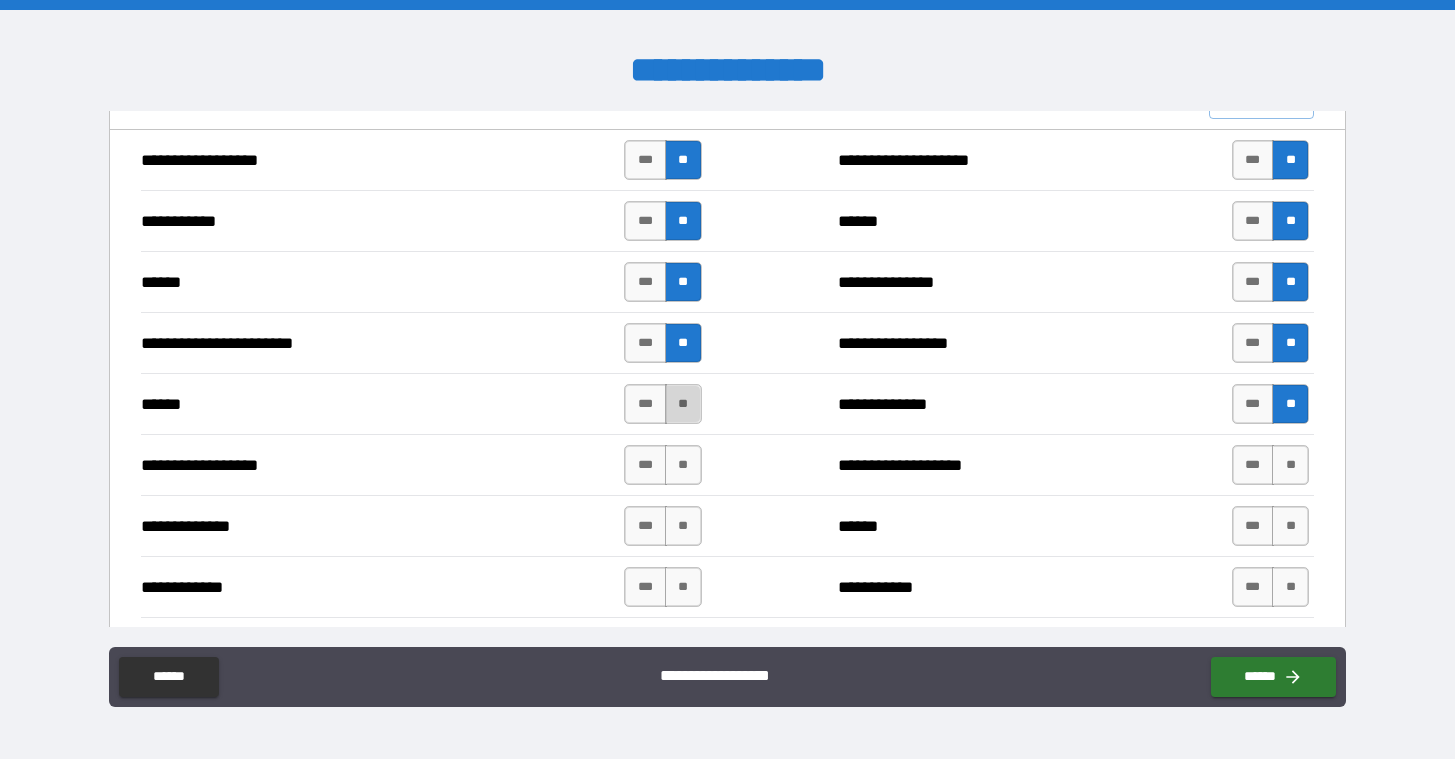click on "**" at bounding box center (683, 404) 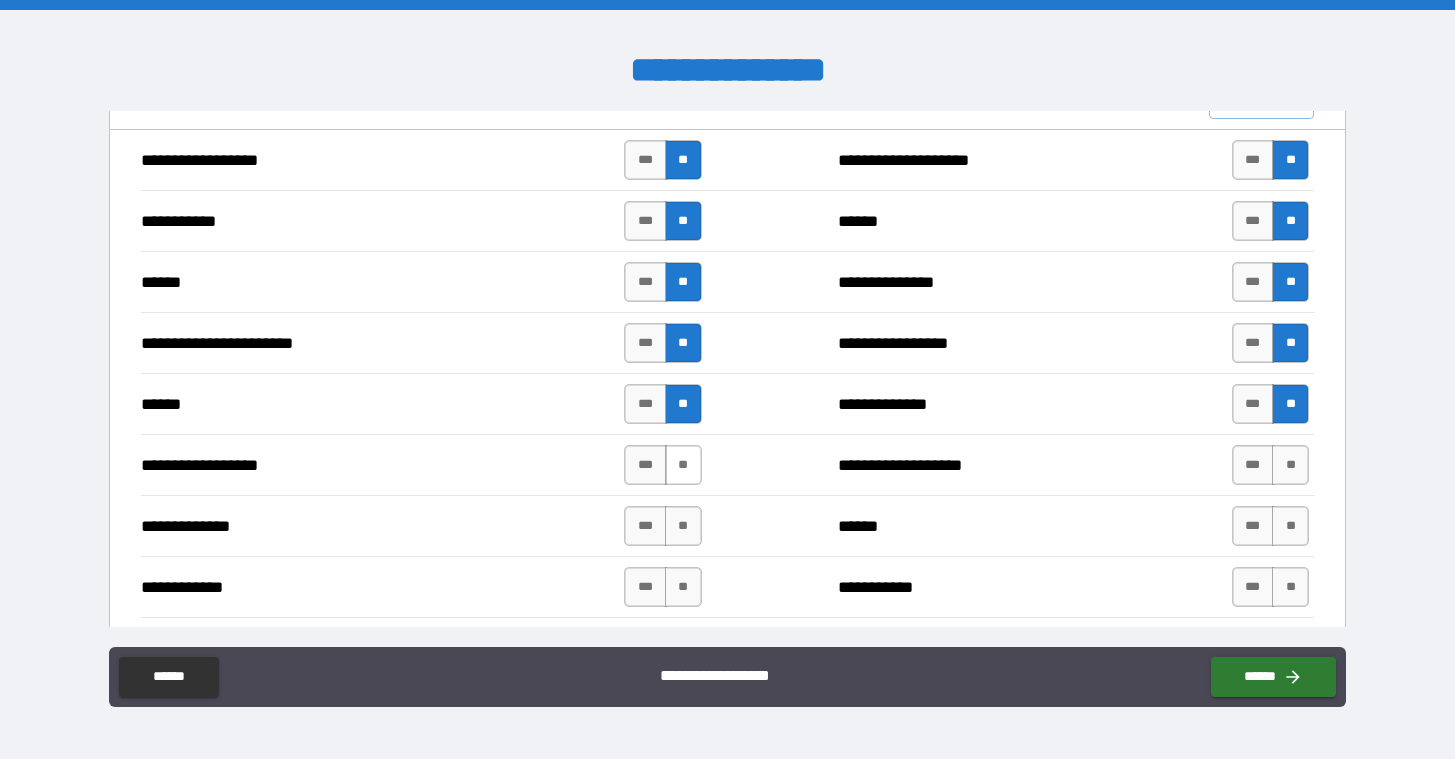 click on "**" at bounding box center [683, 465] 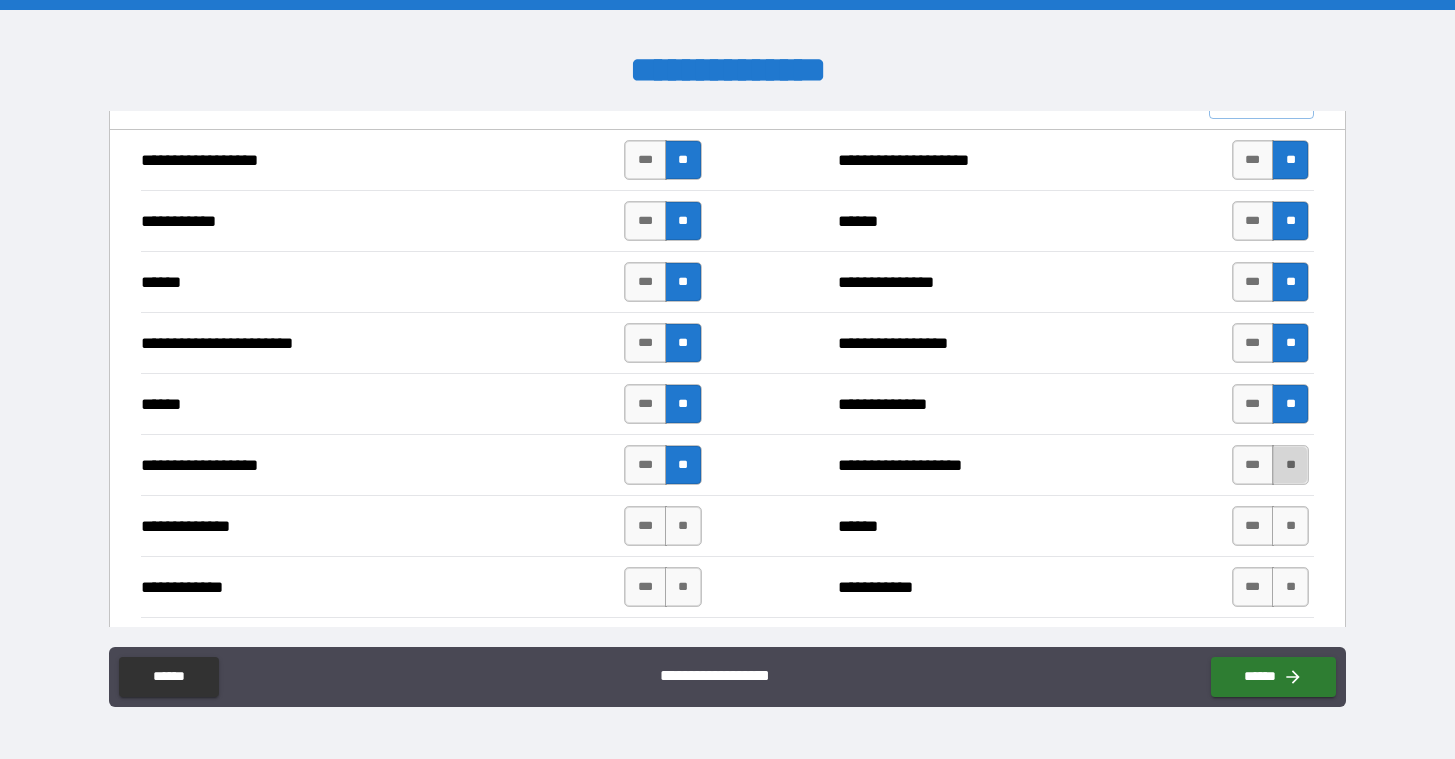 click on "**" at bounding box center (1290, 465) 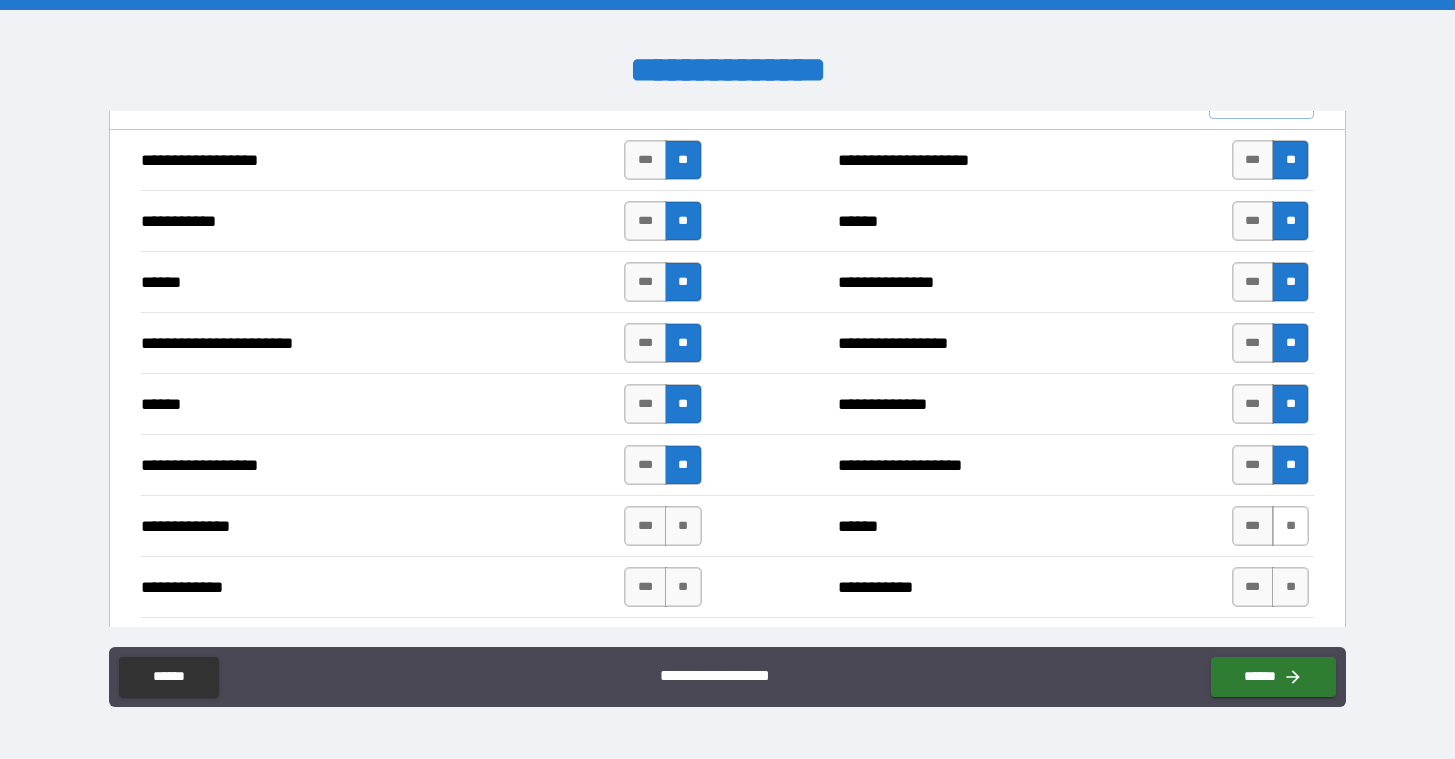 click on "**" at bounding box center (1290, 526) 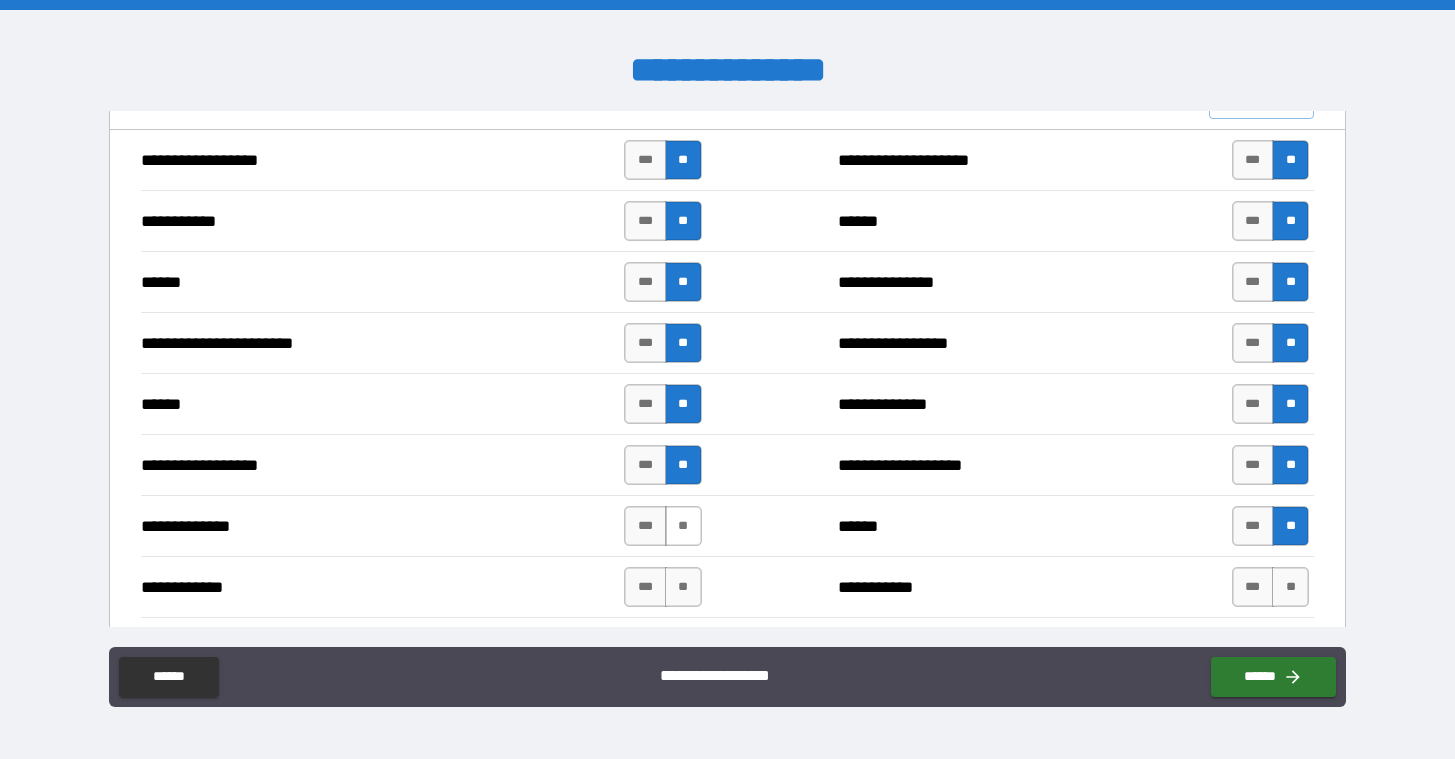 click on "**" at bounding box center (683, 526) 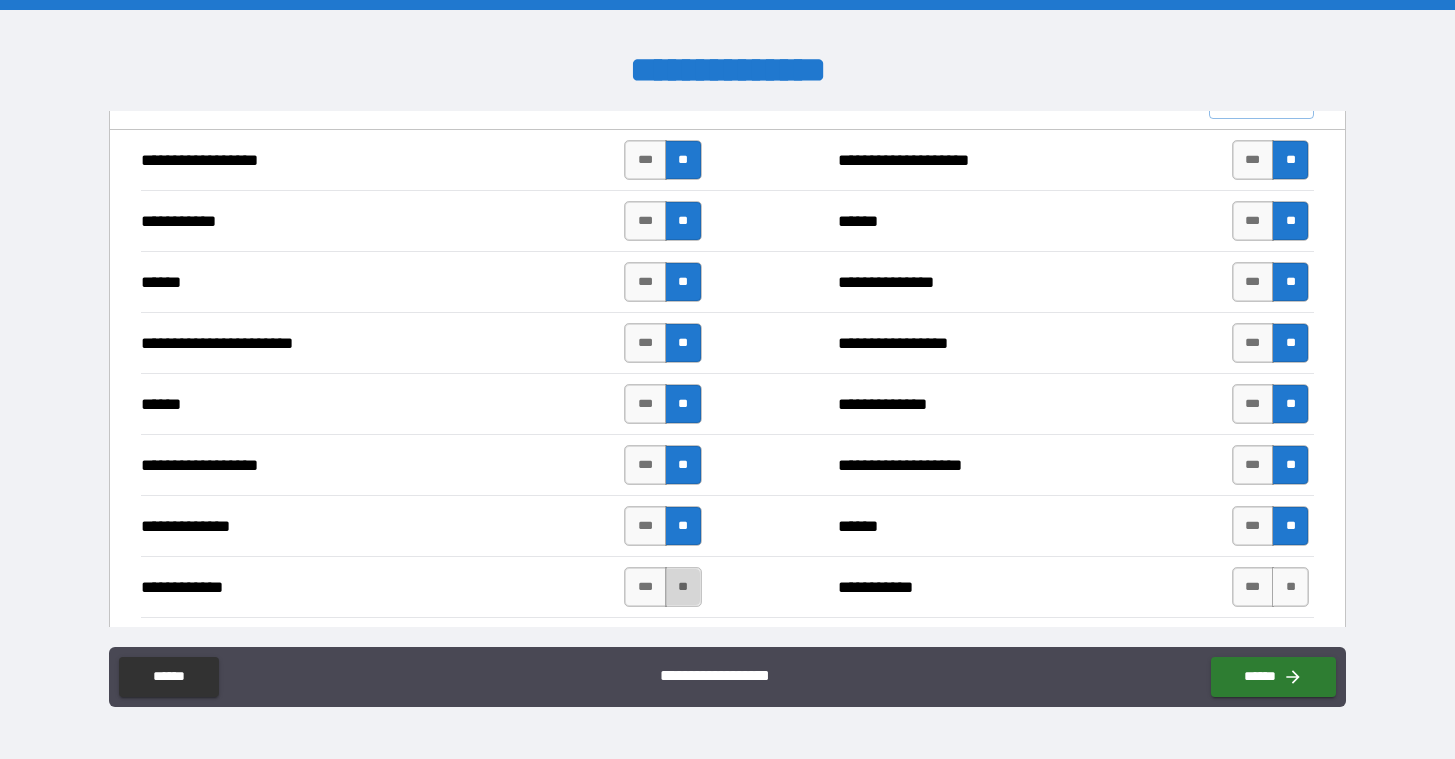 click on "**" at bounding box center [683, 587] 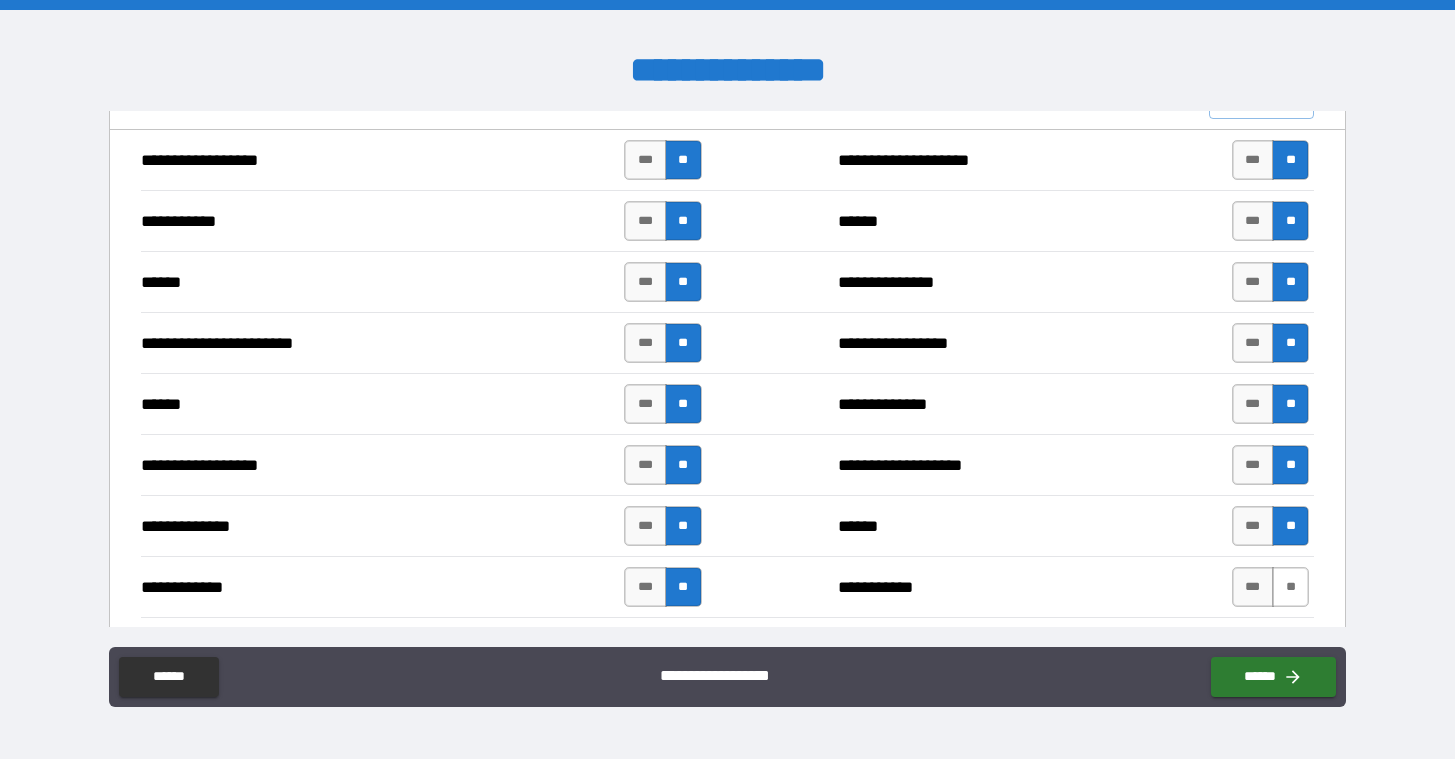 click on "**" at bounding box center (1290, 587) 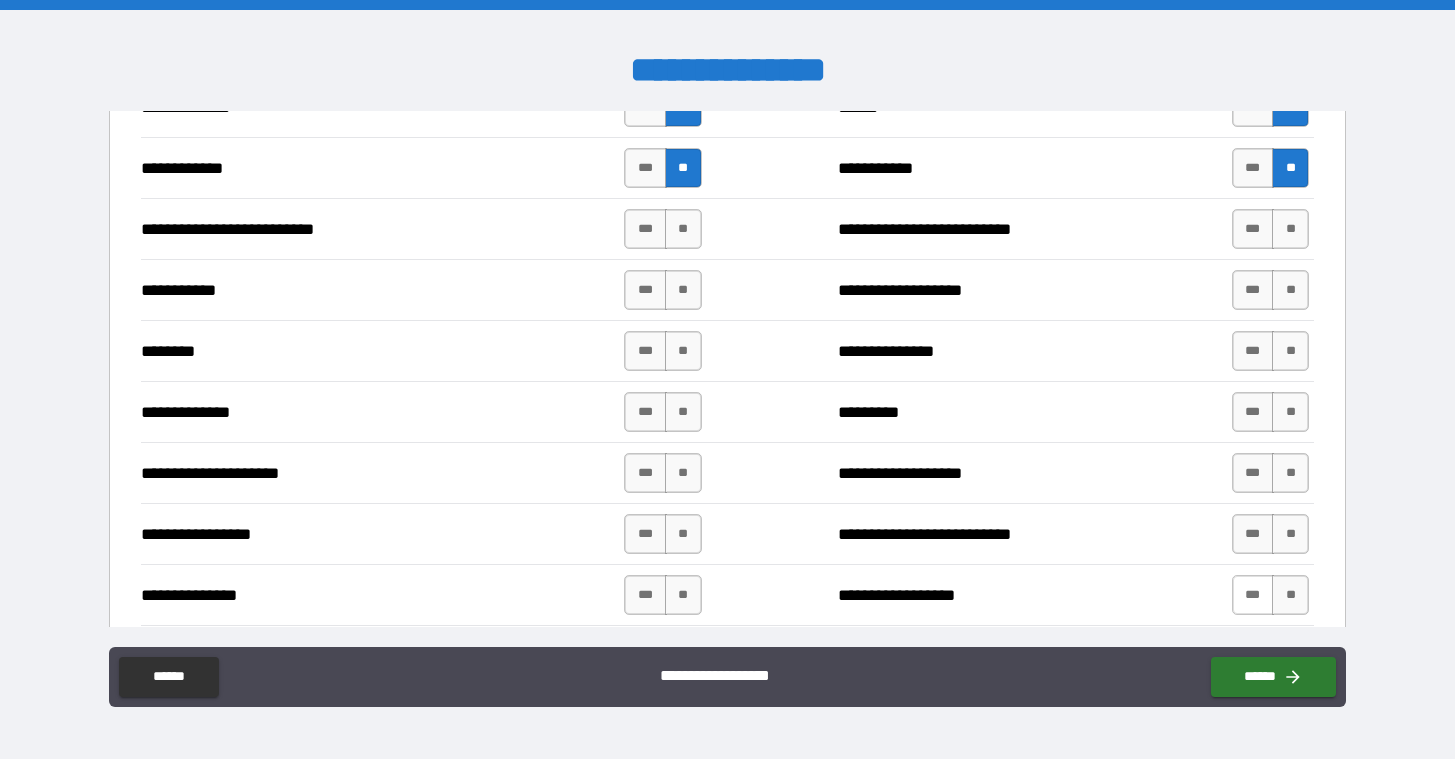 scroll, scrollTop: 2147, scrollLeft: 0, axis: vertical 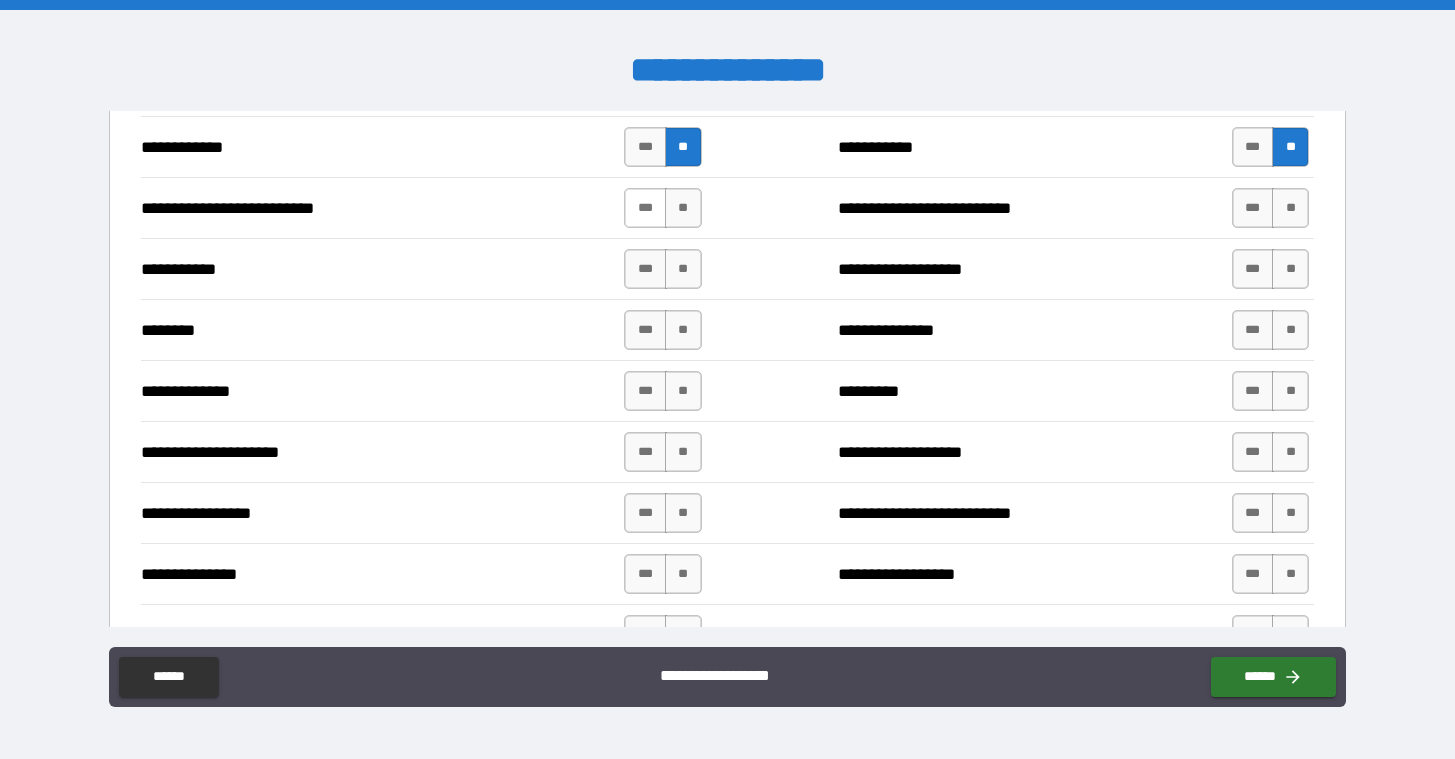 click on "***" at bounding box center [645, 208] 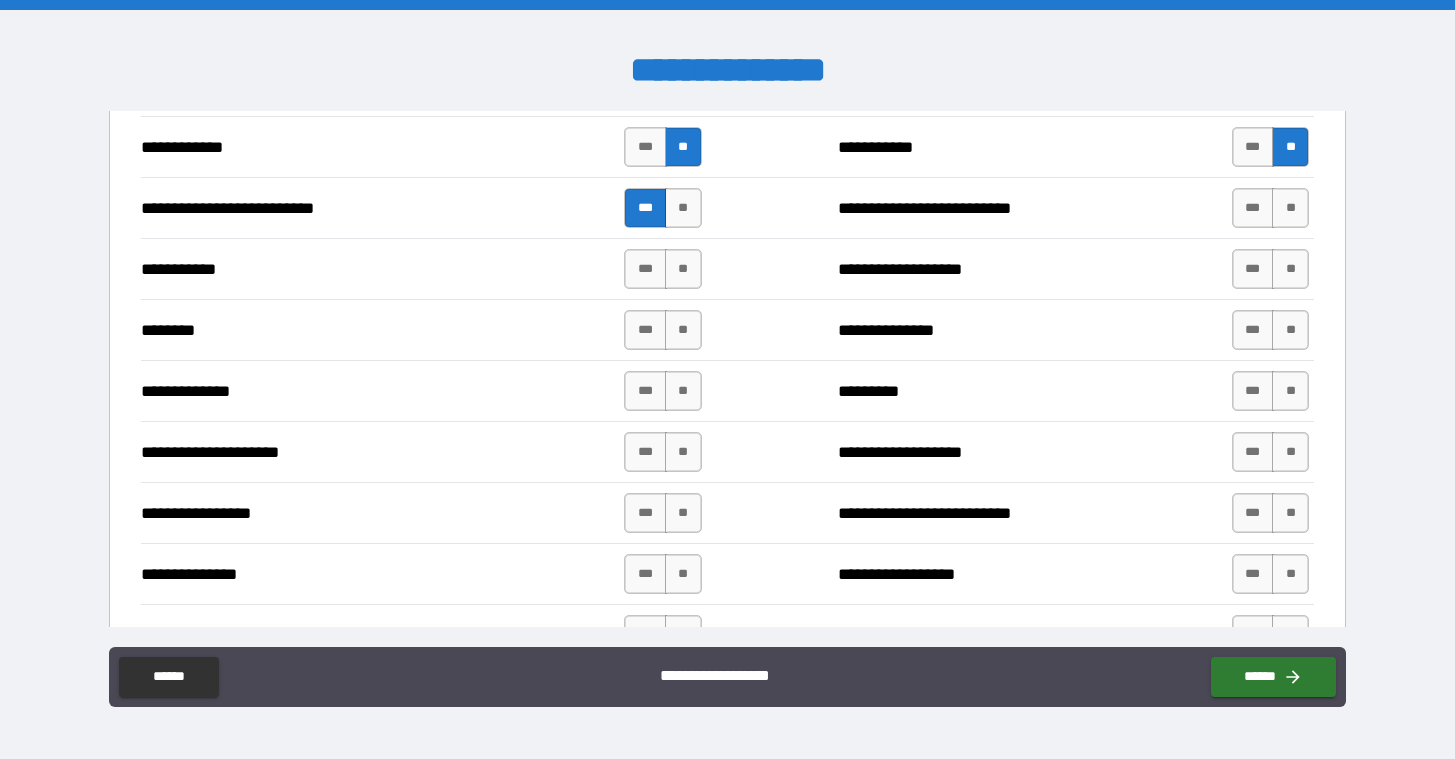 click on "*** **" at bounding box center [1273, 208] 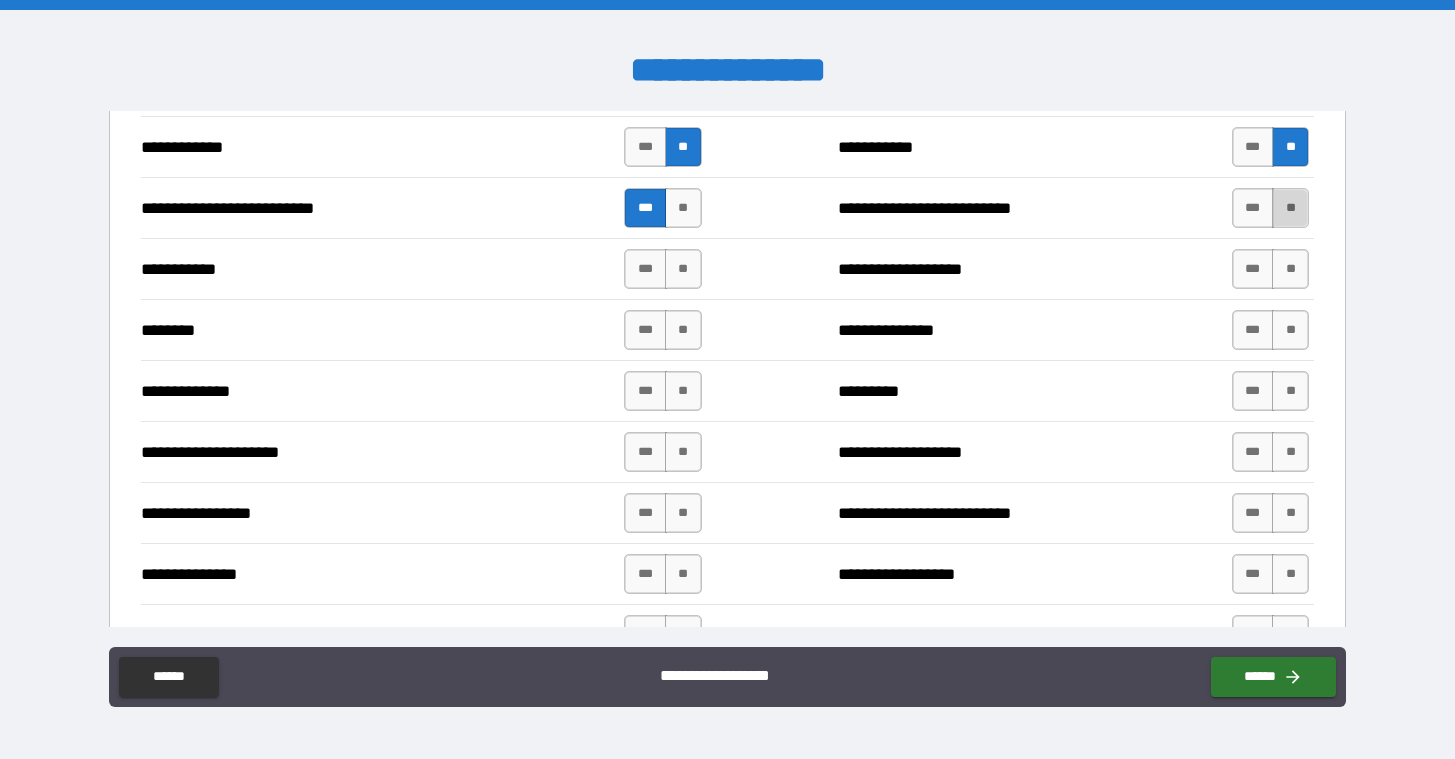 click on "**" at bounding box center (1290, 208) 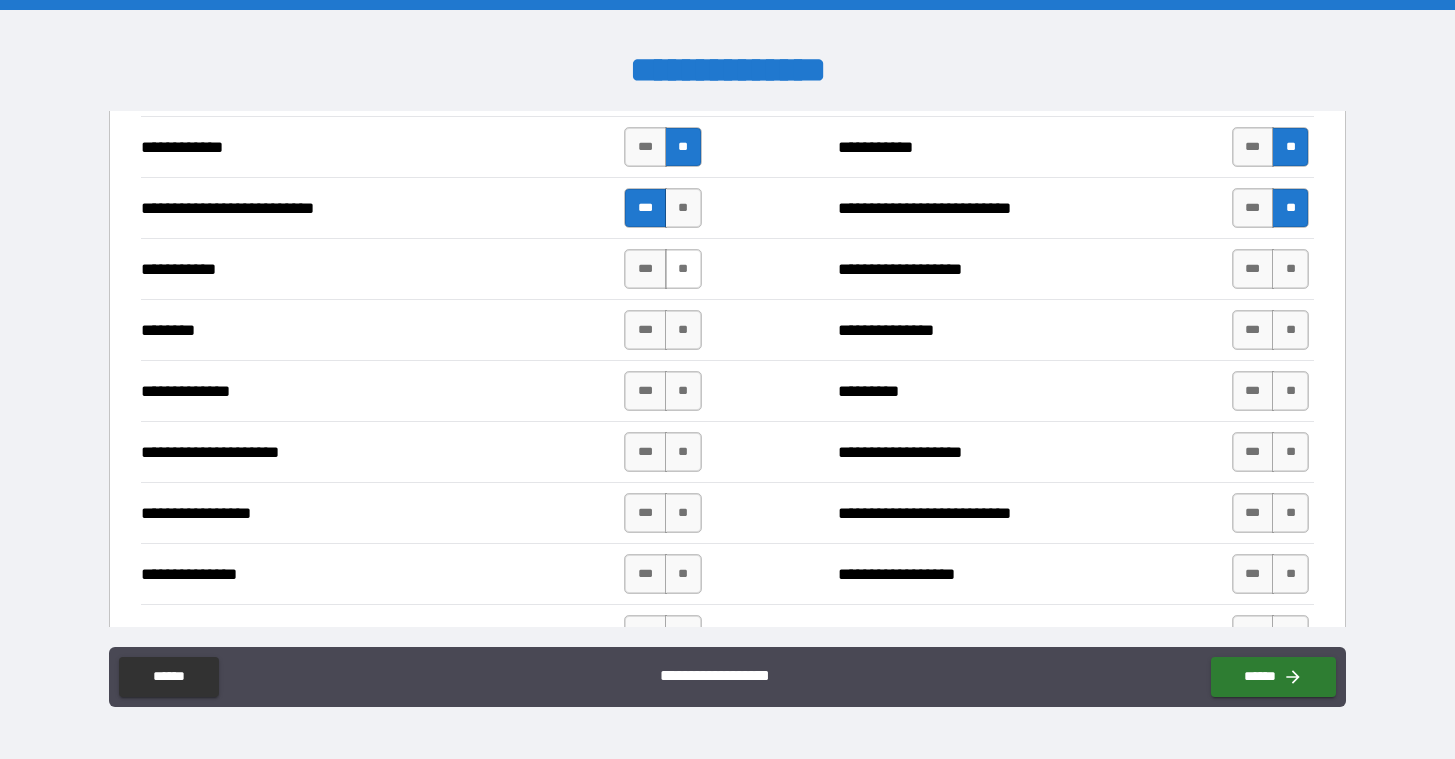 click on "**" at bounding box center (683, 269) 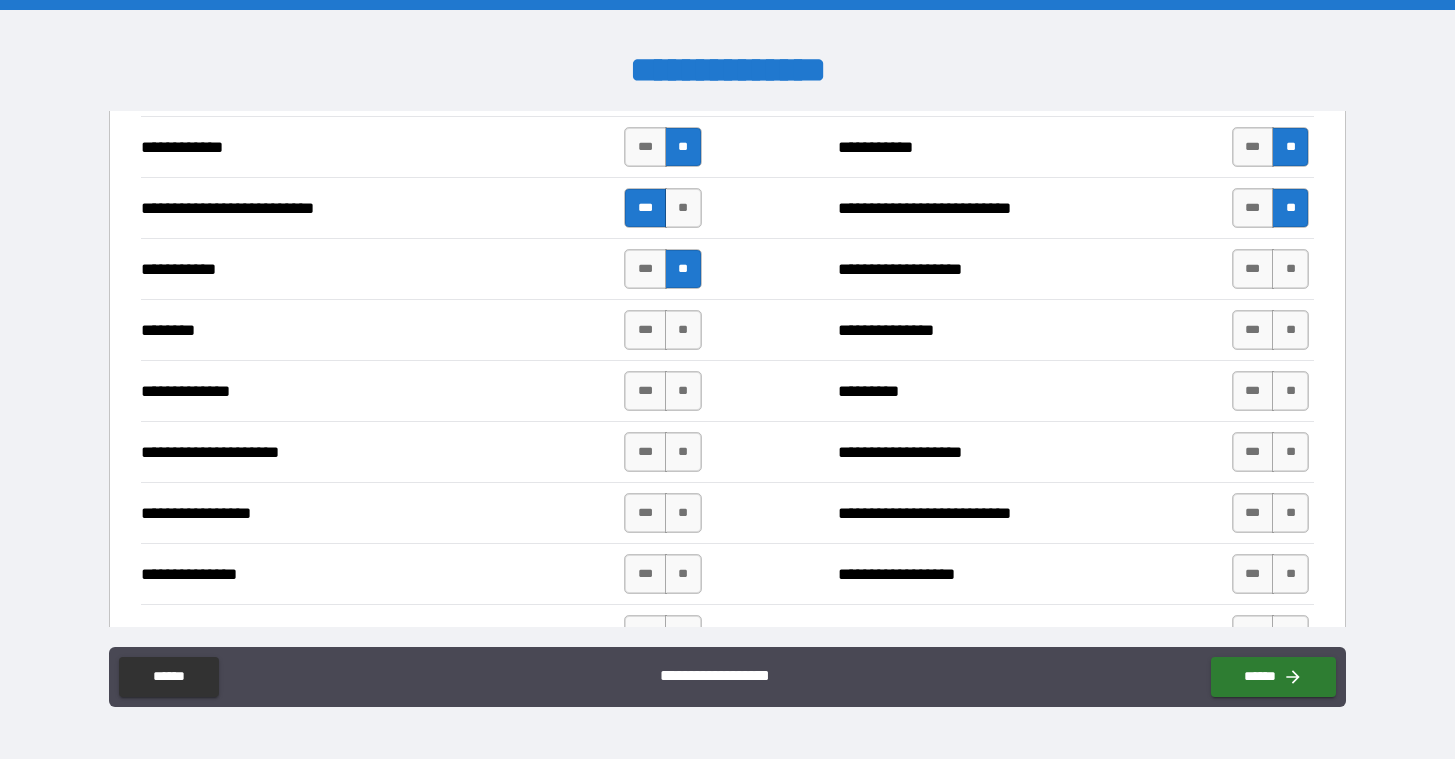 click on "*** **" at bounding box center [1270, 269] 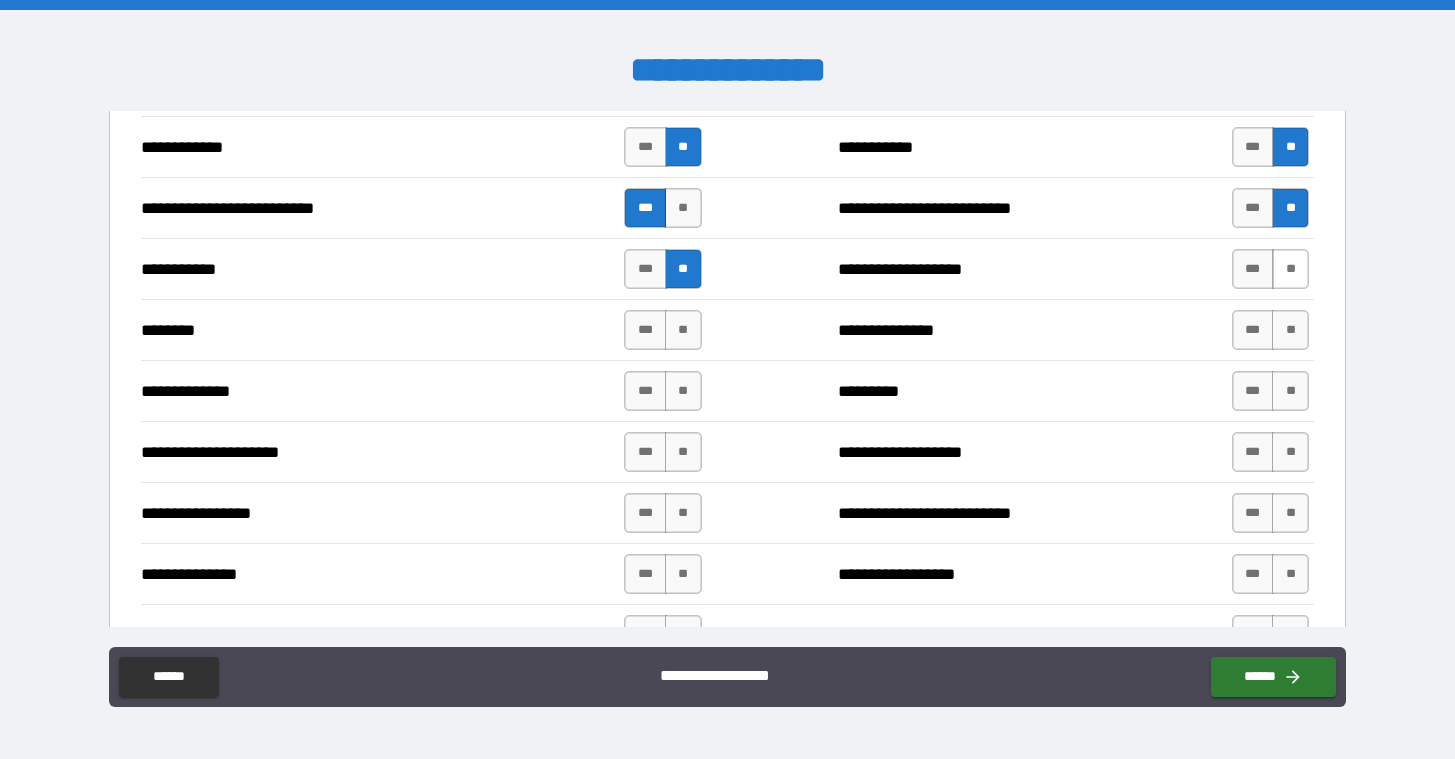 click on "**" at bounding box center (1290, 269) 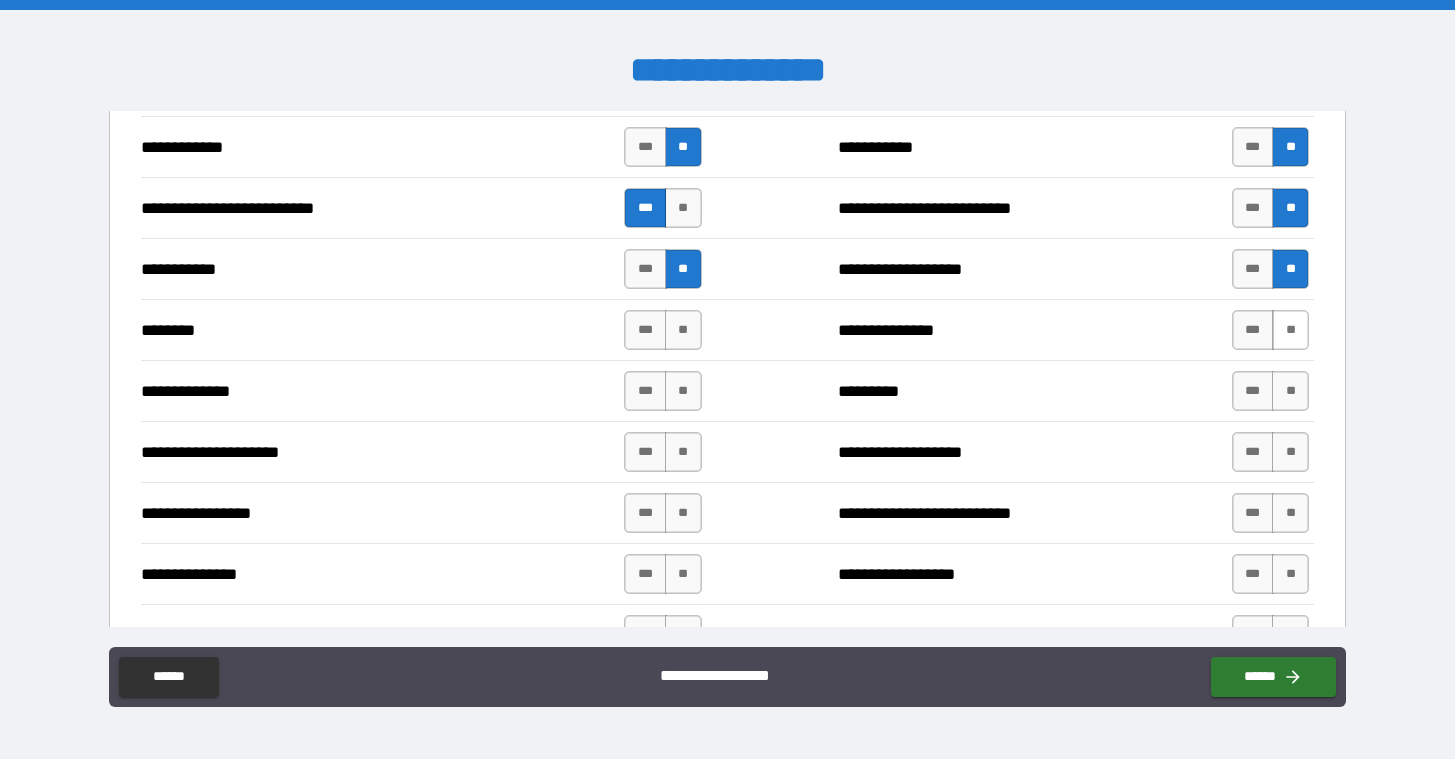 click on "**" at bounding box center (1290, 330) 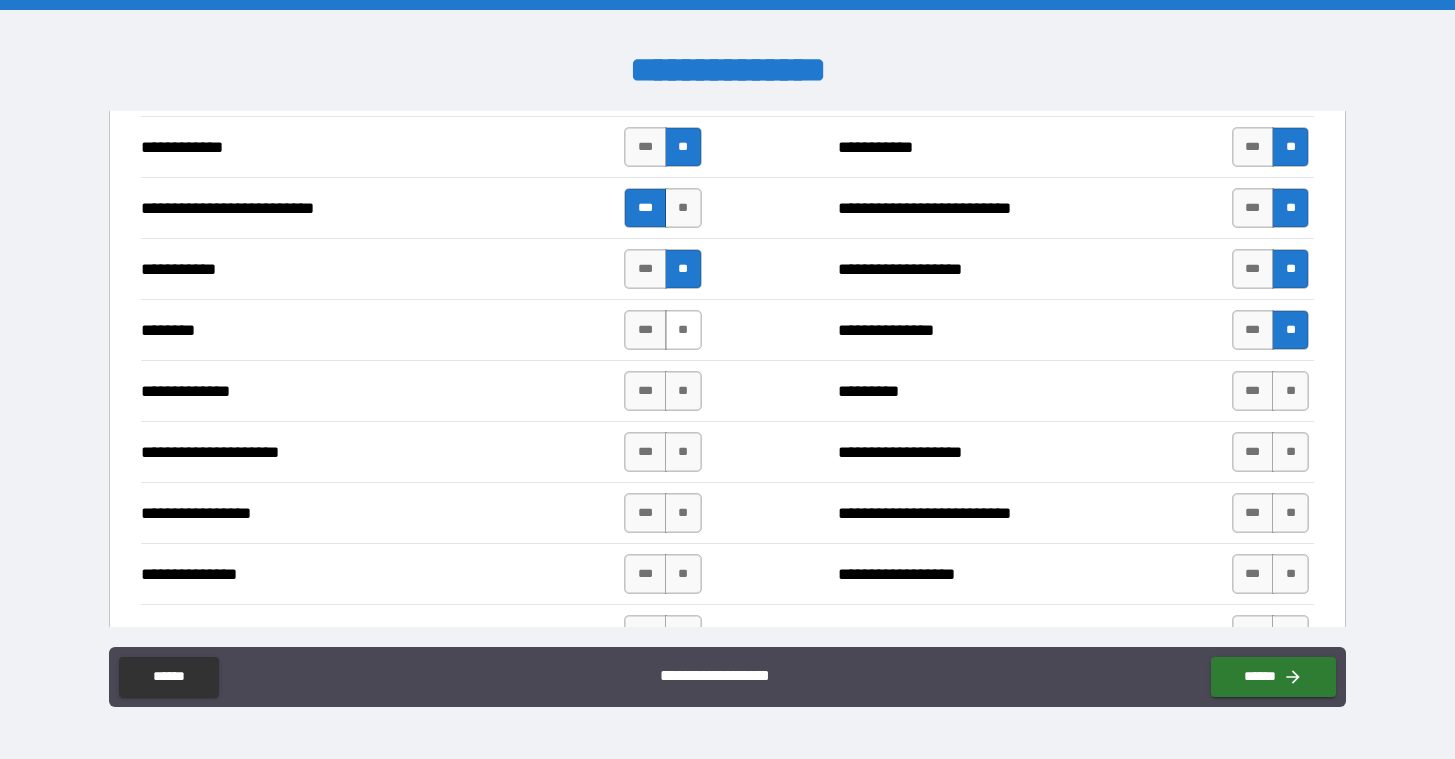 click on "**" at bounding box center (683, 330) 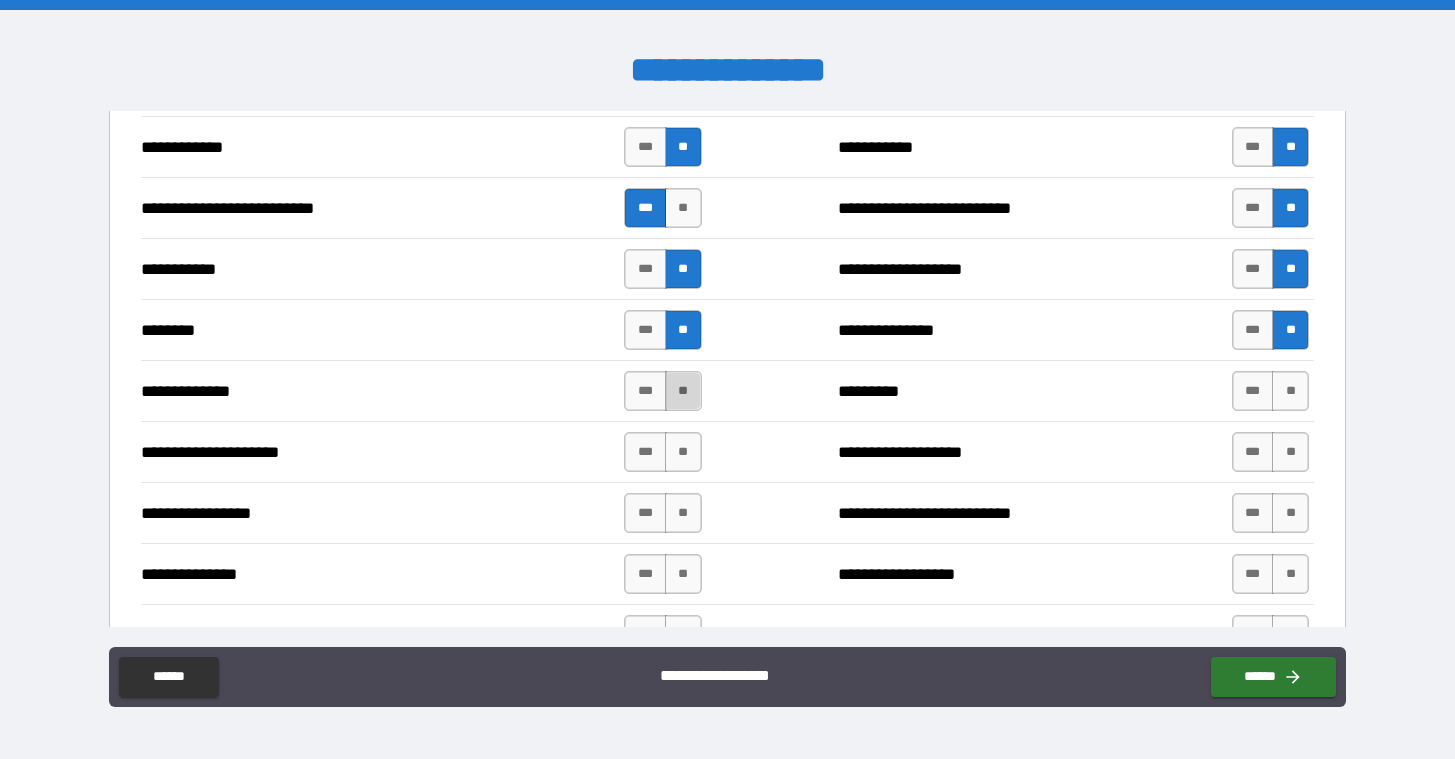 click on "**" at bounding box center (683, 391) 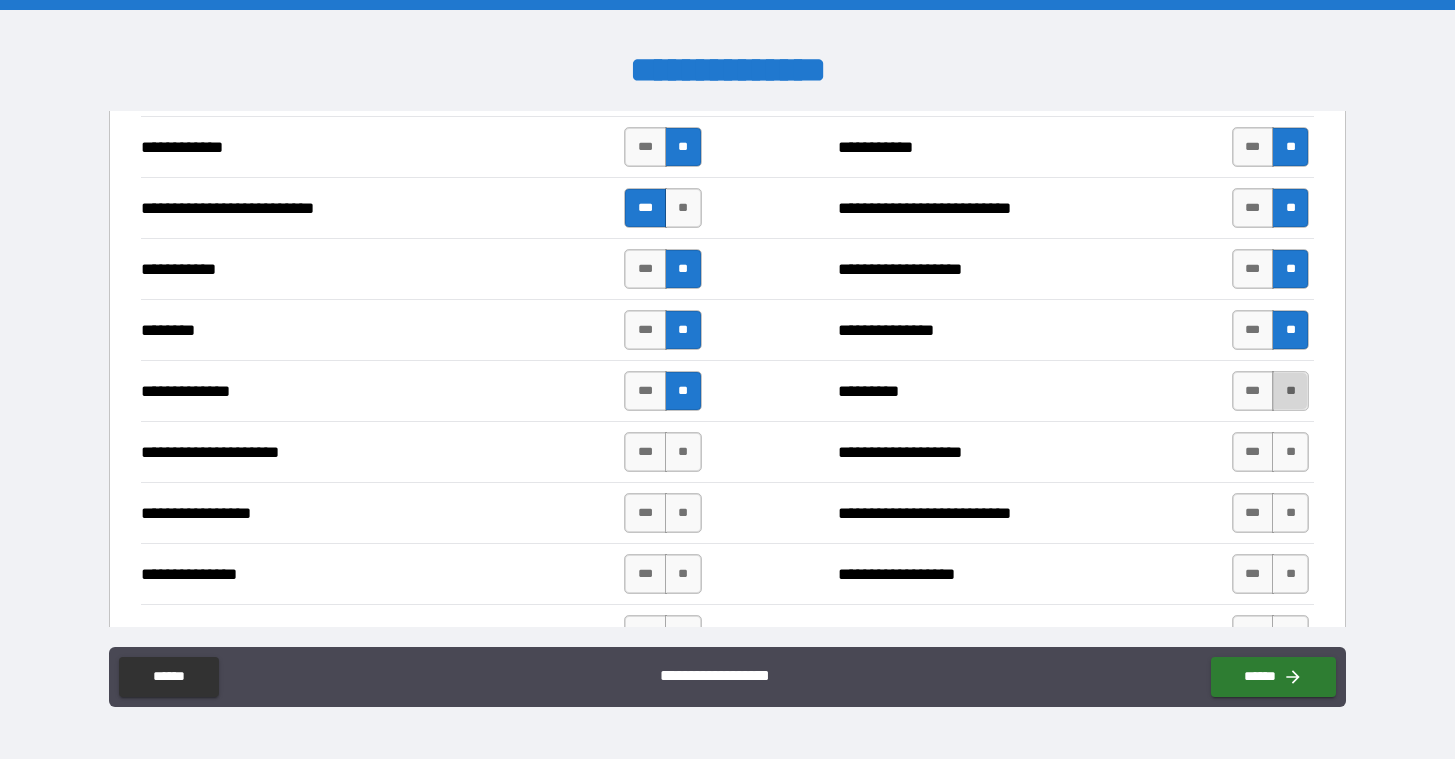 click on "**" at bounding box center [1290, 391] 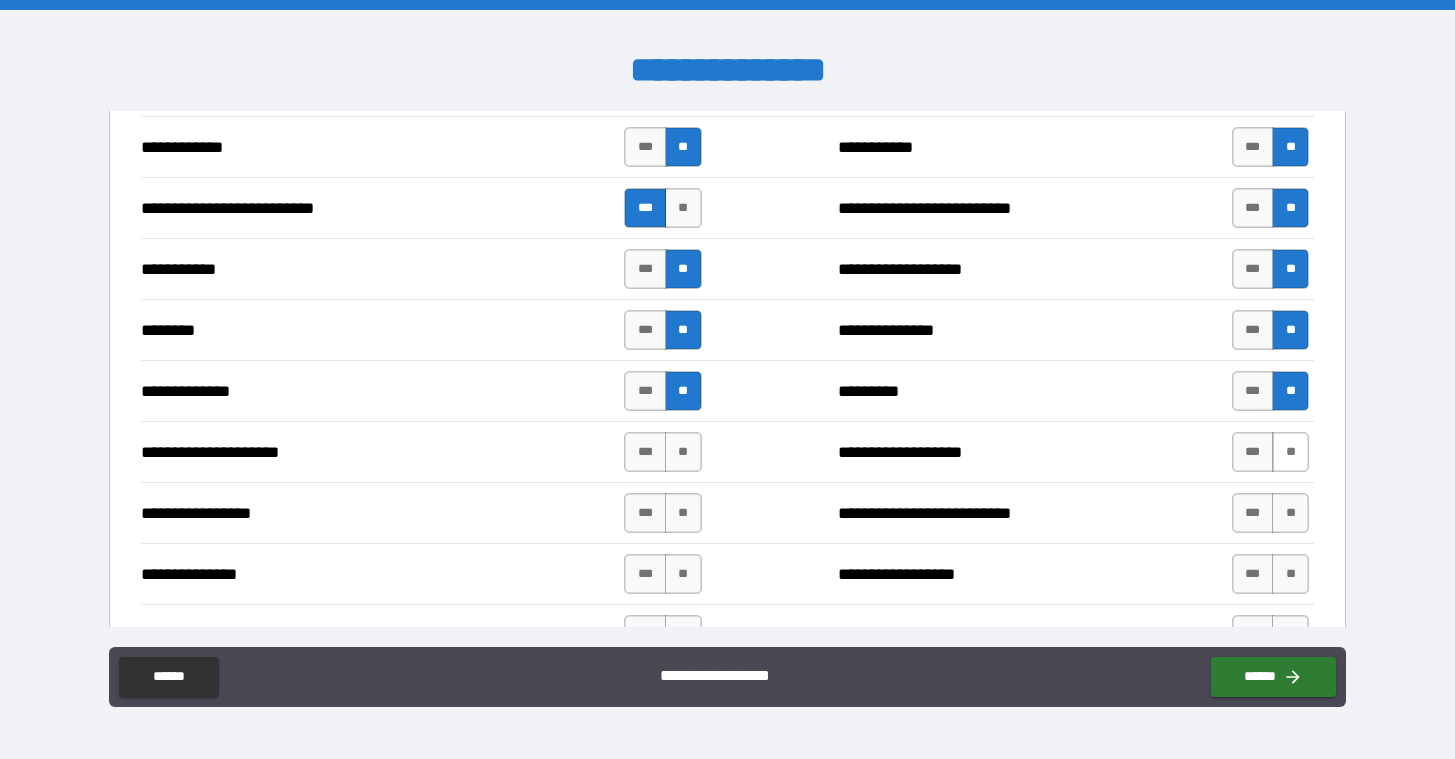 click on "**" at bounding box center (1290, 452) 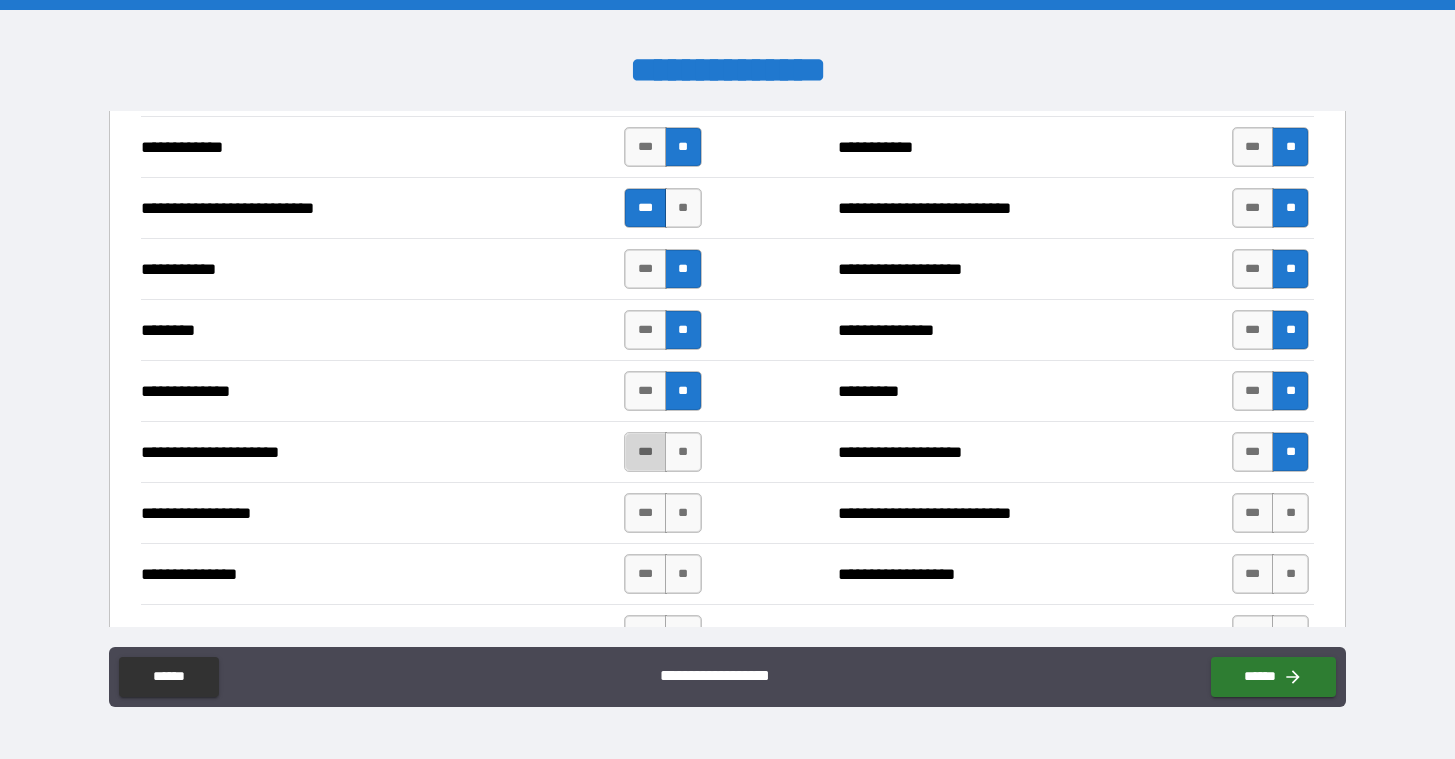 click on "***" at bounding box center (645, 452) 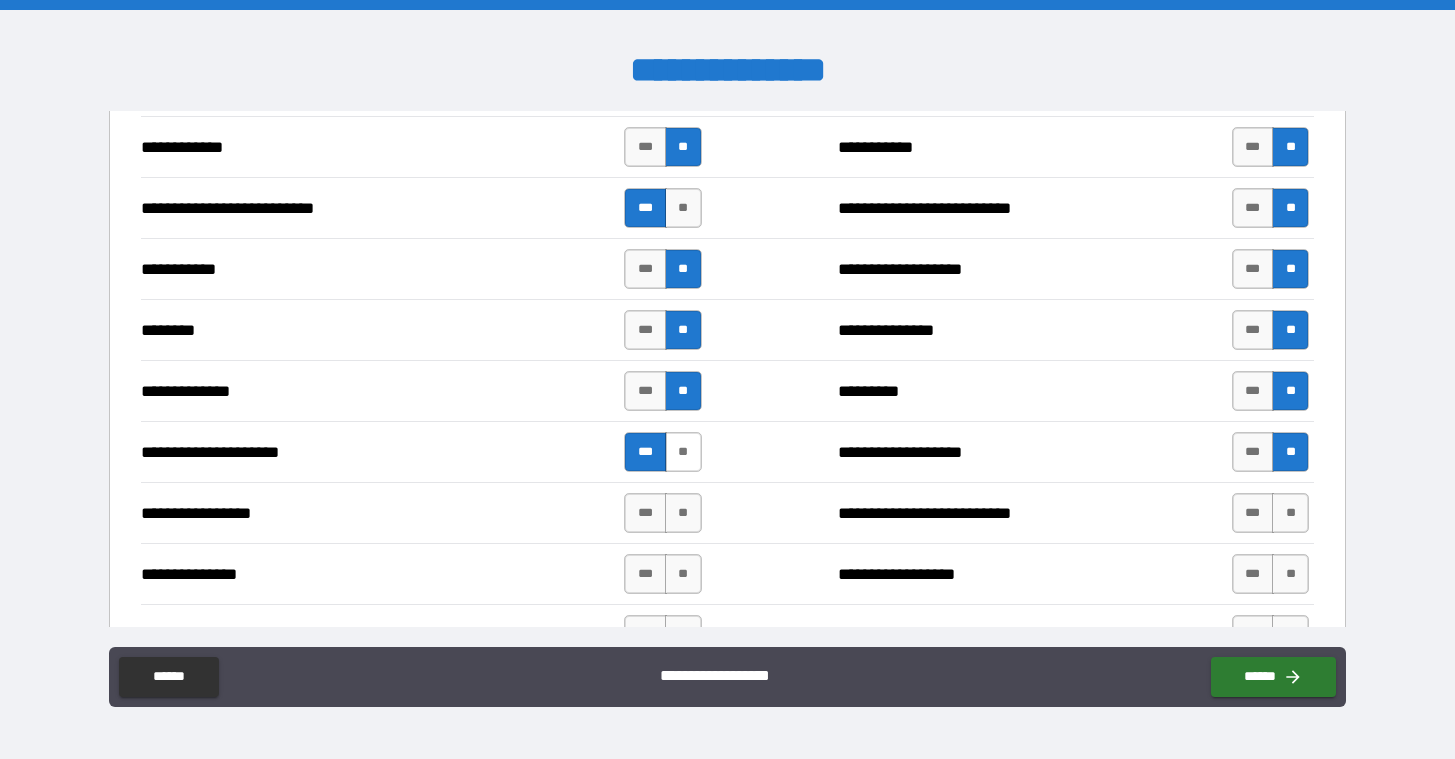 click on "**" at bounding box center [683, 452] 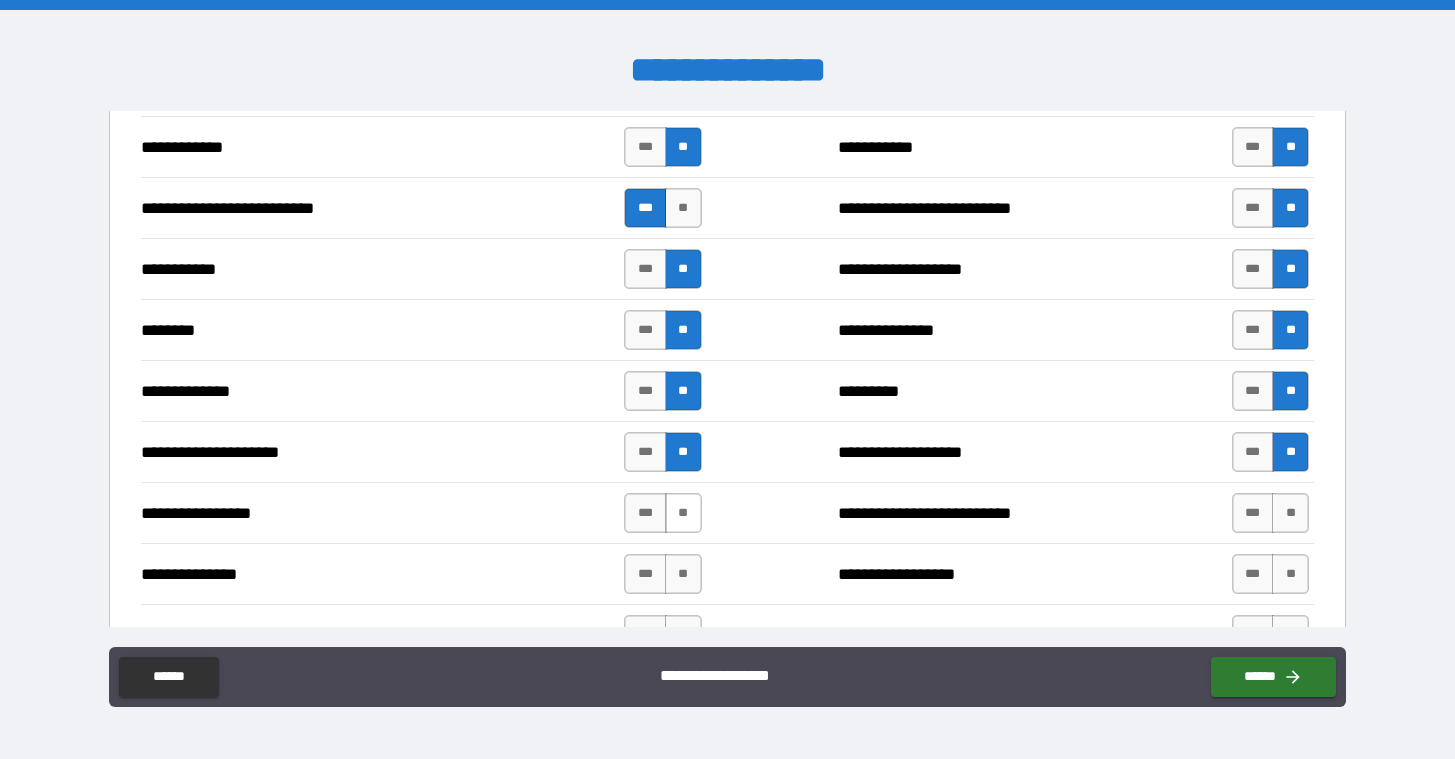 click on "**" at bounding box center (683, 513) 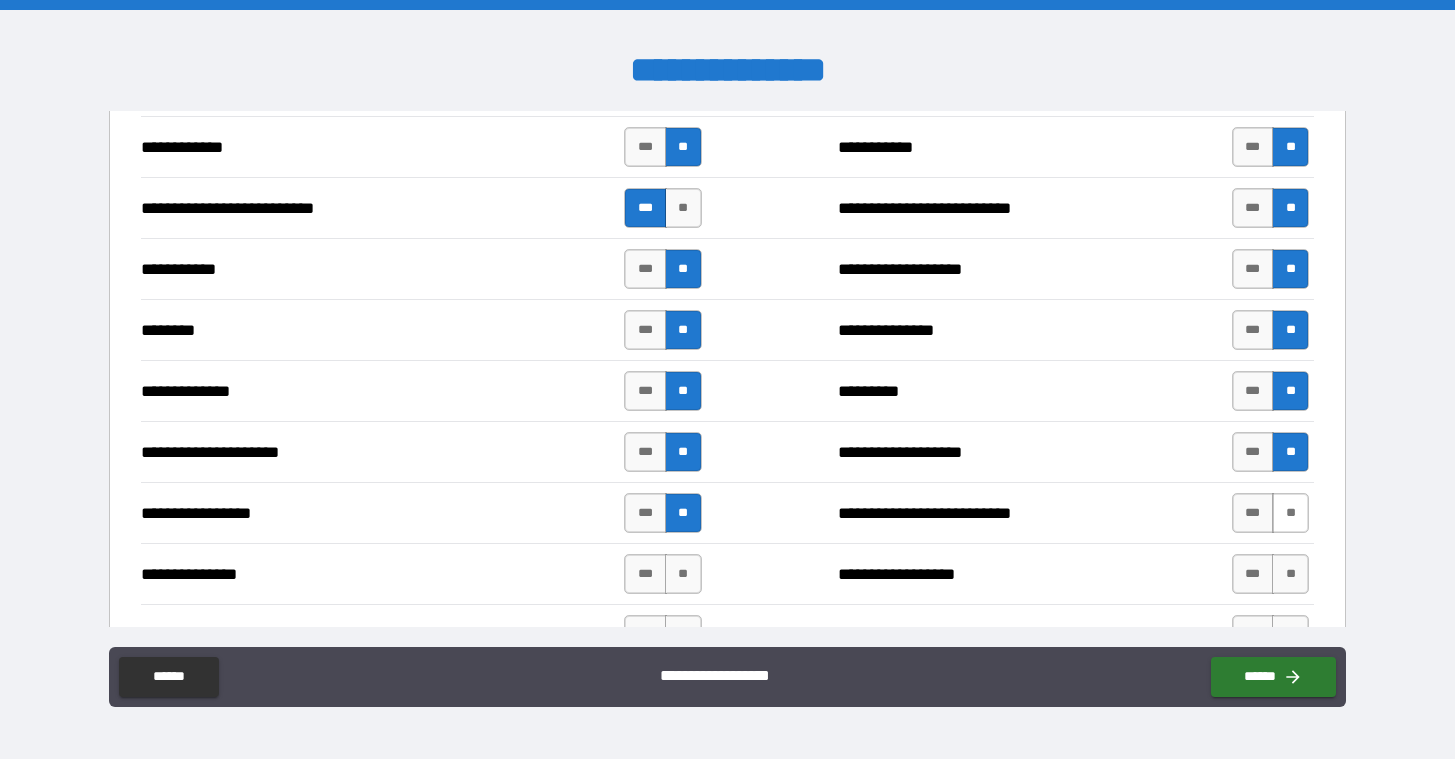 click on "**" at bounding box center (1290, 513) 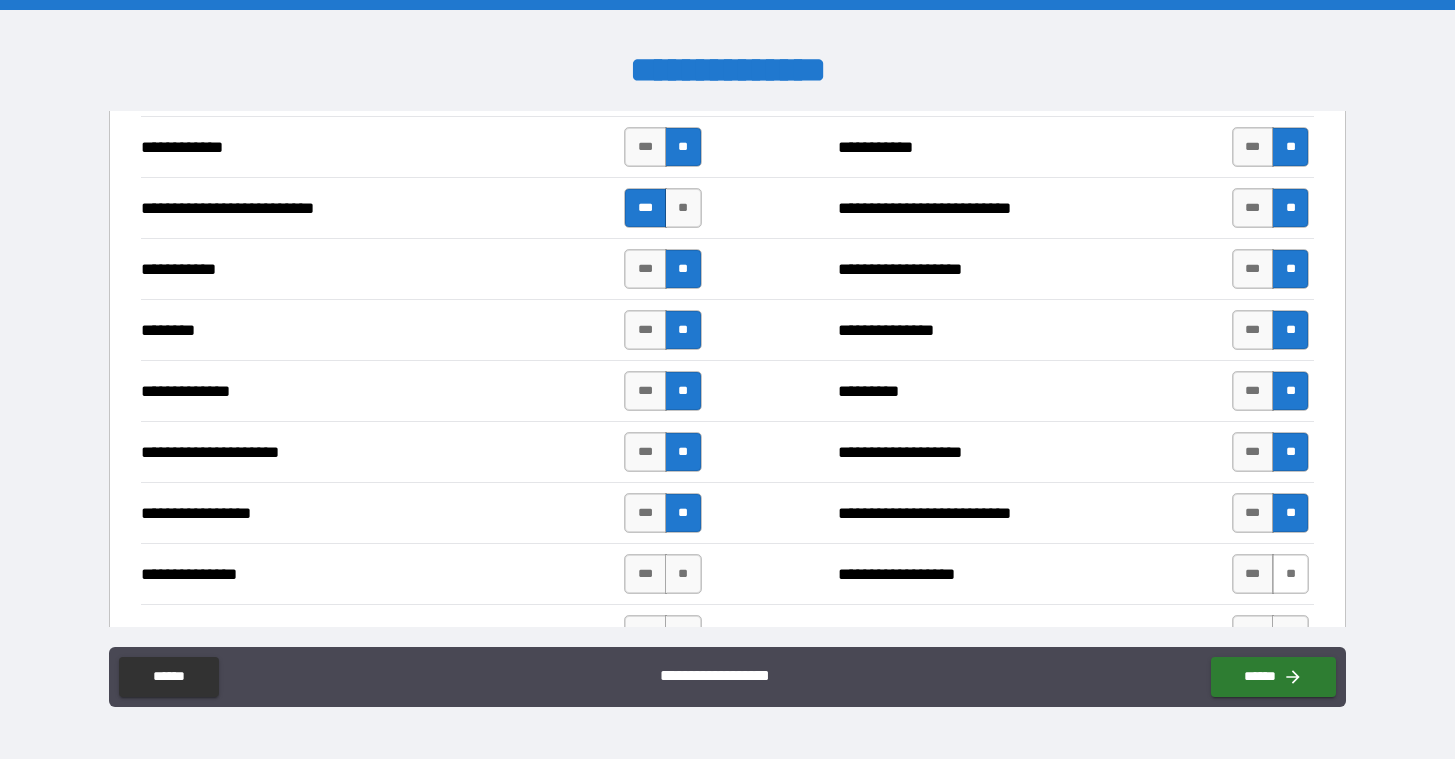 click on "**" at bounding box center (1290, 574) 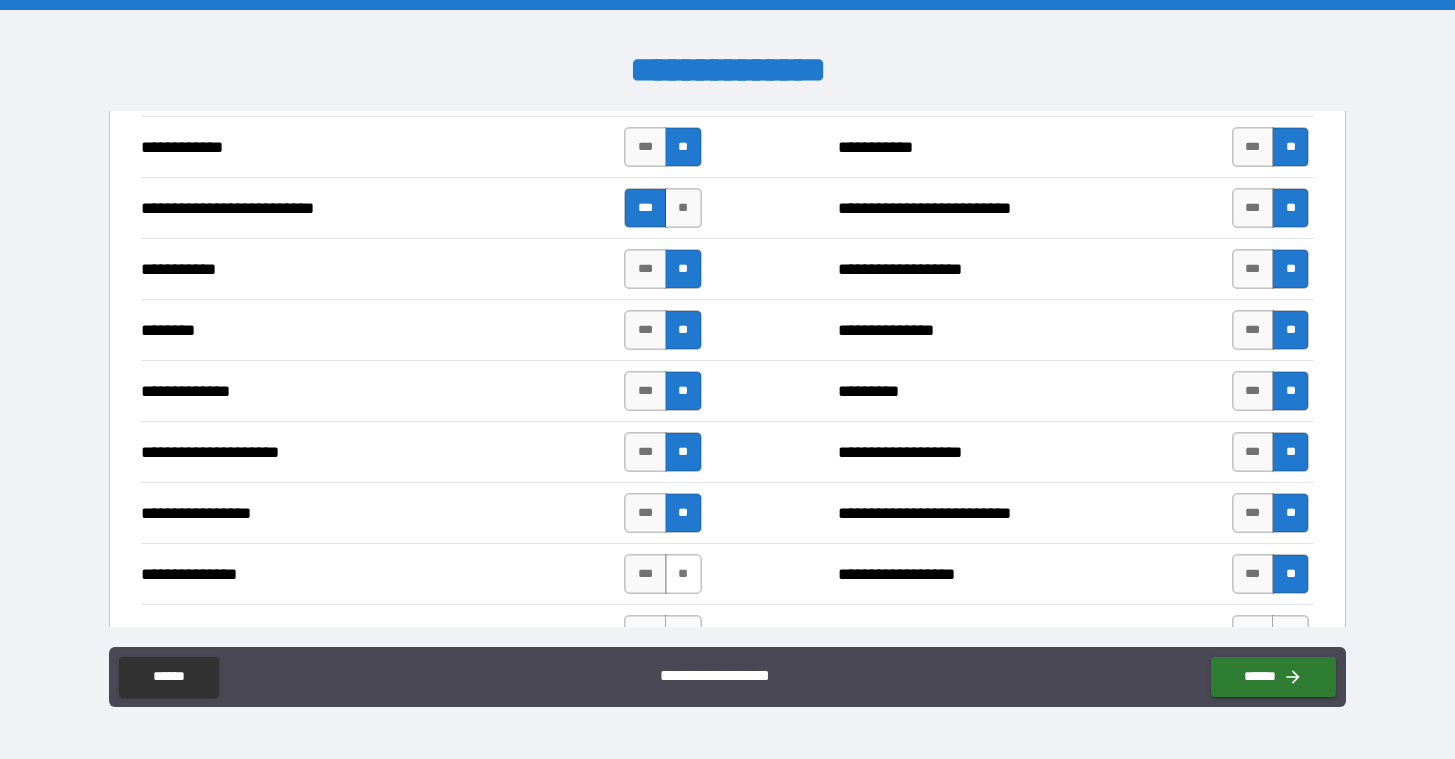 click on "**" at bounding box center (683, 574) 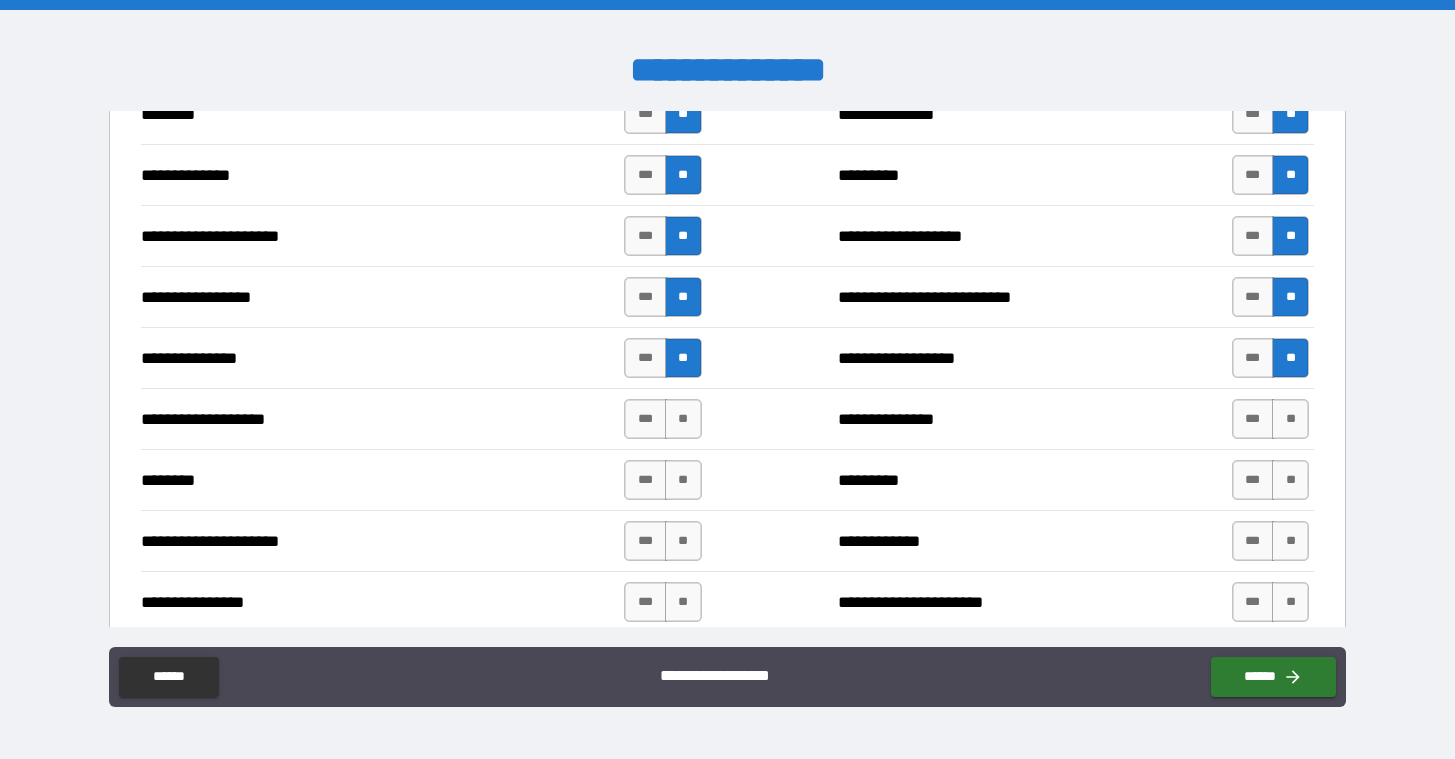 scroll, scrollTop: 2377, scrollLeft: 0, axis: vertical 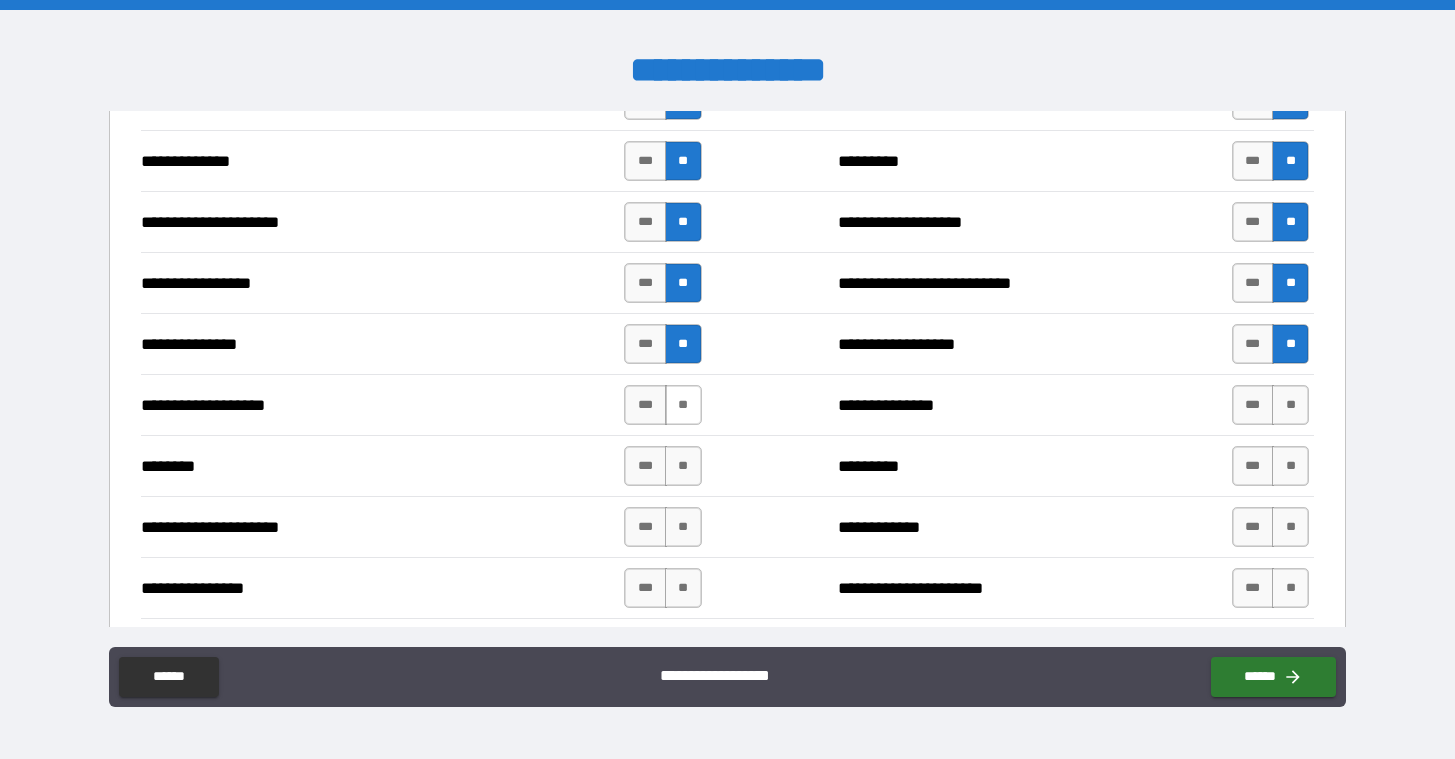 click on "**" at bounding box center (683, 405) 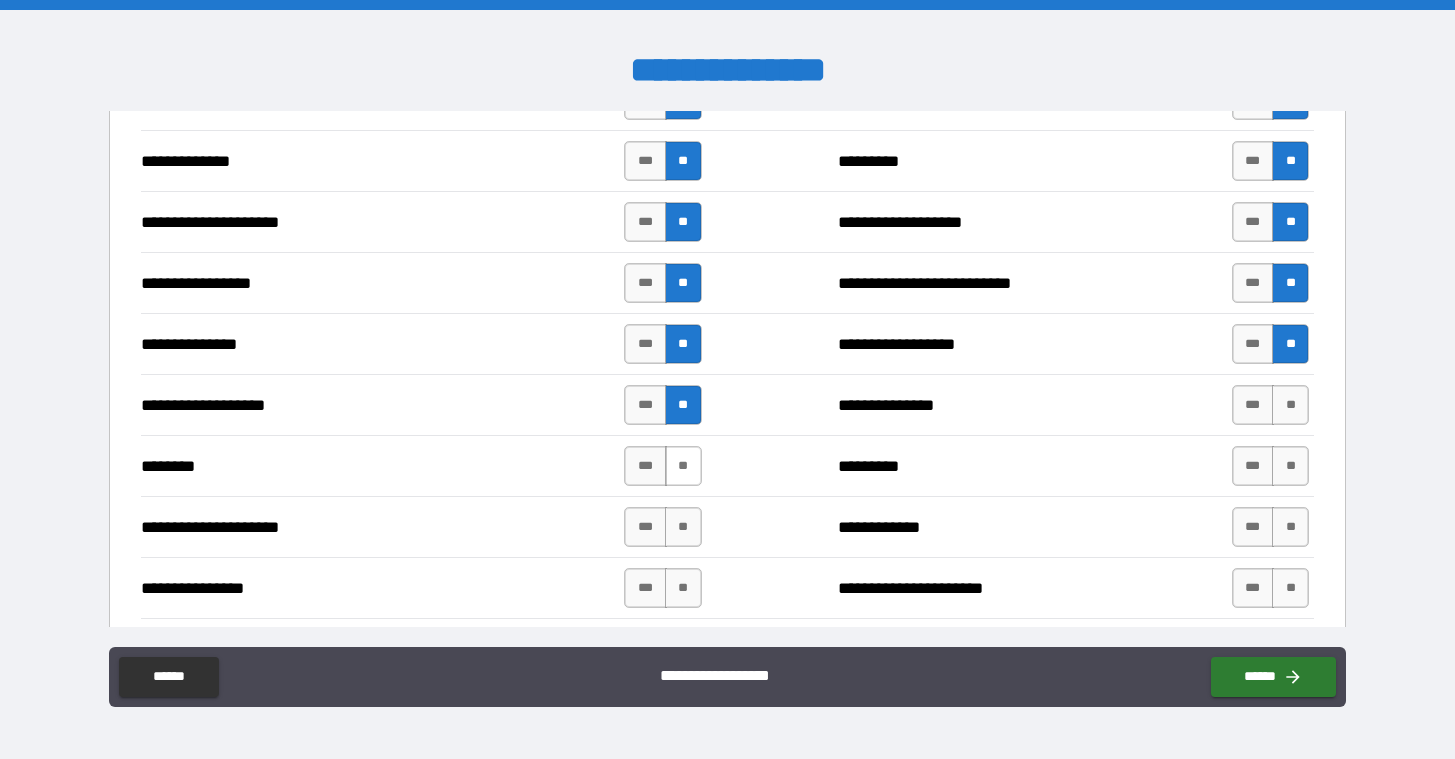 click on "**" at bounding box center (683, 466) 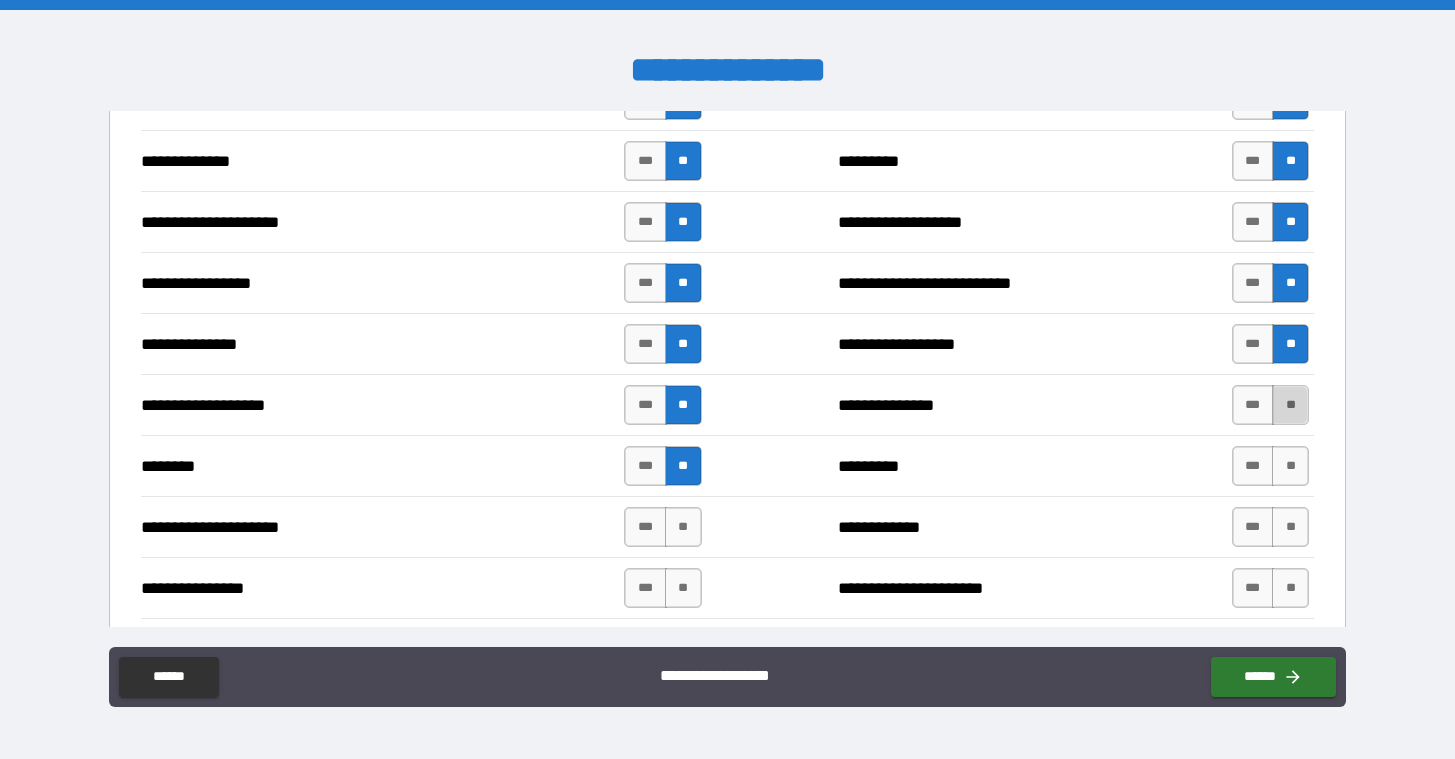 click on "**" at bounding box center [1290, 405] 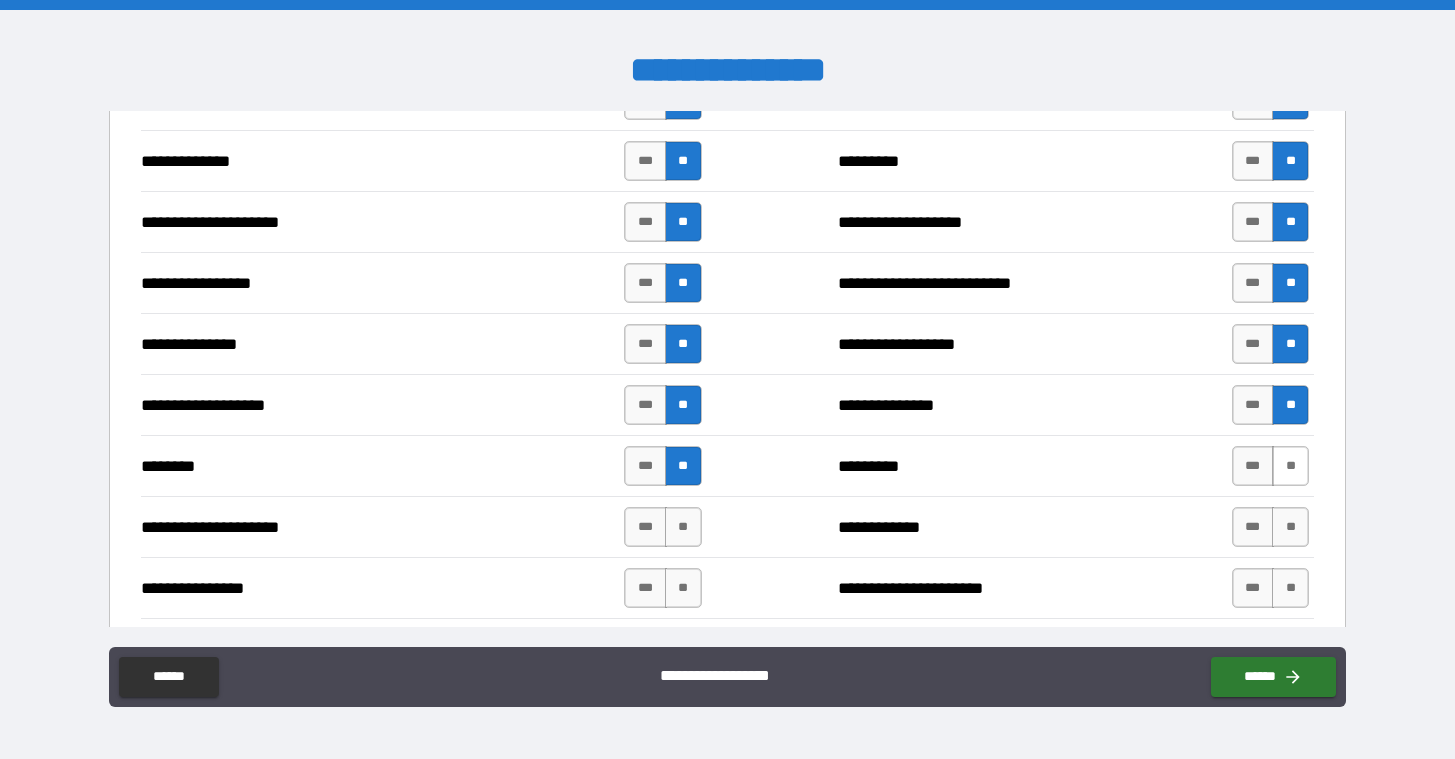 click on "**" at bounding box center (1290, 466) 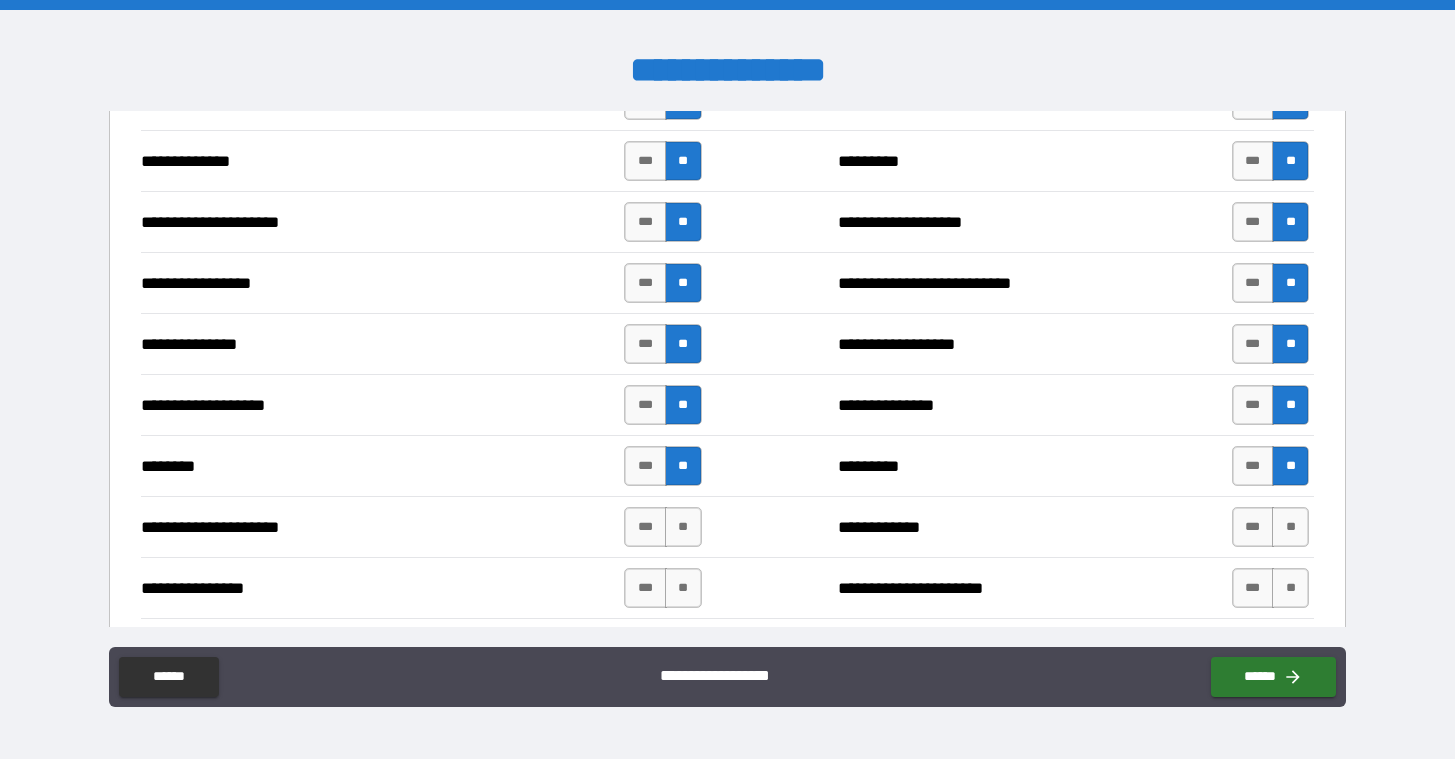click on "**********" at bounding box center [727, 526] 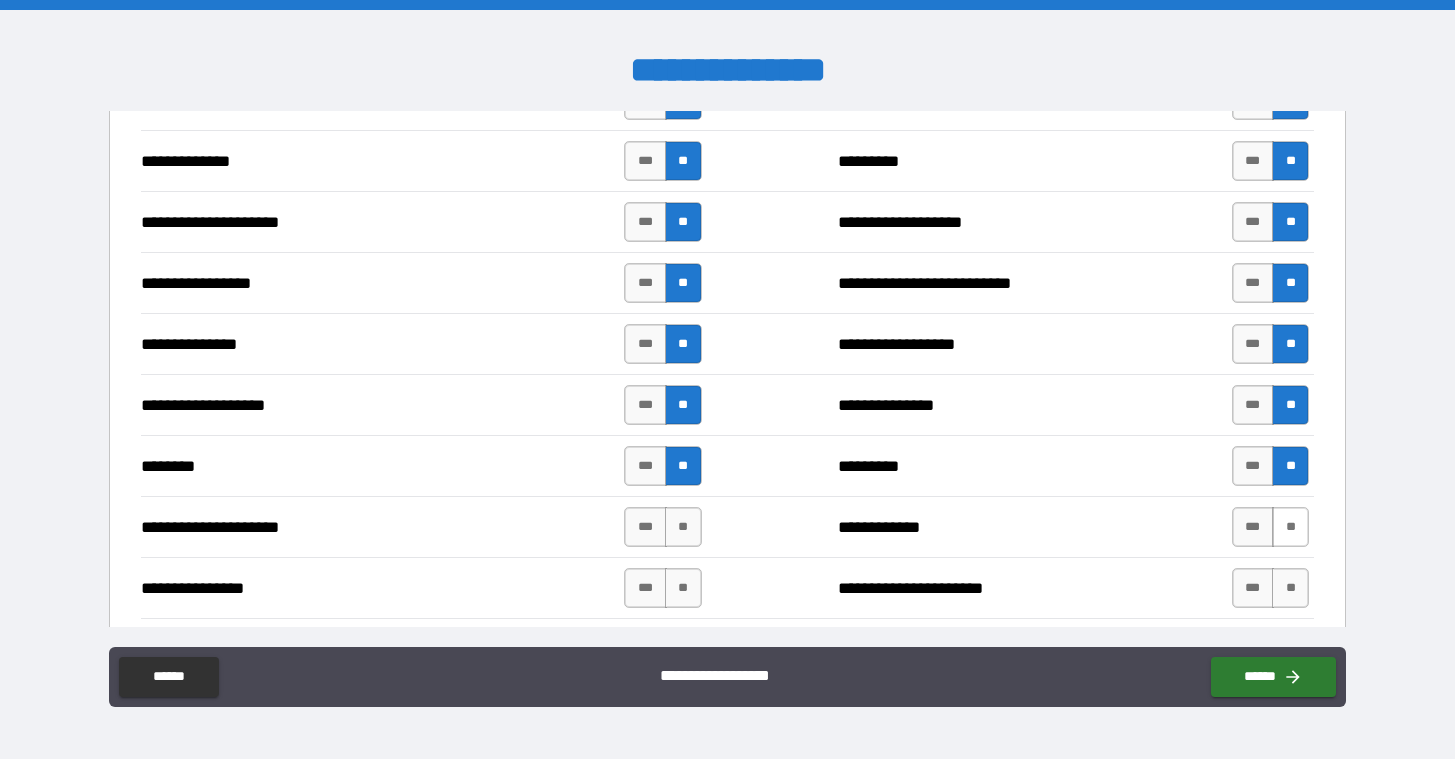 click on "**" at bounding box center [1290, 527] 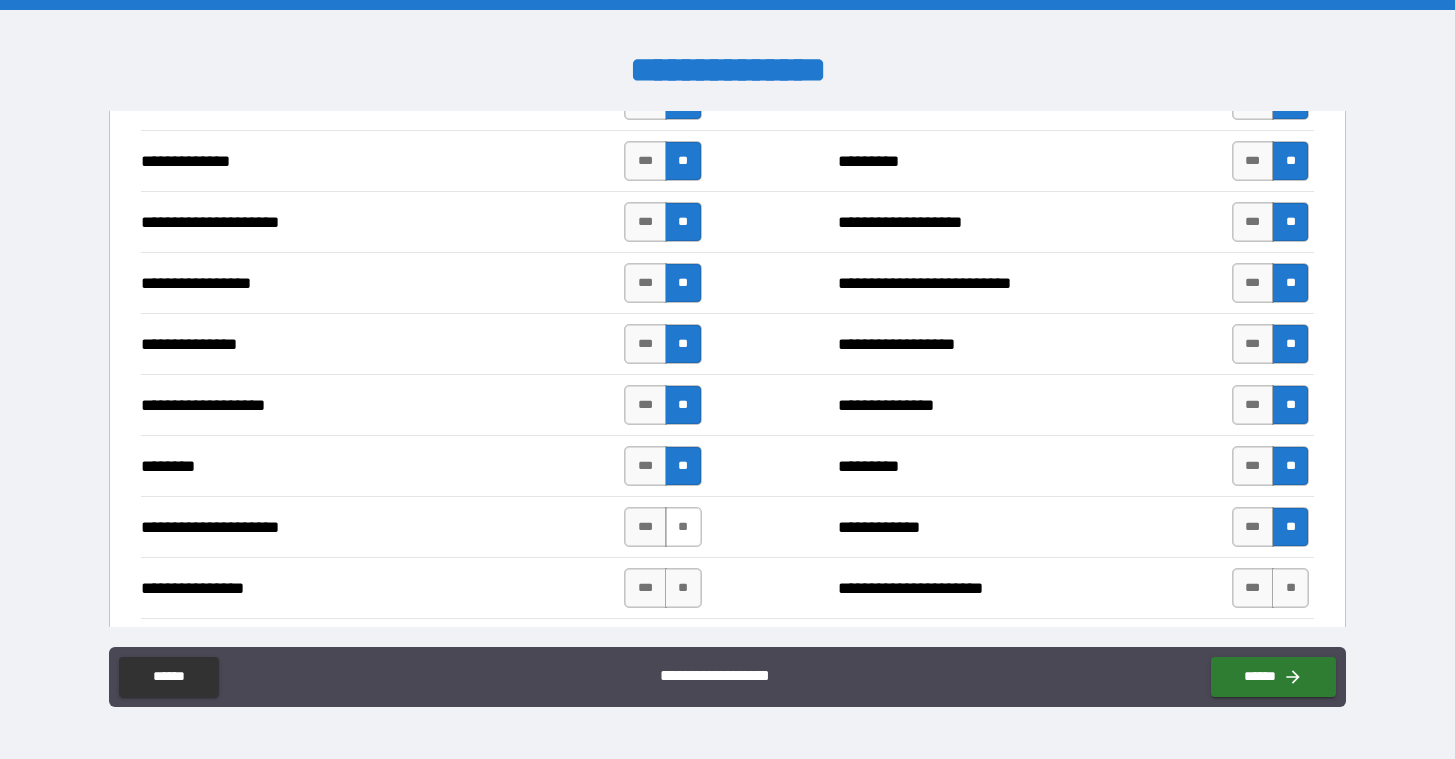 click on "**" at bounding box center (683, 527) 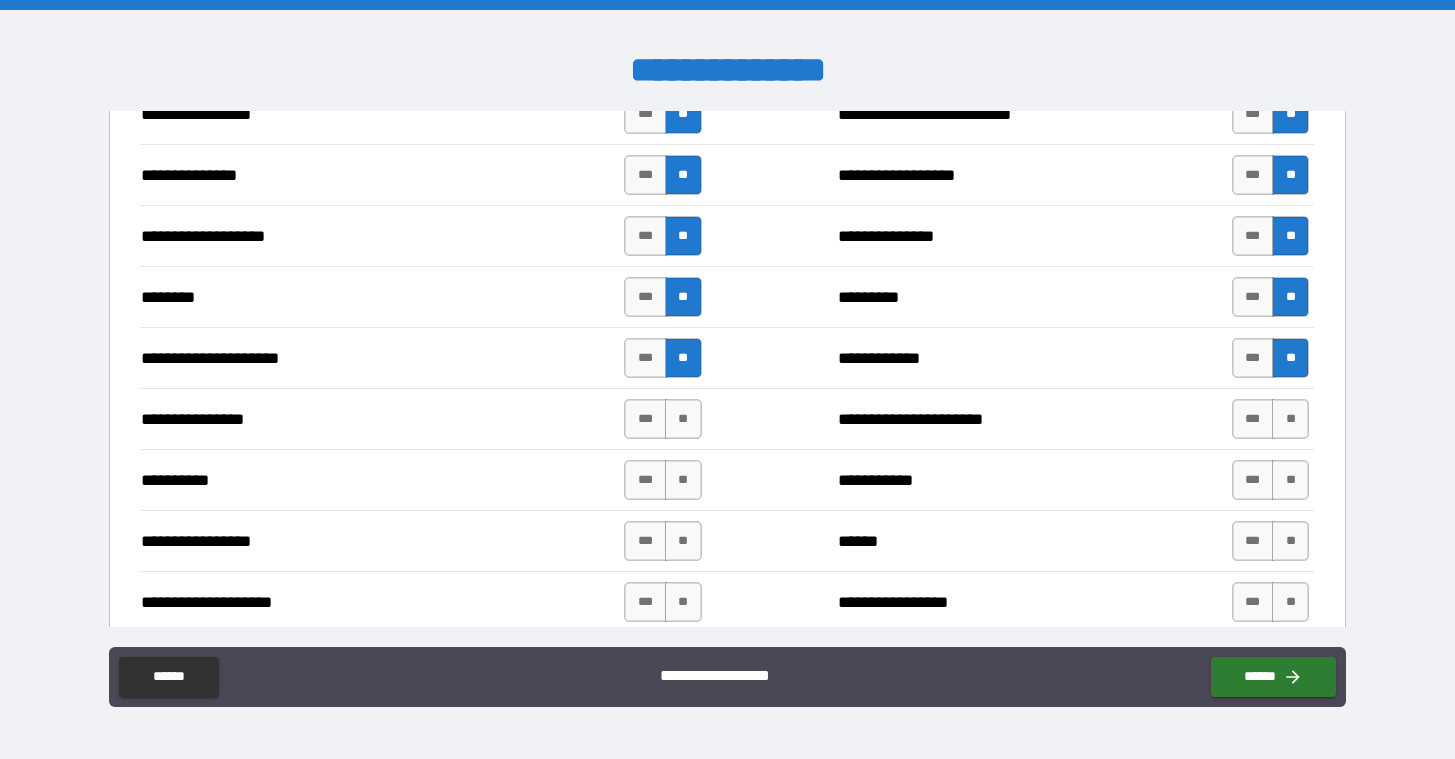 scroll, scrollTop: 2556, scrollLeft: 0, axis: vertical 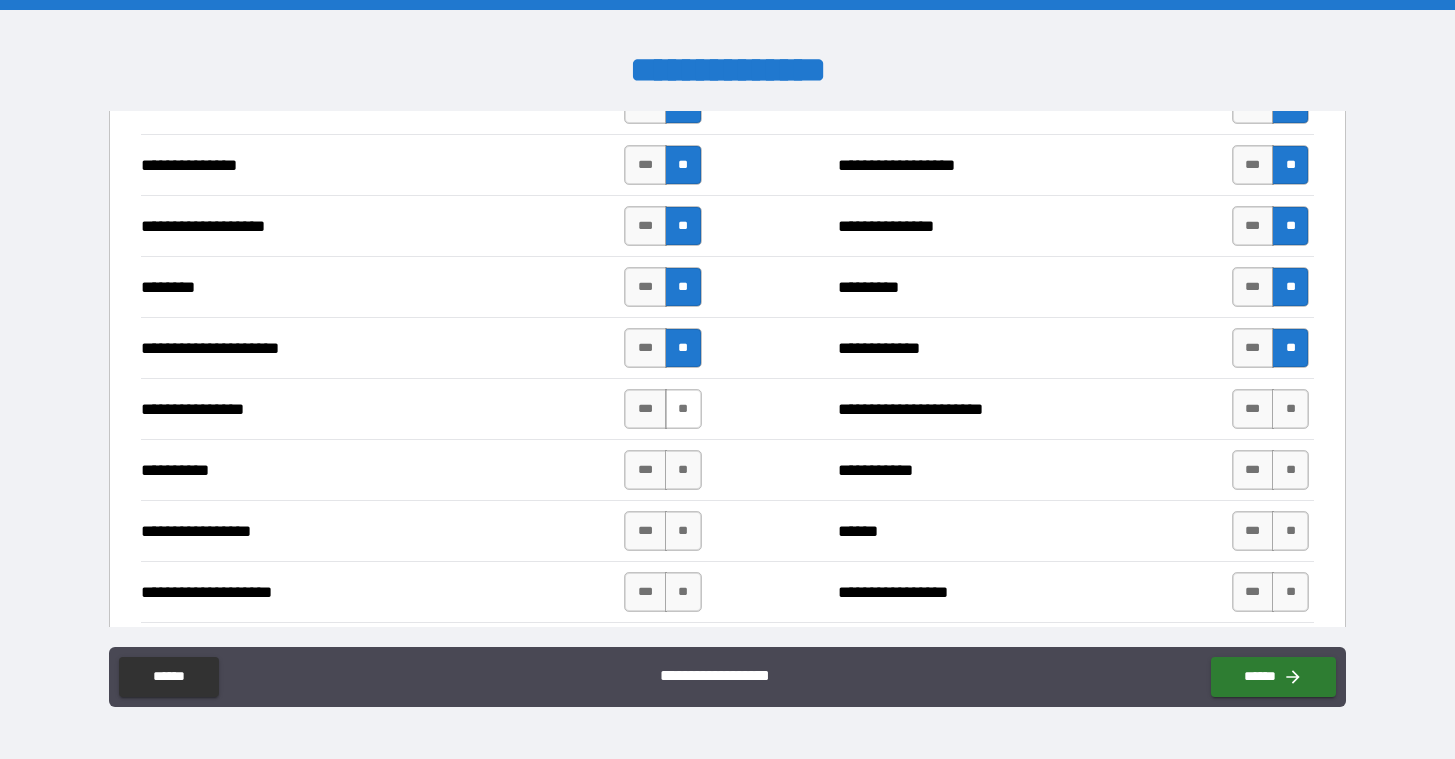 click on "**" at bounding box center [683, 409] 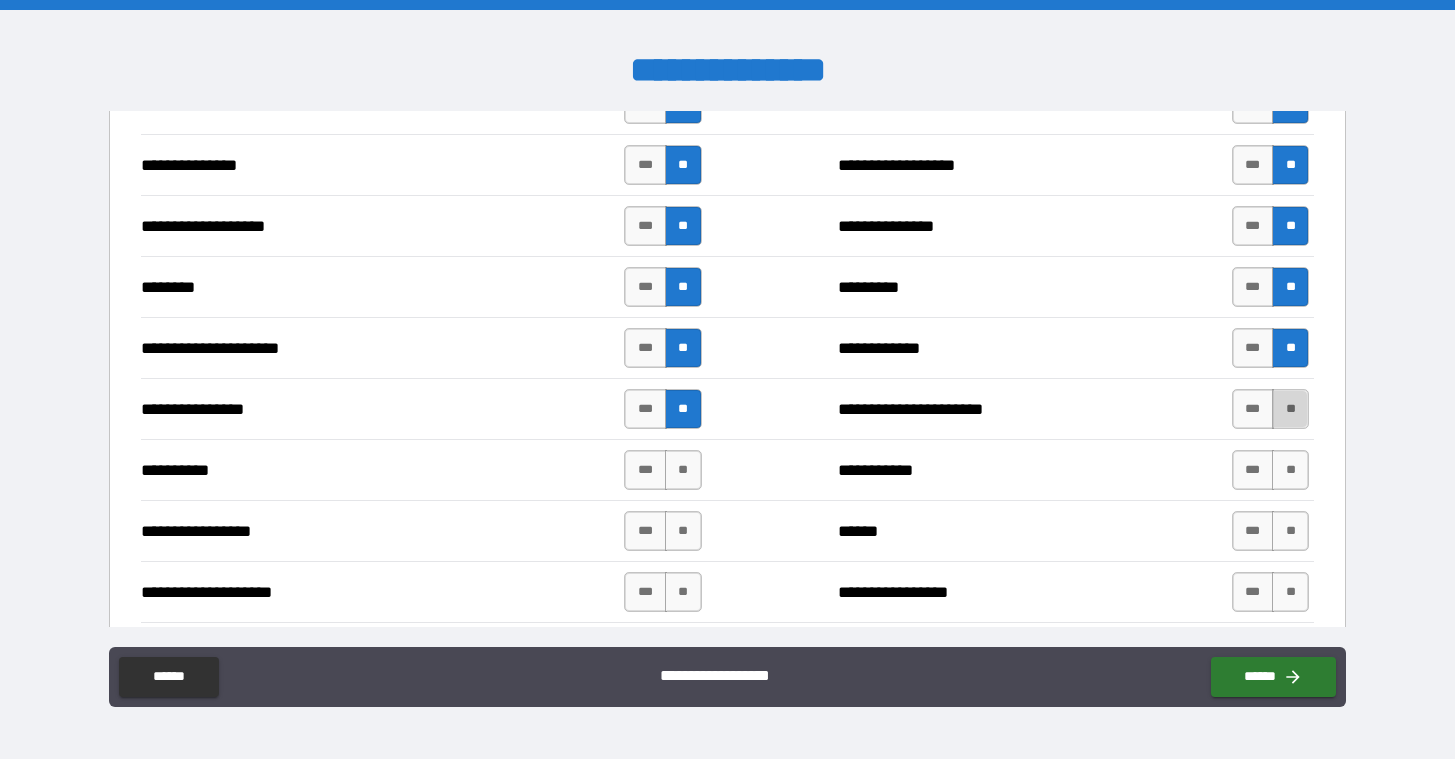 click on "**" at bounding box center [1290, 409] 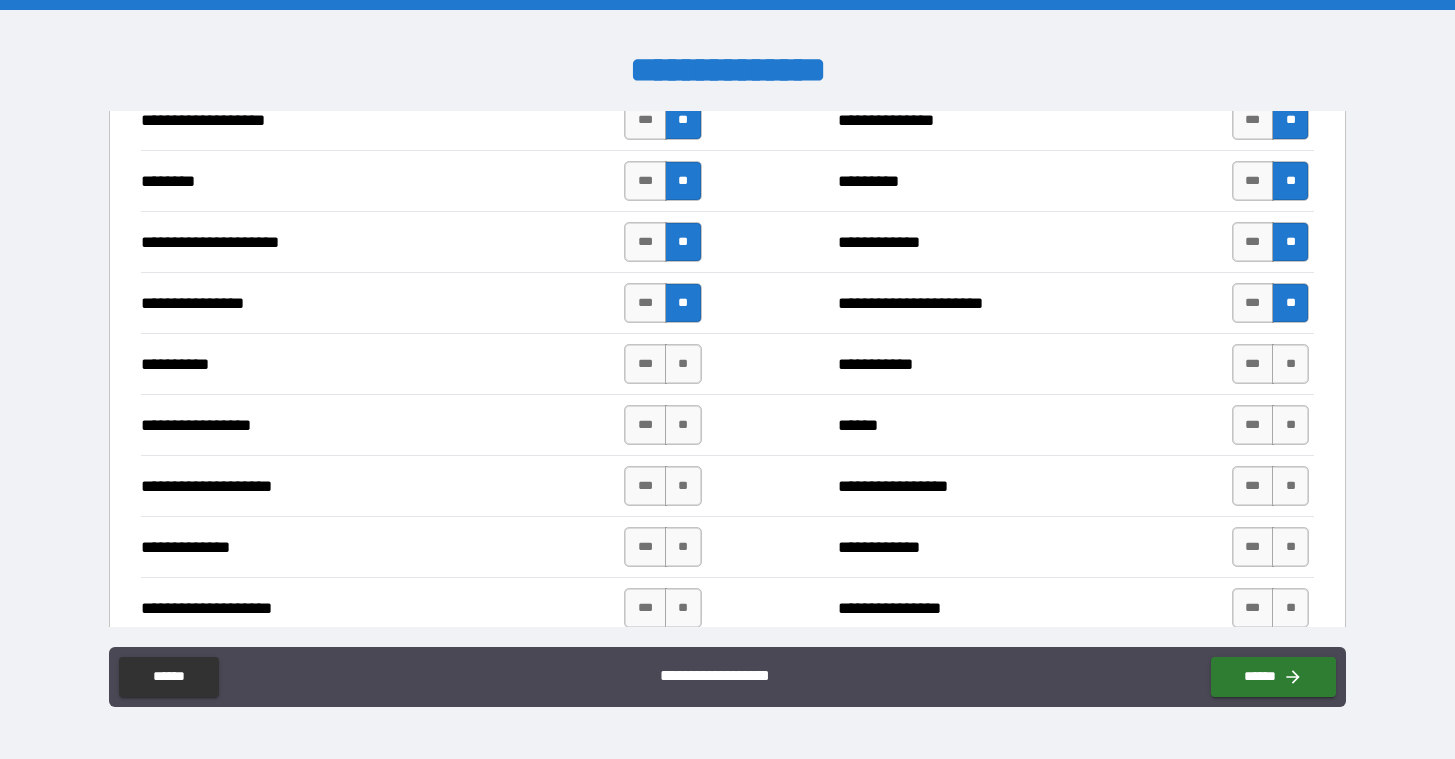scroll, scrollTop: 2663, scrollLeft: 0, axis: vertical 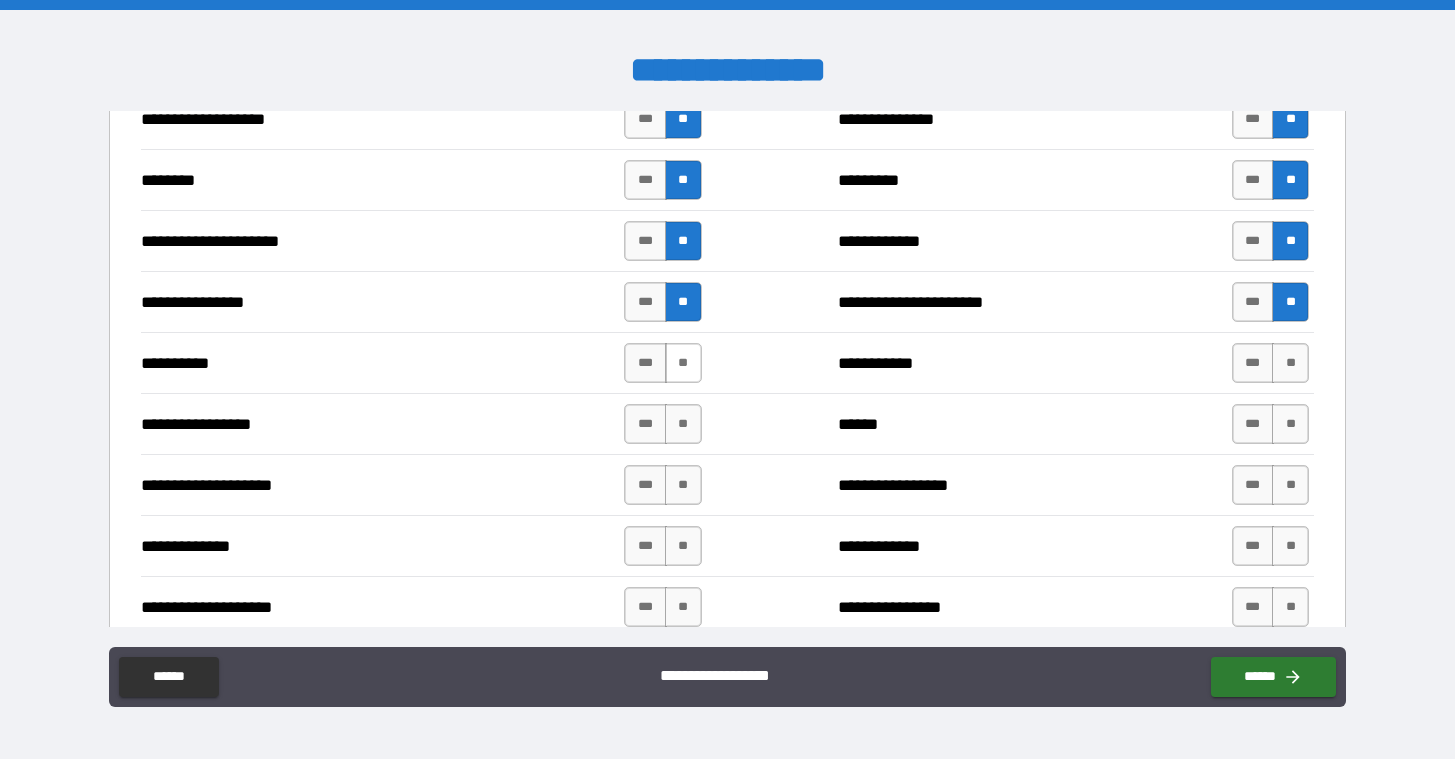 click on "**" at bounding box center [683, 363] 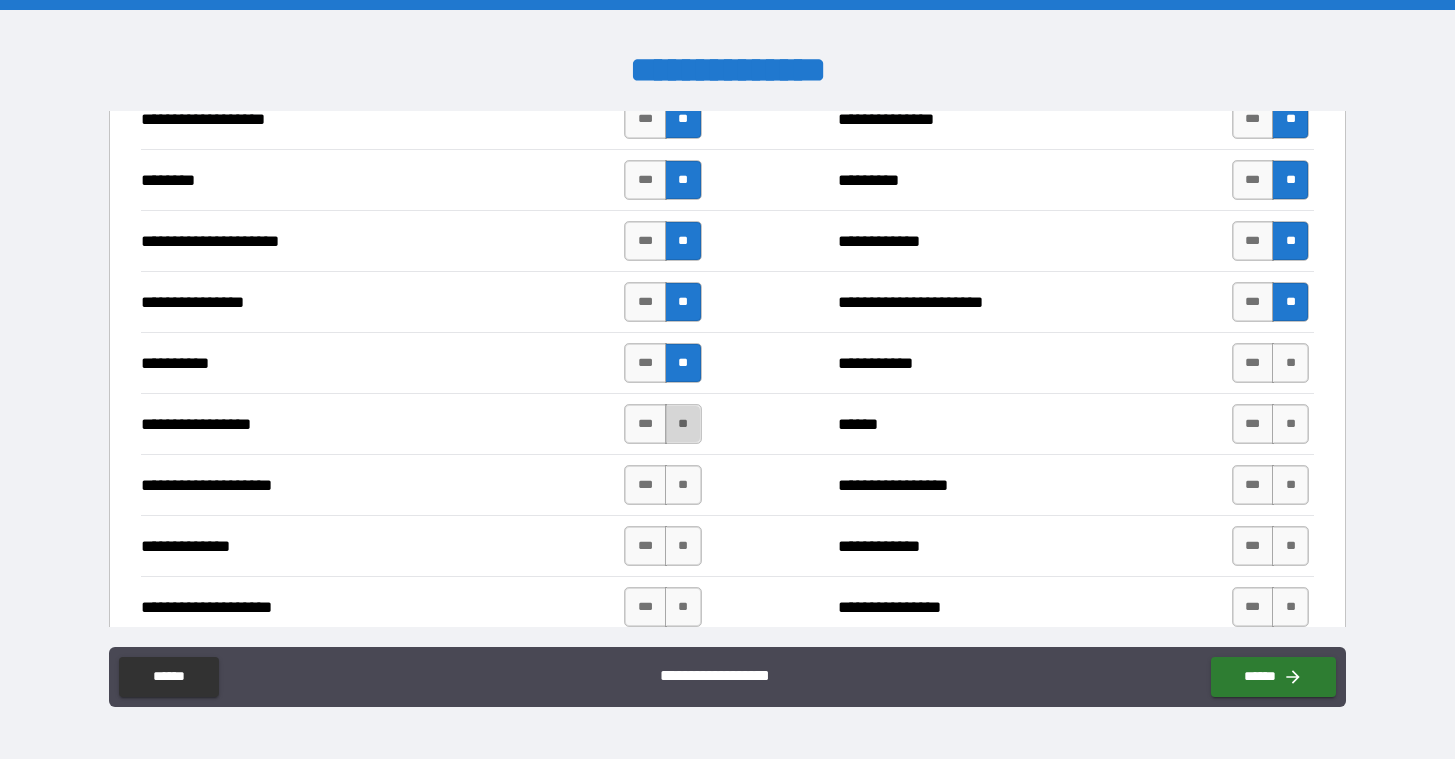 click on "**" at bounding box center (683, 424) 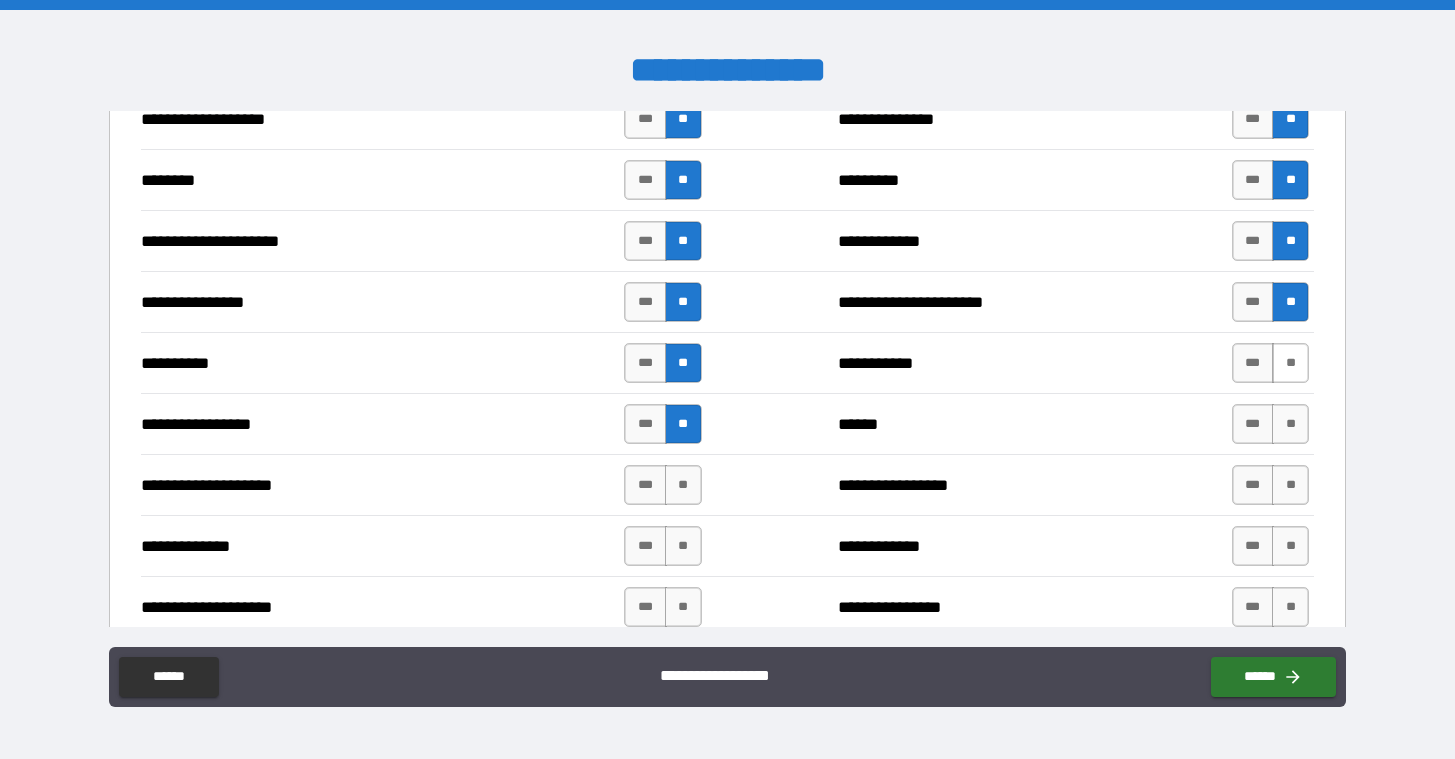 click on "**" at bounding box center [1290, 363] 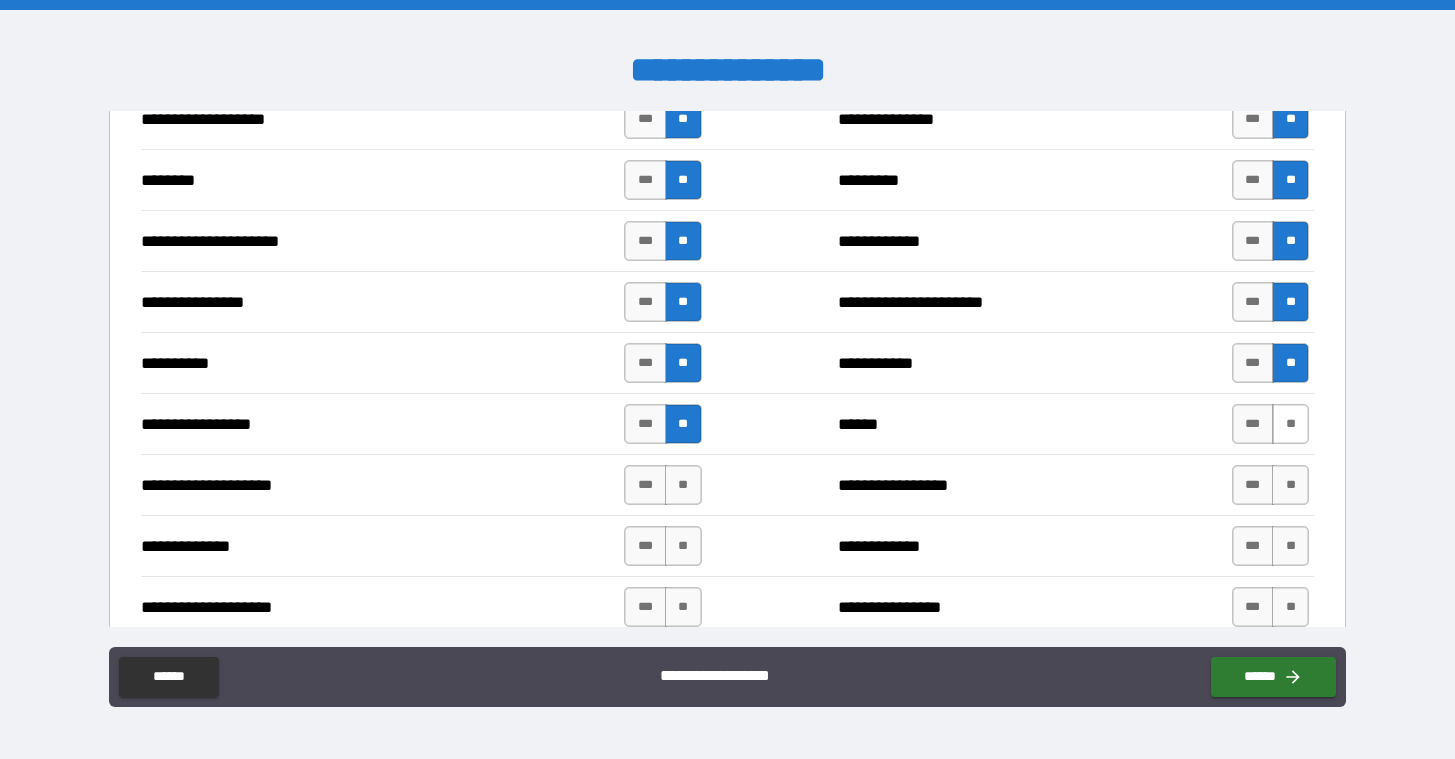 click on "**" at bounding box center [1290, 424] 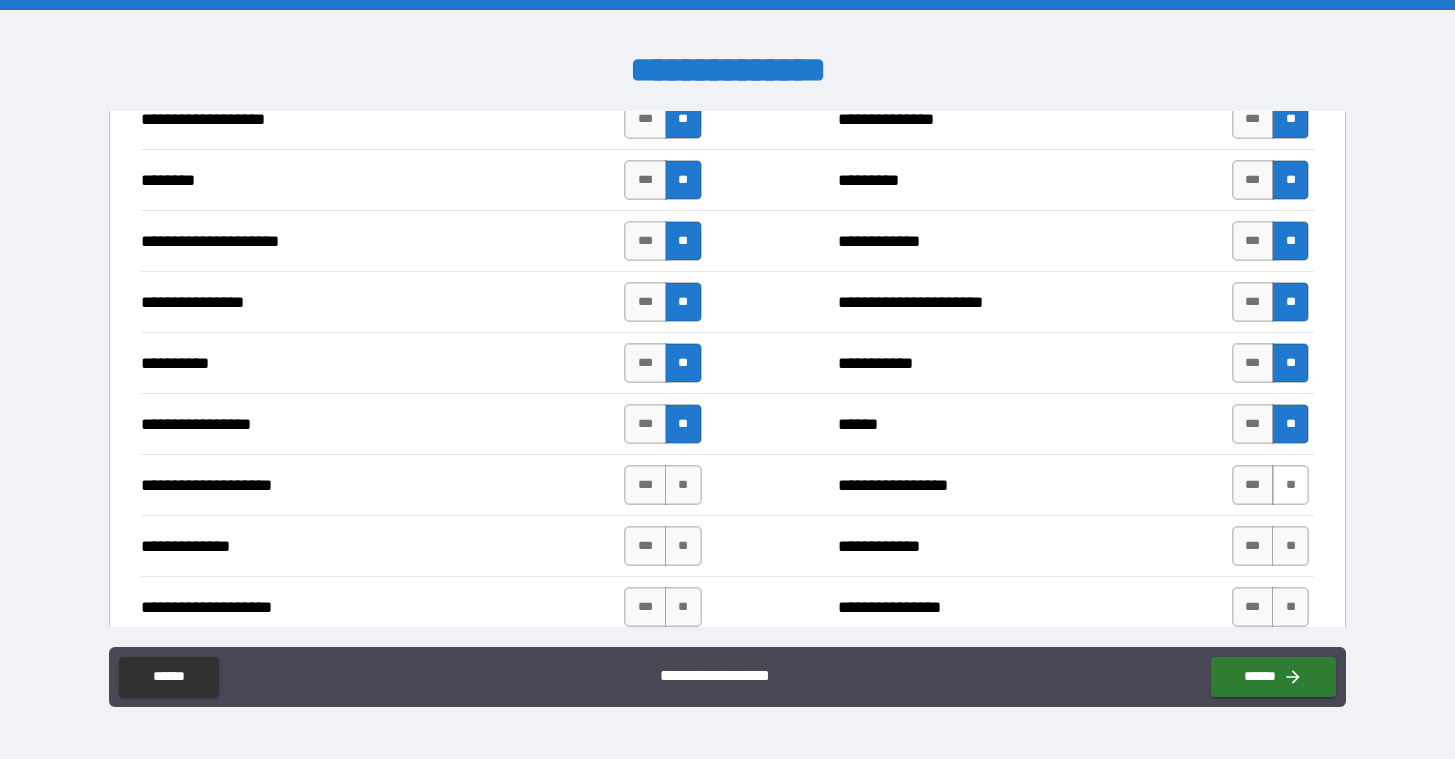 click on "**" at bounding box center [1290, 485] 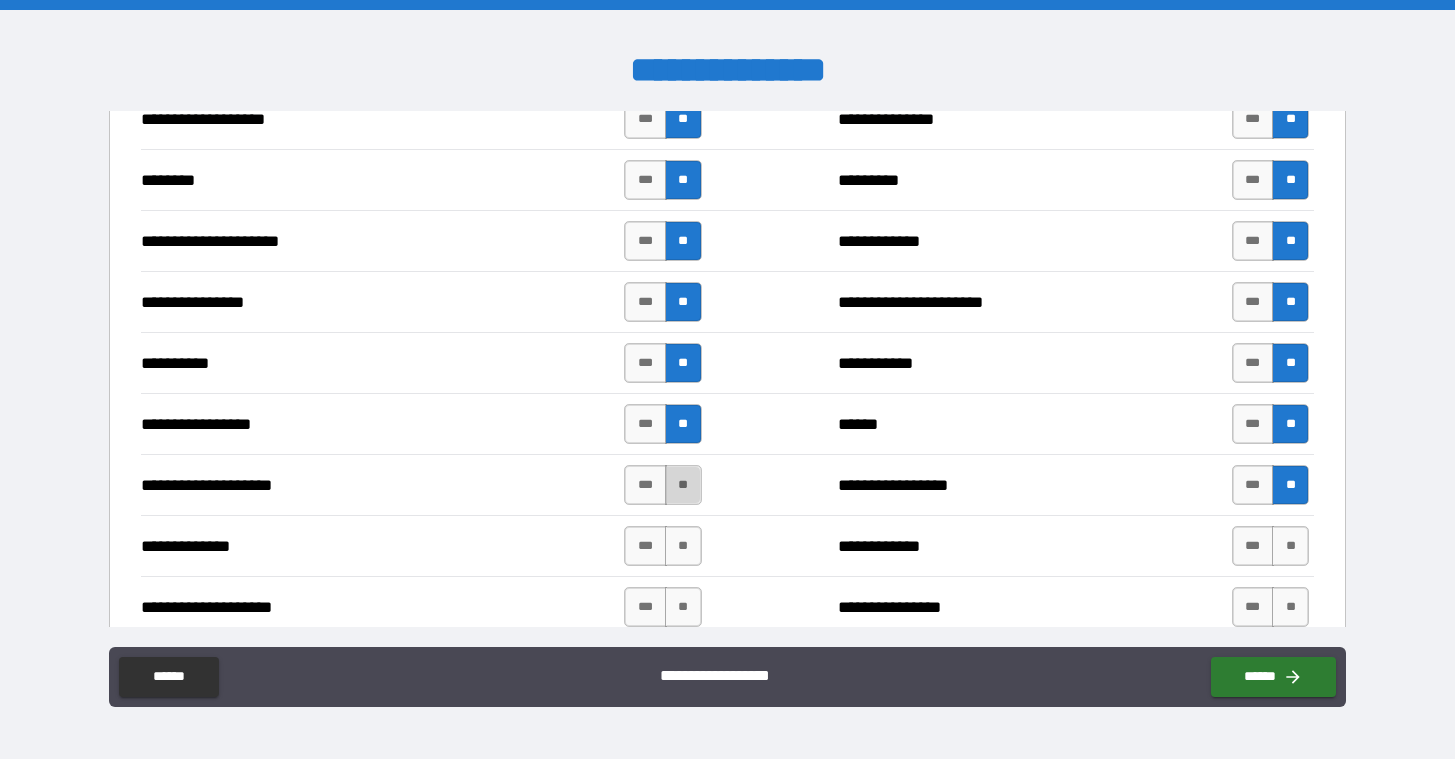 click on "**" at bounding box center [683, 485] 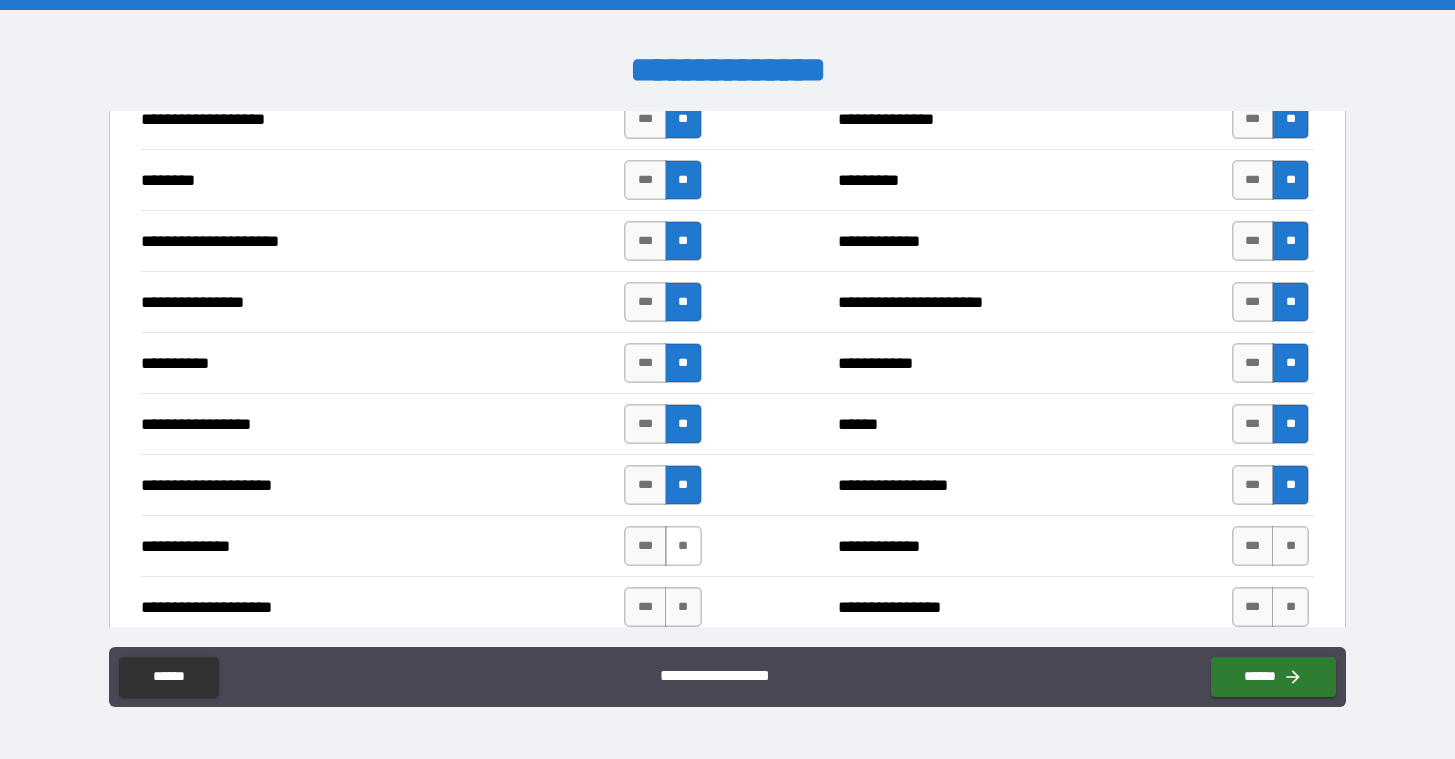 click on "**" at bounding box center [683, 546] 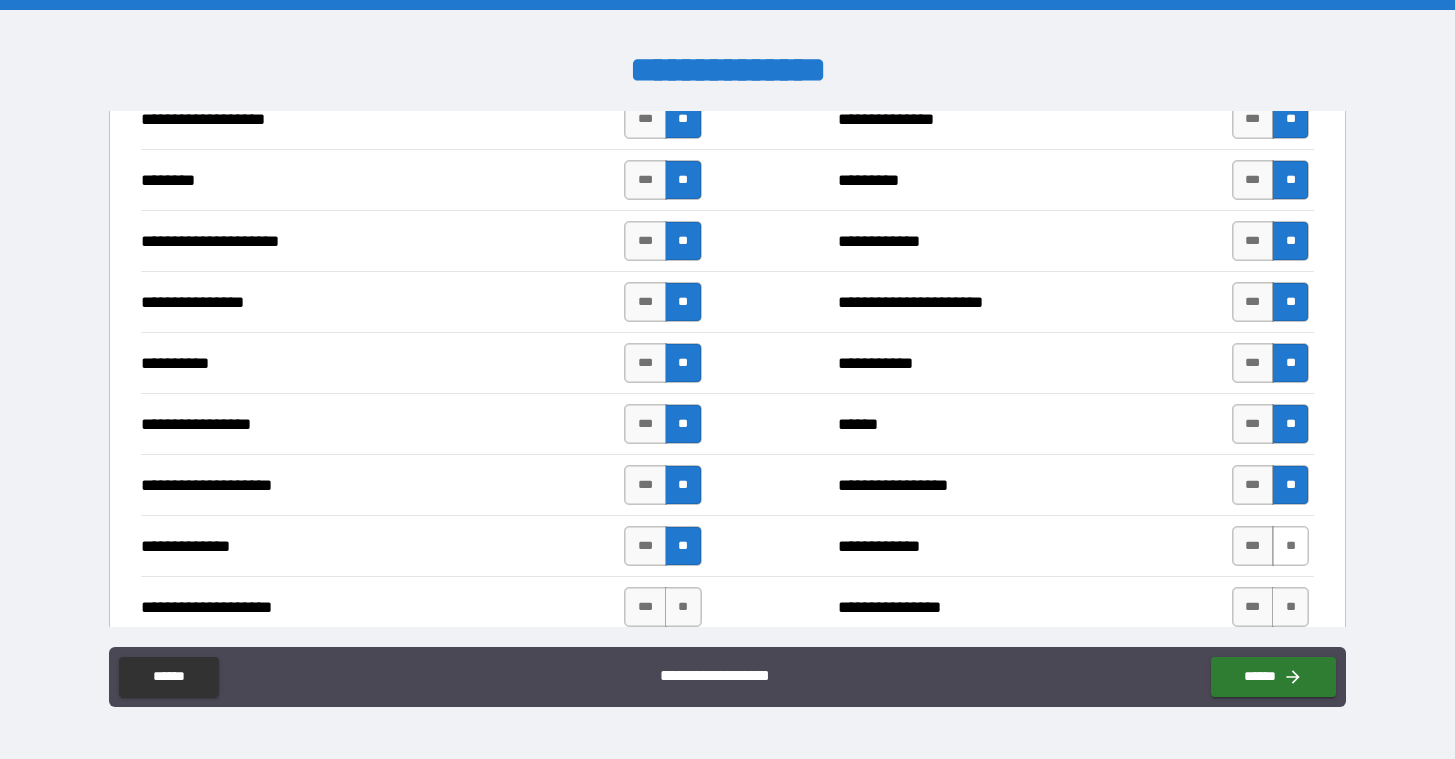 click on "**" at bounding box center (1290, 546) 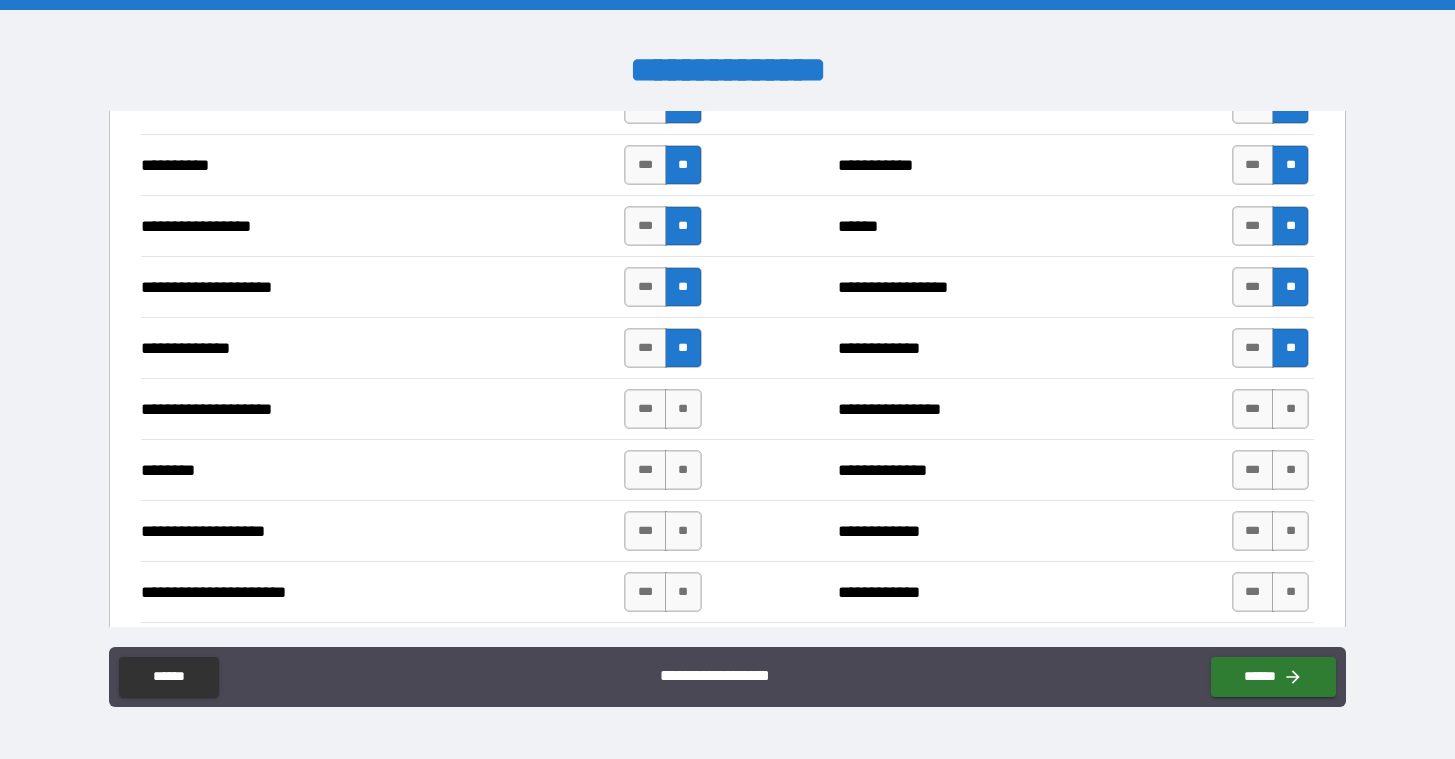scroll, scrollTop: 2868, scrollLeft: 0, axis: vertical 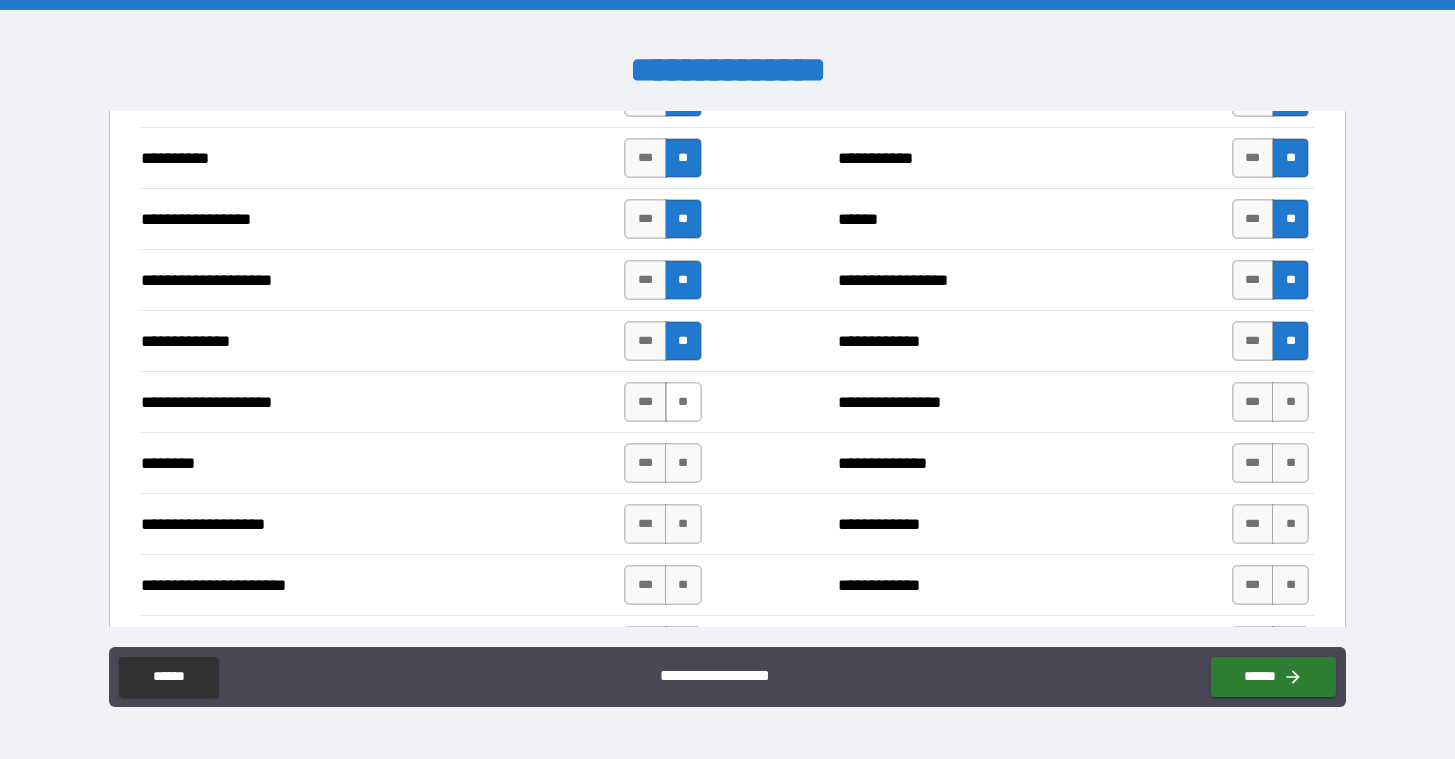 click on "**" at bounding box center (683, 402) 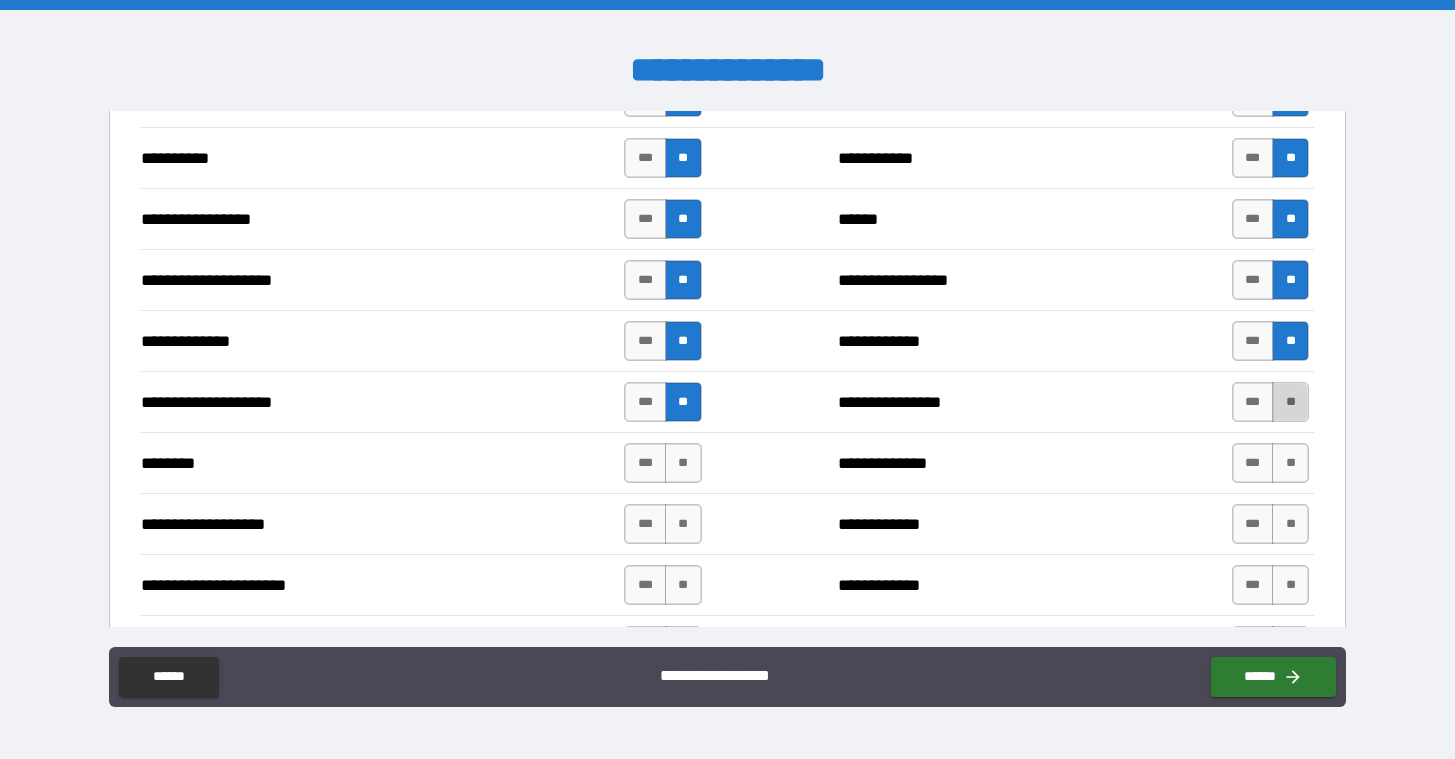 click on "**" at bounding box center [1290, 402] 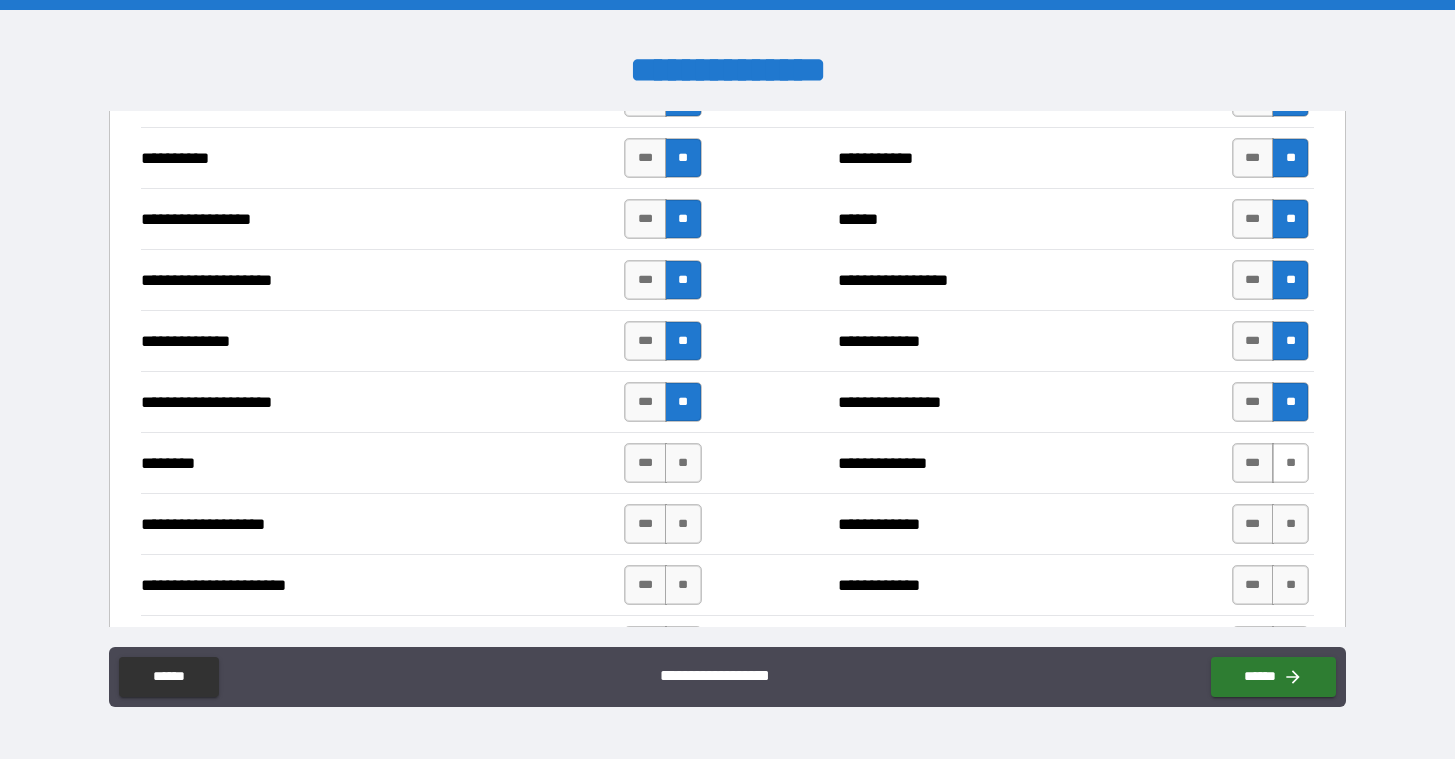 click on "**" at bounding box center (1290, 463) 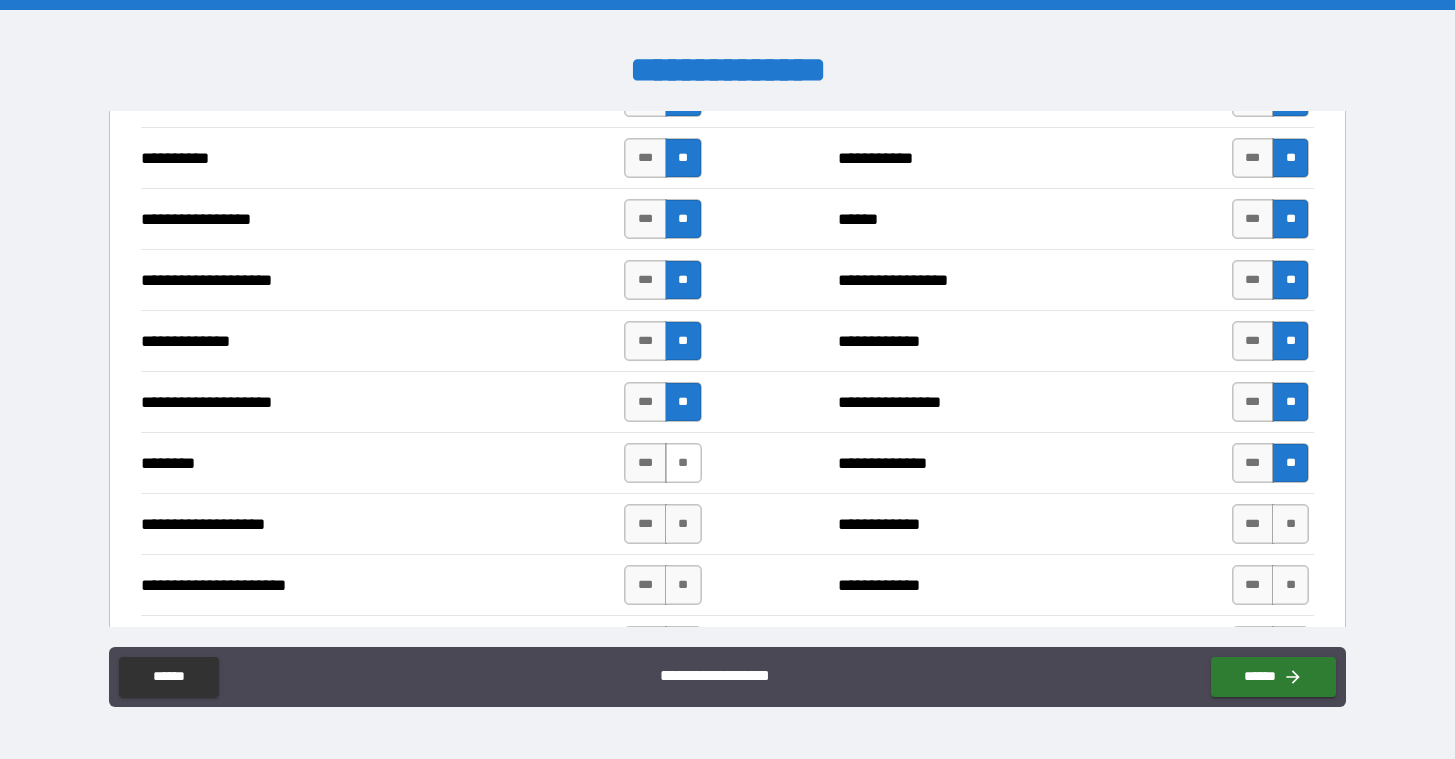 click on "**" at bounding box center [683, 463] 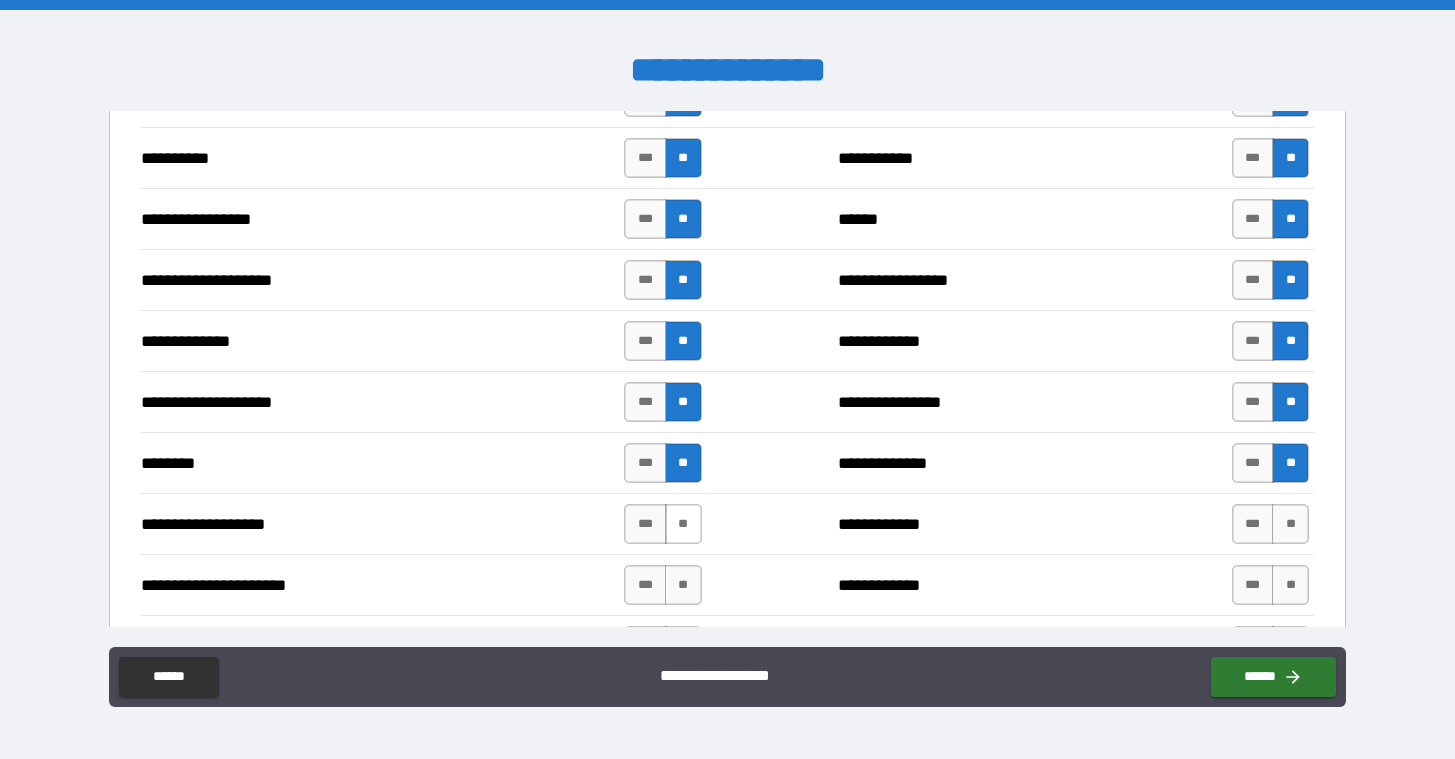 click on "**" at bounding box center [683, 524] 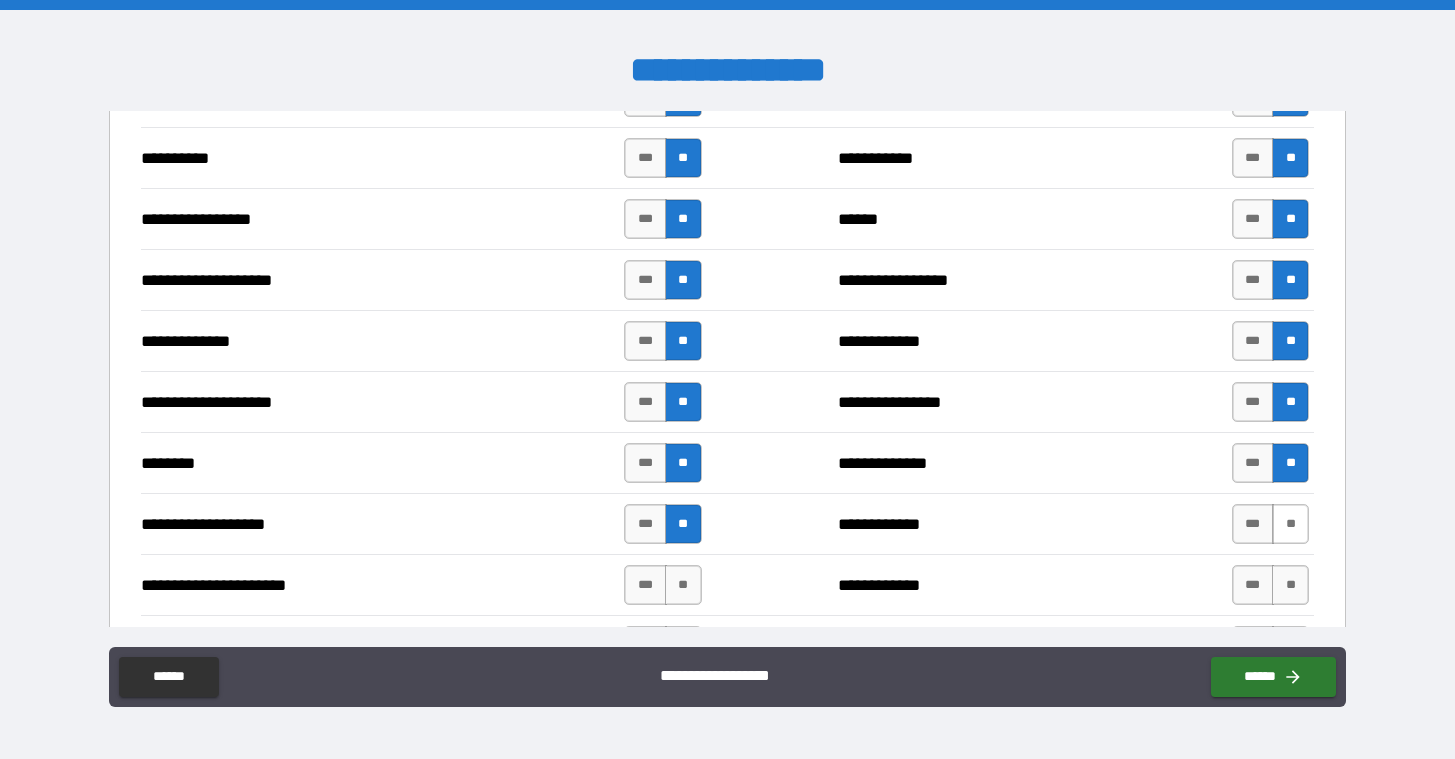 click on "**" at bounding box center [1290, 524] 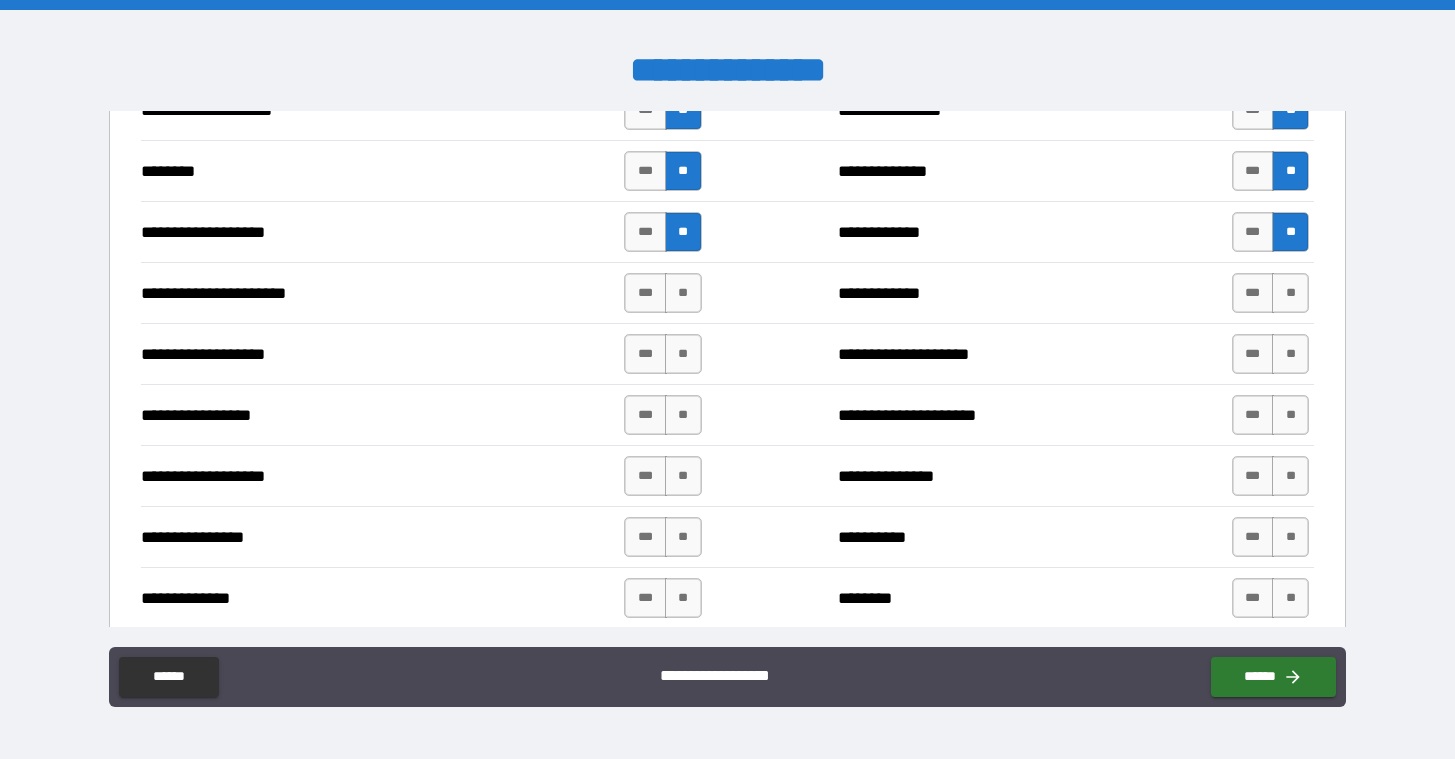 scroll, scrollTop: 3232, scrollLeft: 0, axis: vertical 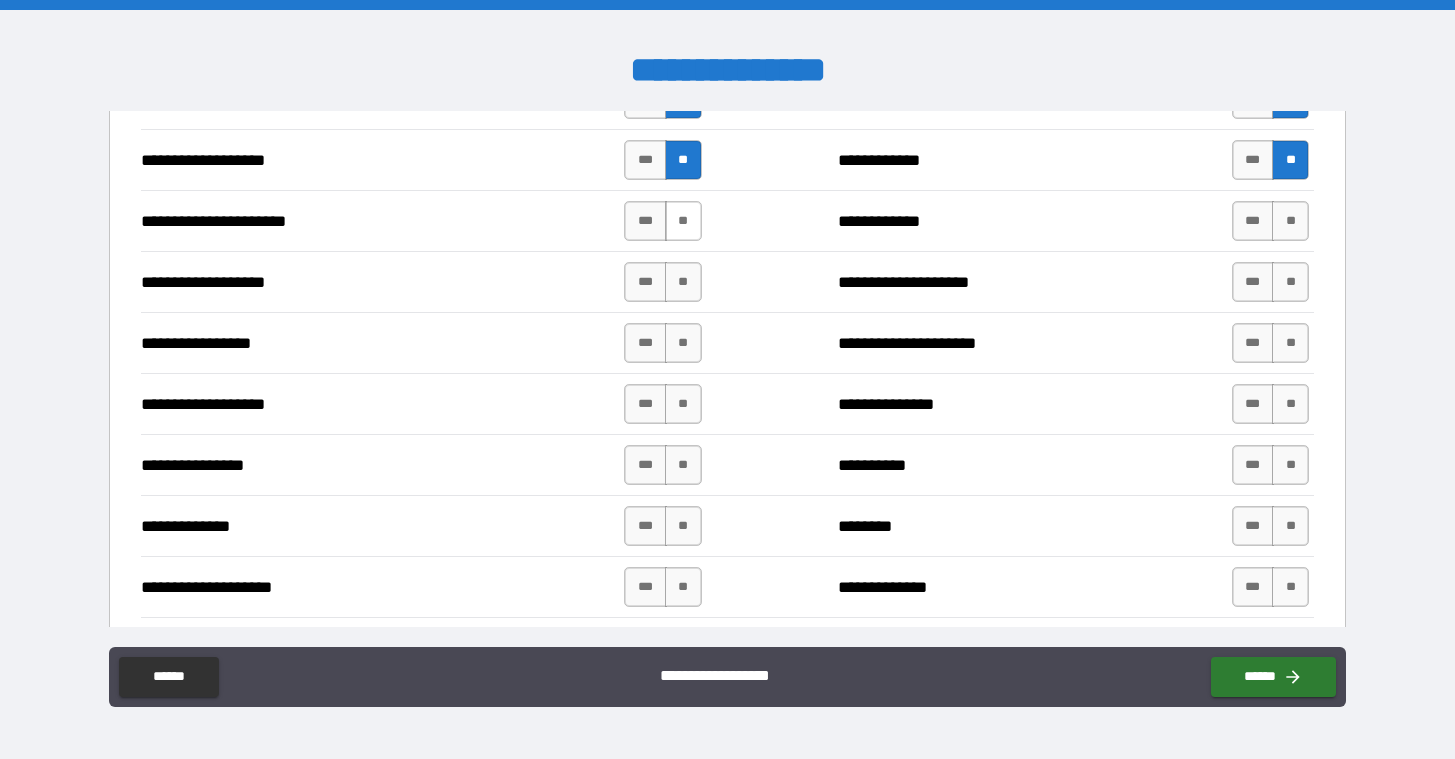 click on "**" at bounding box center (683, 221) 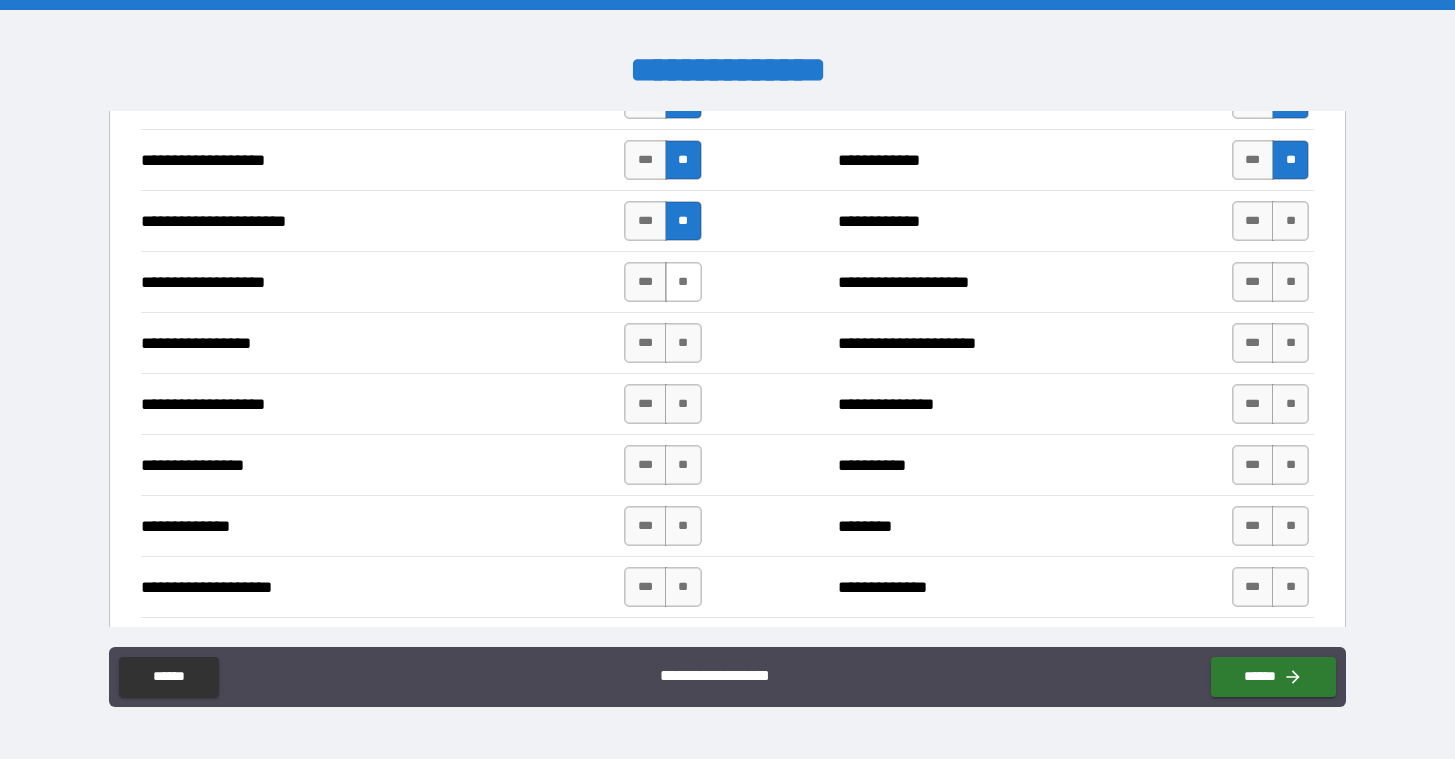 click on "**" at bounding box center (683, 282) 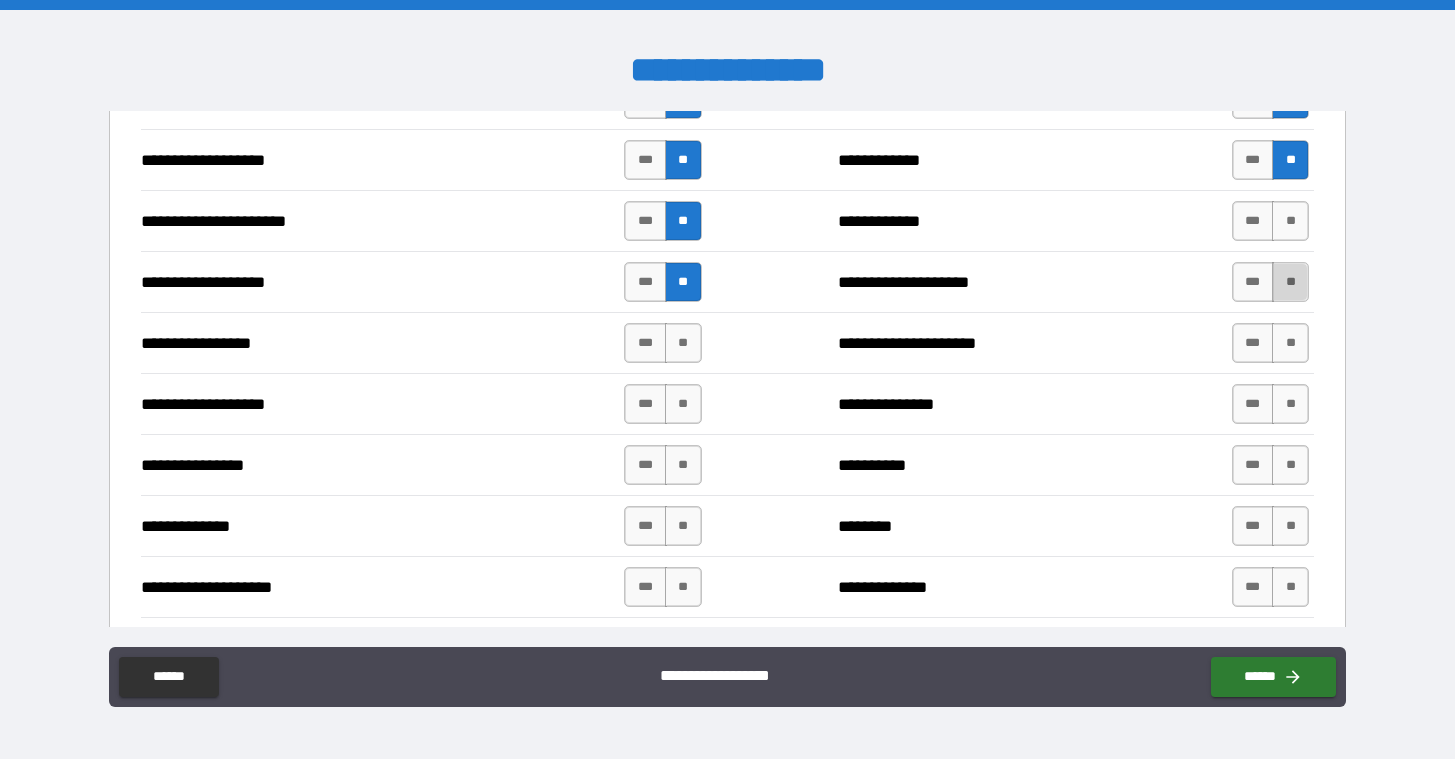 click on "**" at bounding box center (1290, 282) 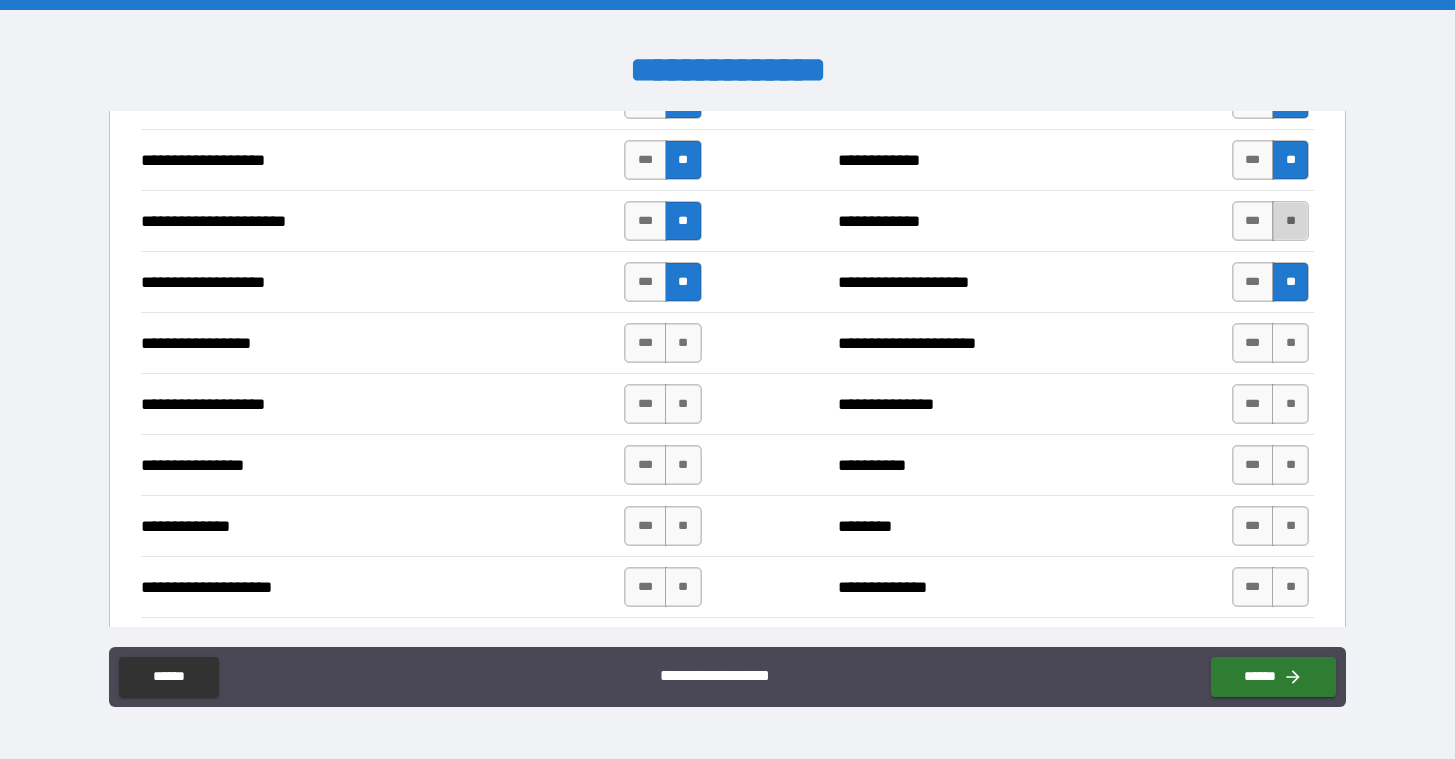 click on "**" at bounding box center [1290, 221] 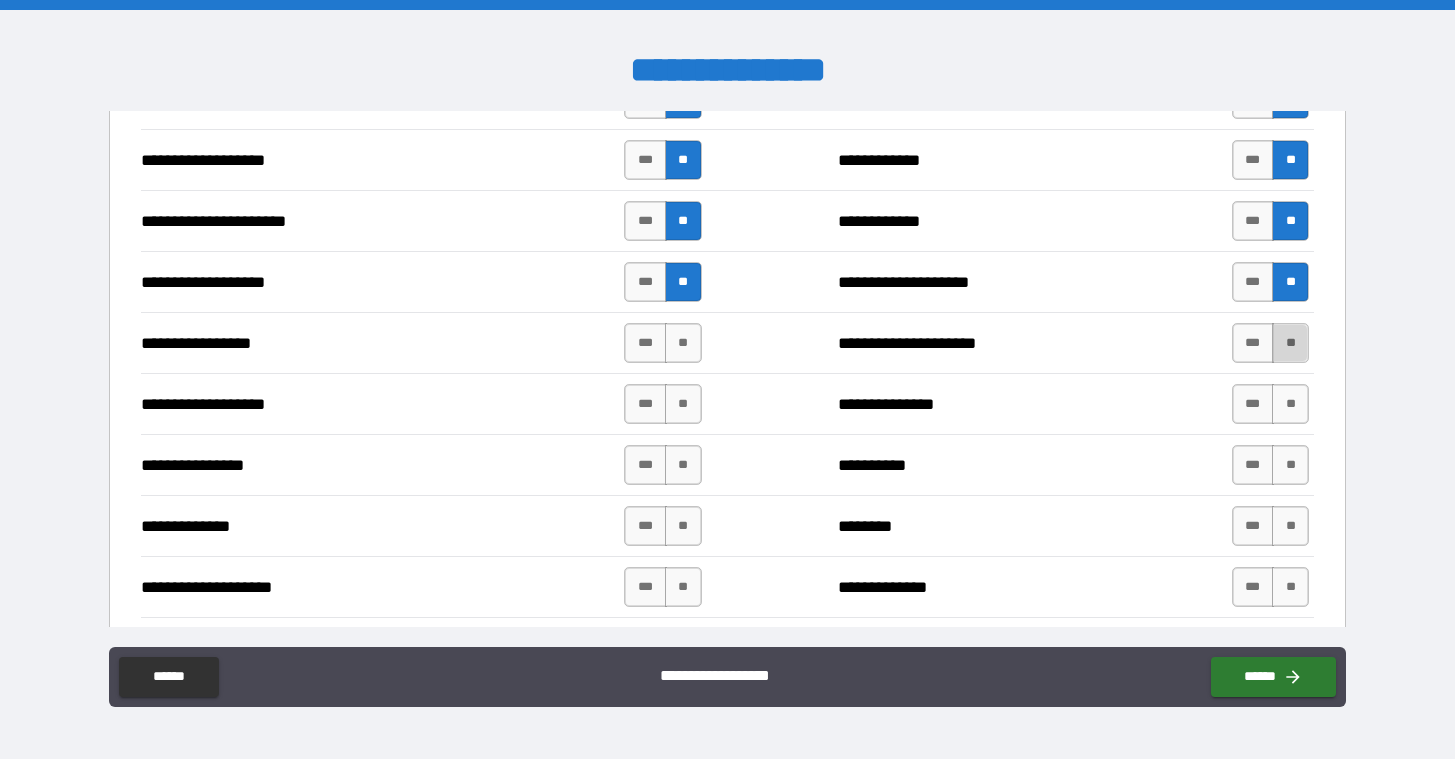 click on "**" at bounding box center [1290, 343] 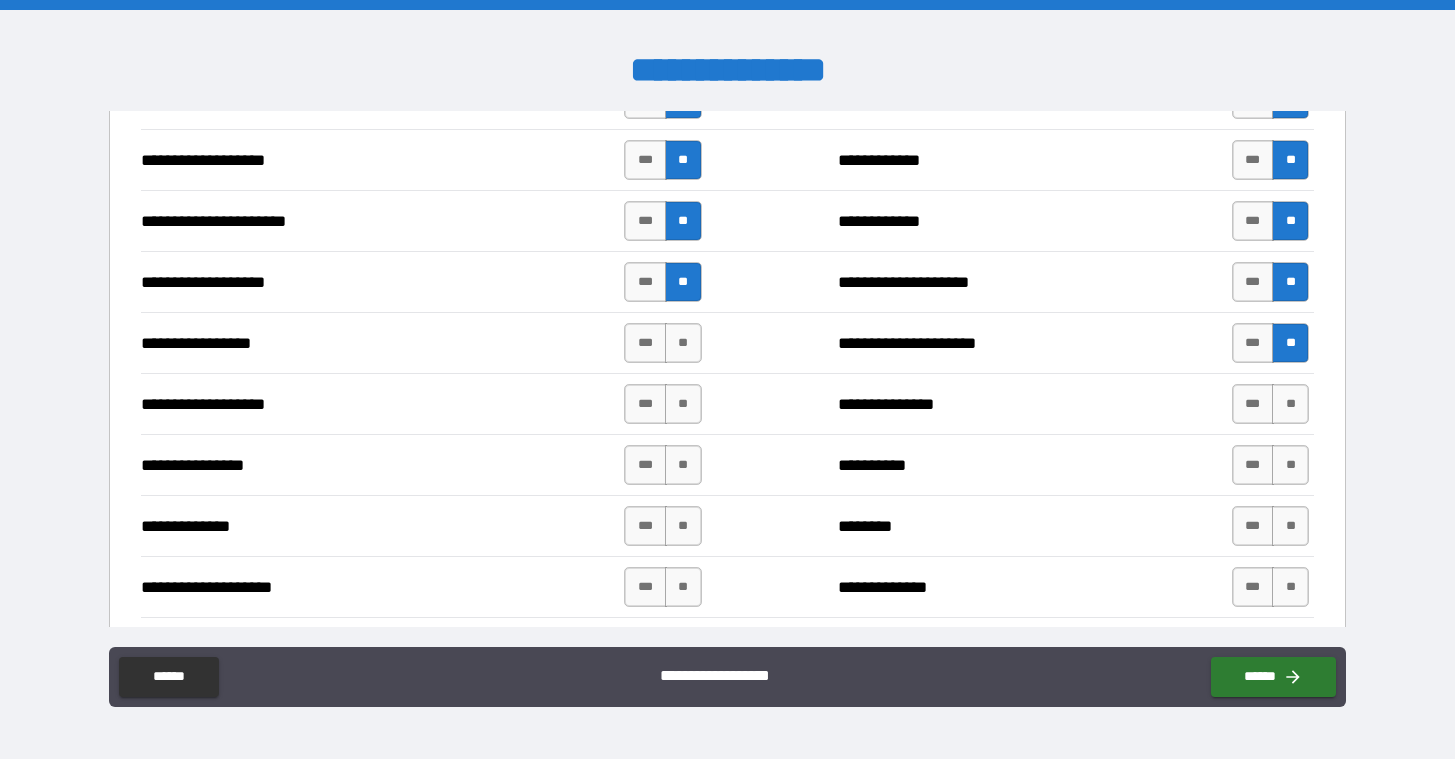 click on "*** **" at bounding box center (665, 343) 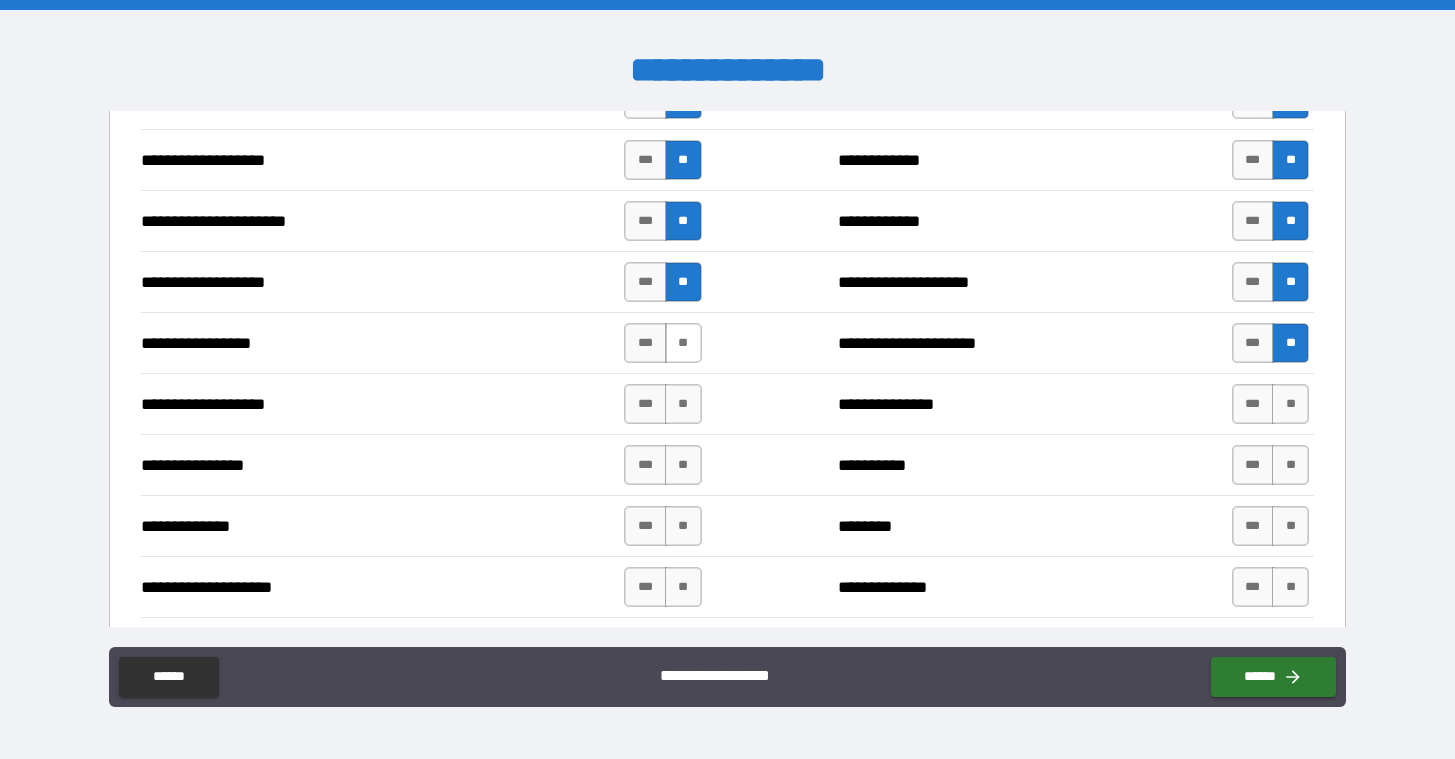 click on "**" at bounding box center [683, 343] 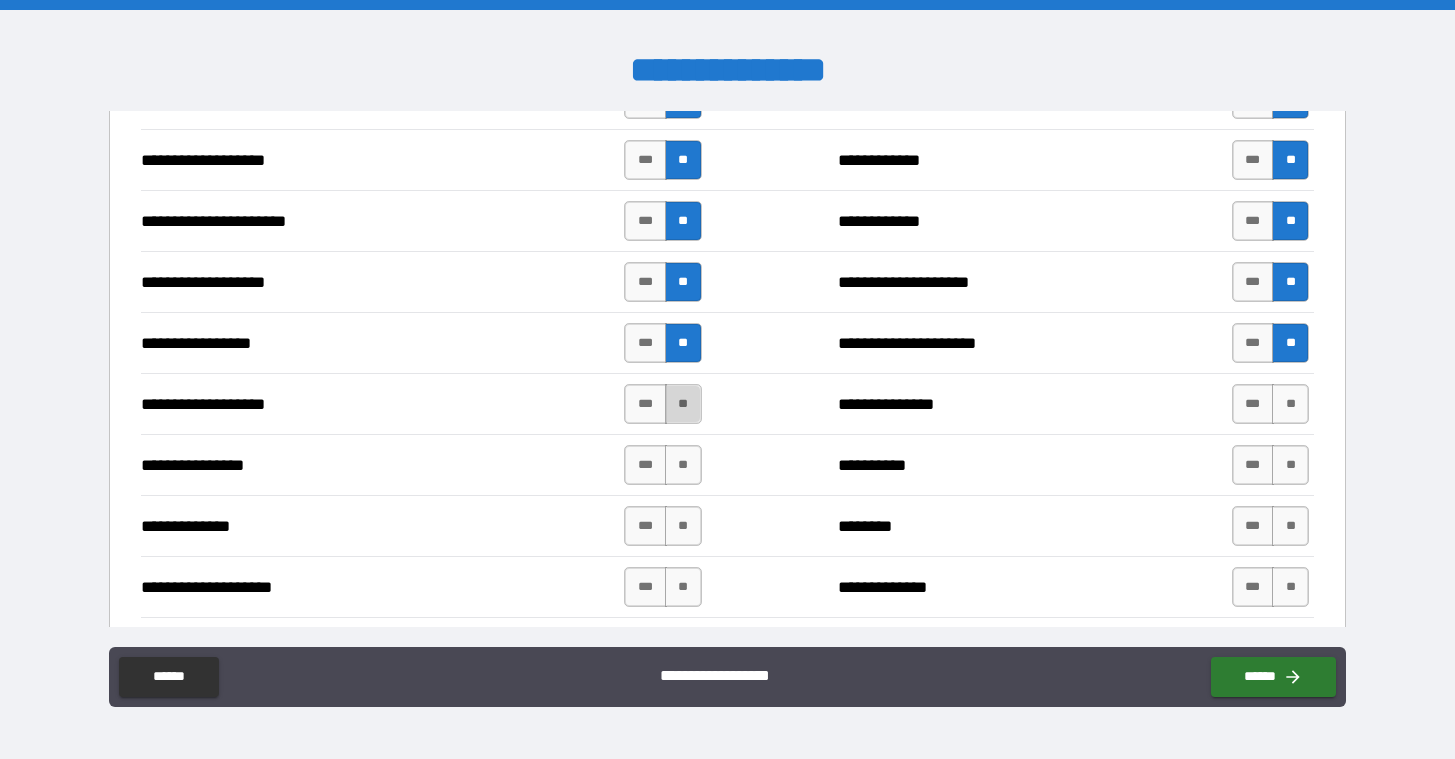 click on "**" at bounding box center [683, 404] 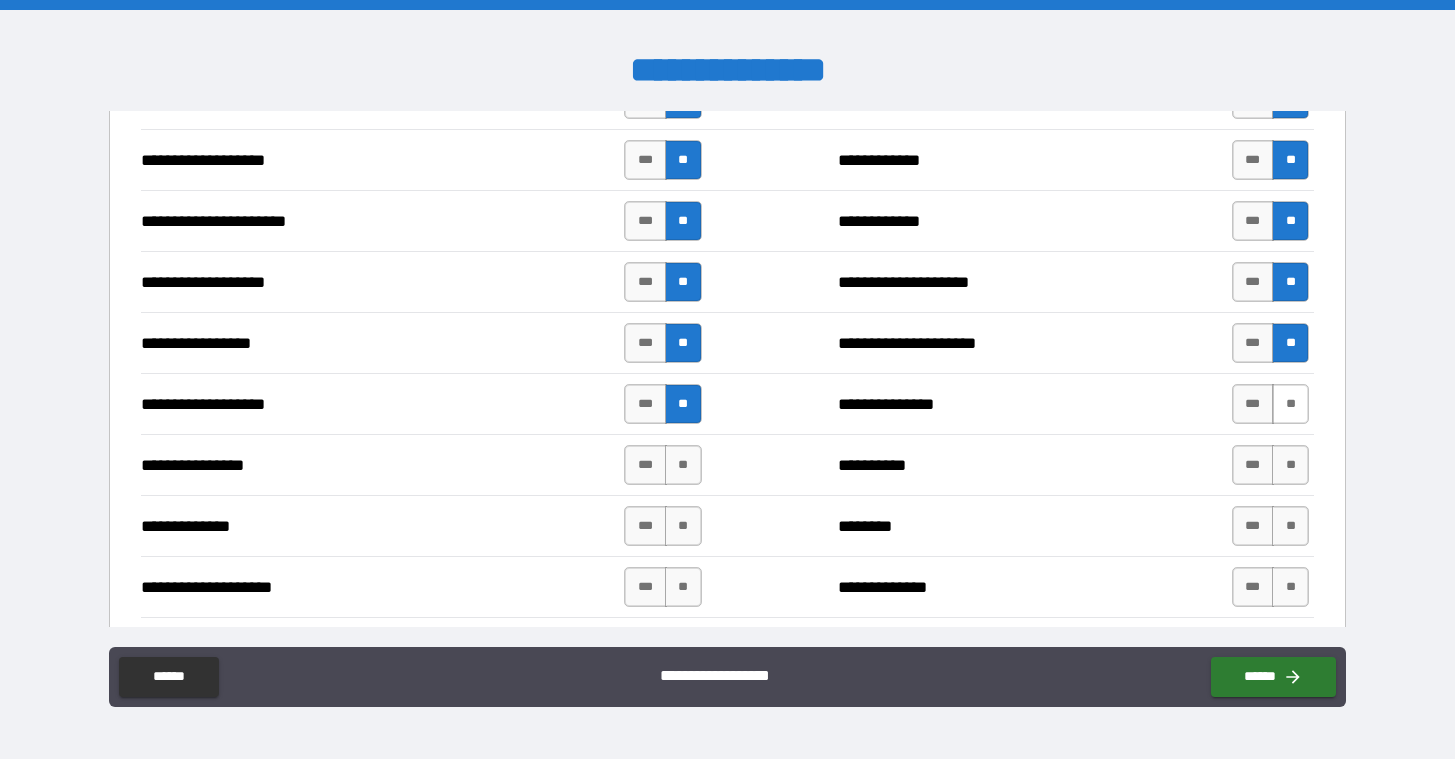 click on "**" at bounding box center [1290, 404] 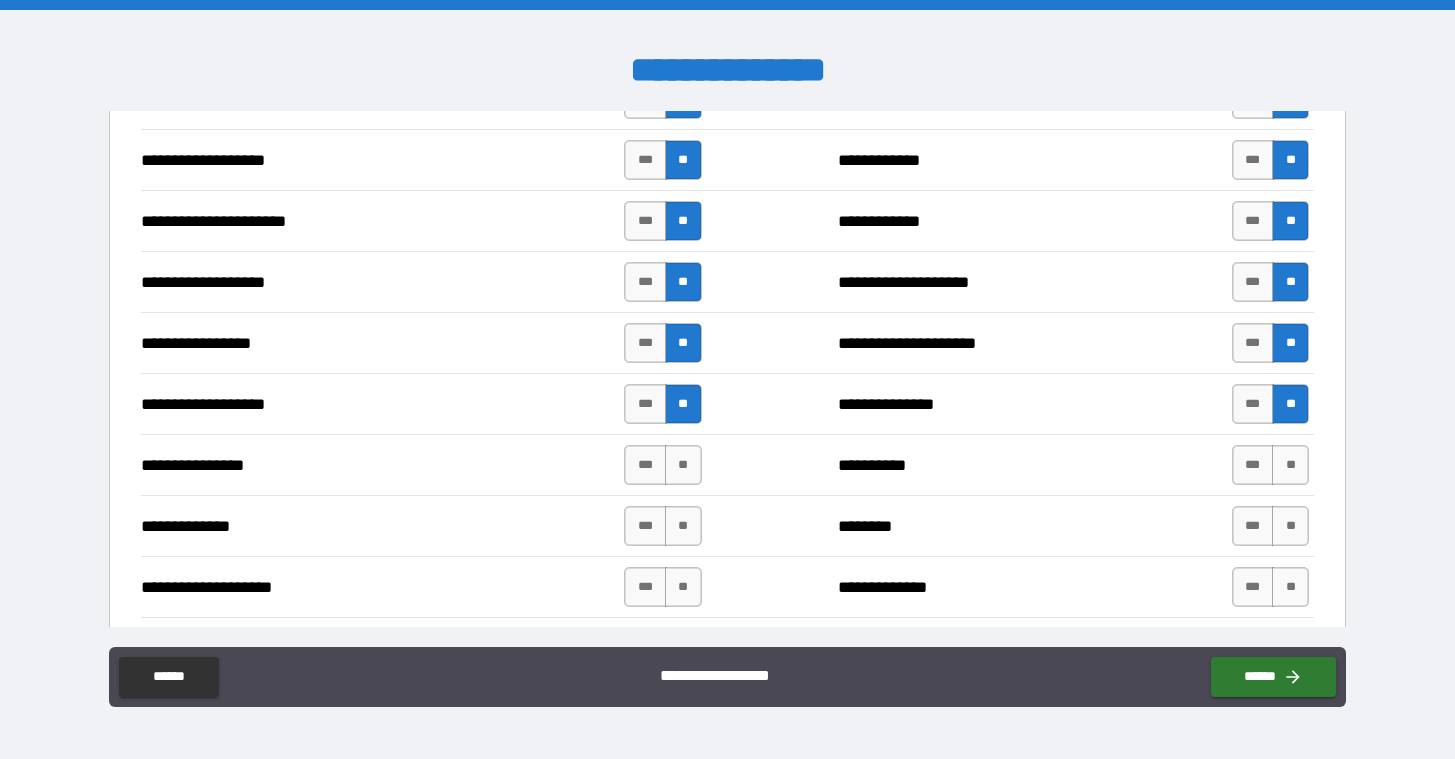 click on "**********" at bounding box center [727, 464] 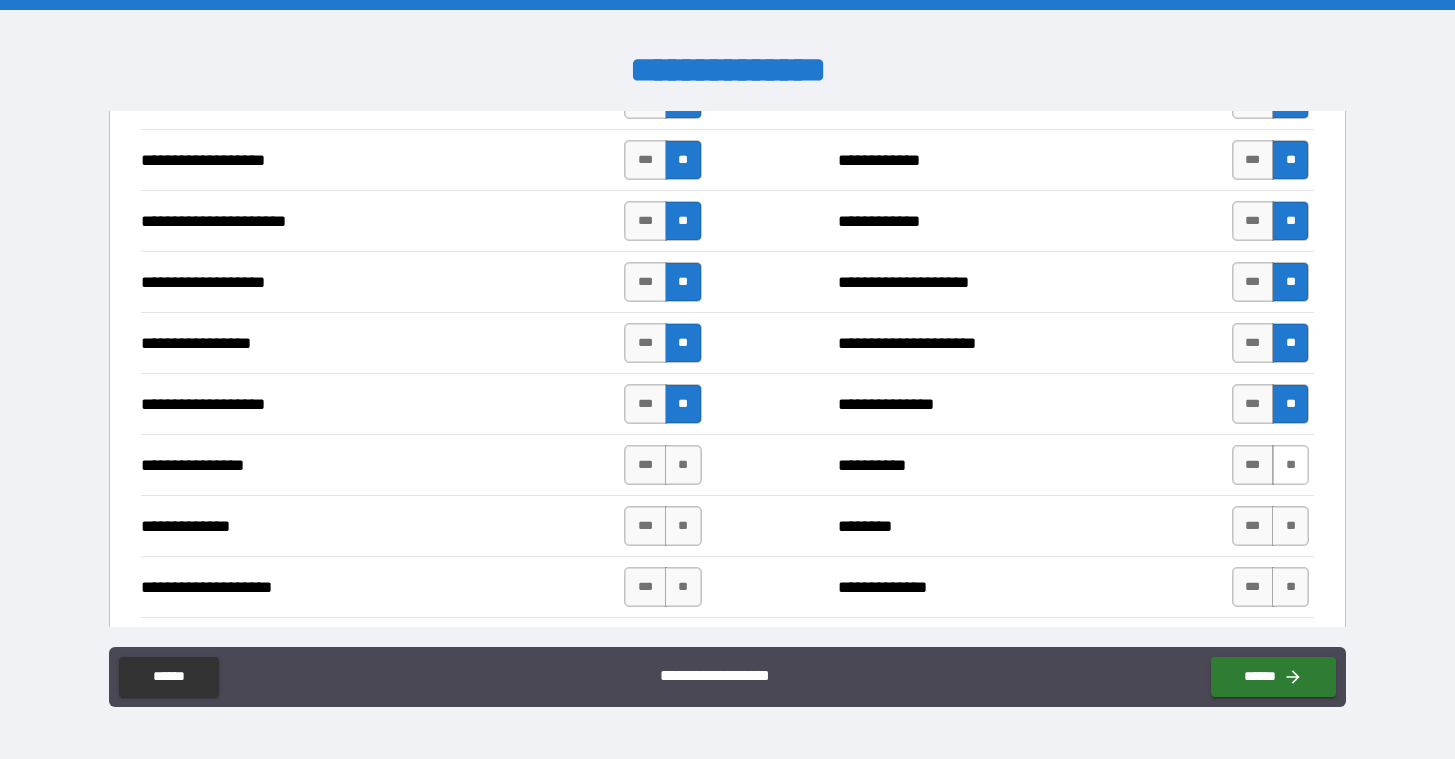 click on "**" at bounding box center (1290, 465) 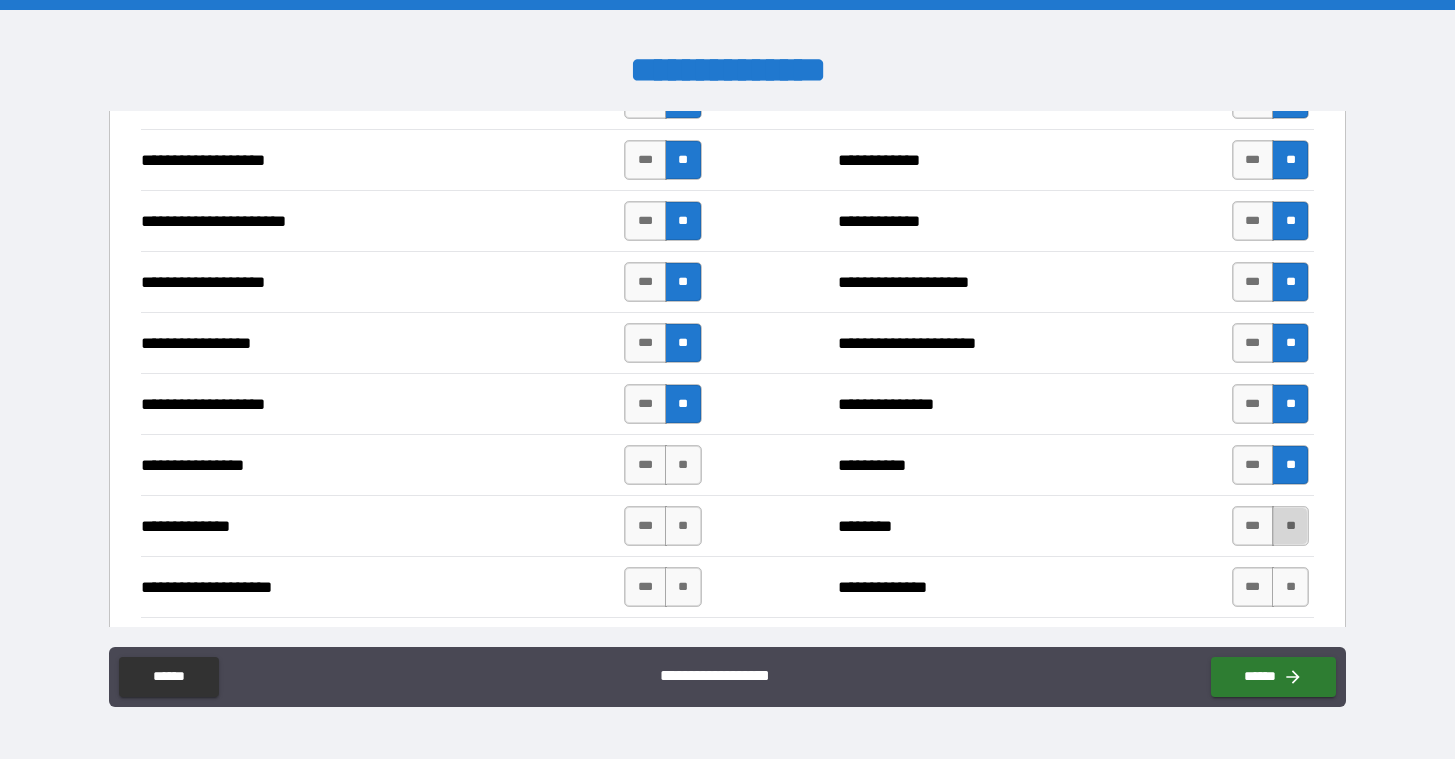 click on "**" at bounding box center (1290, 526) 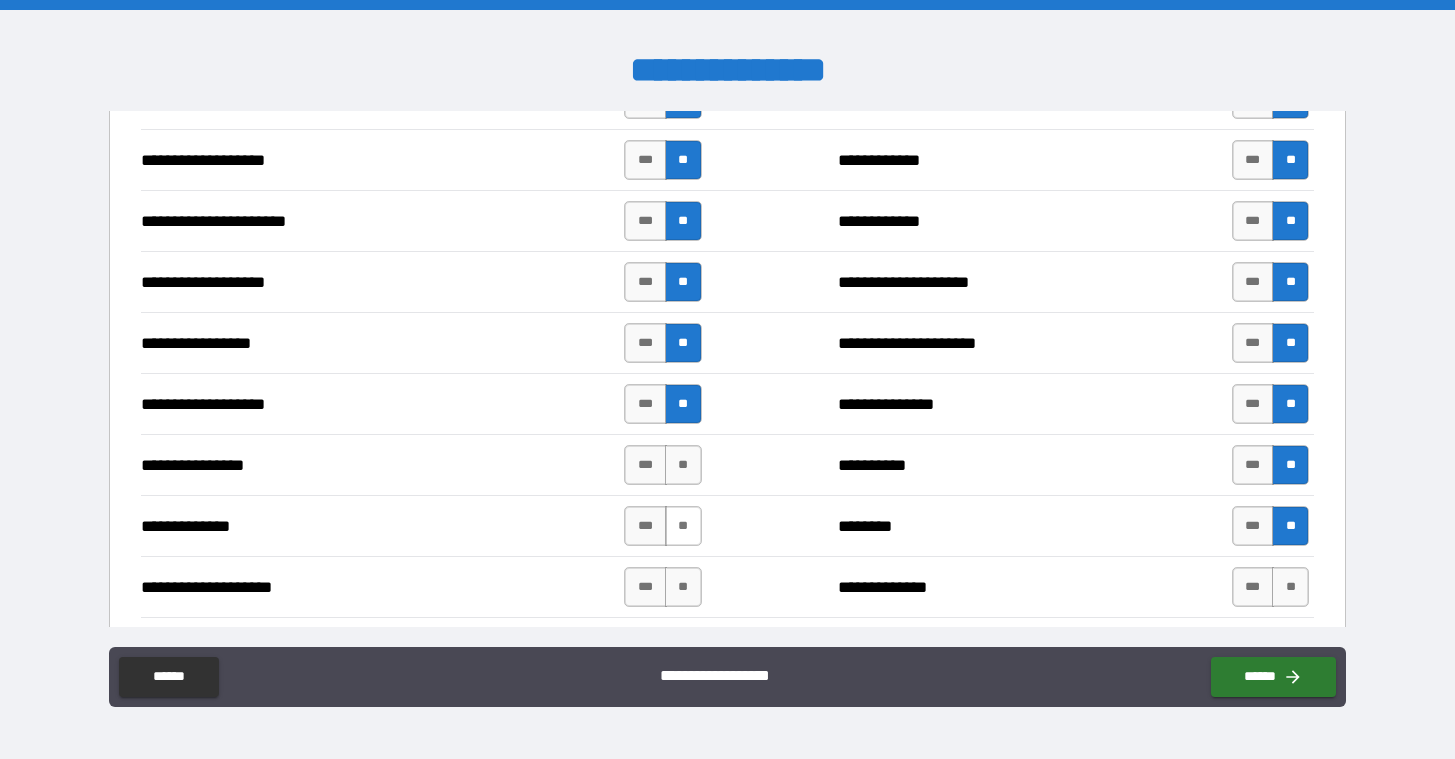 click on "**" at bounding box center [683, 526] 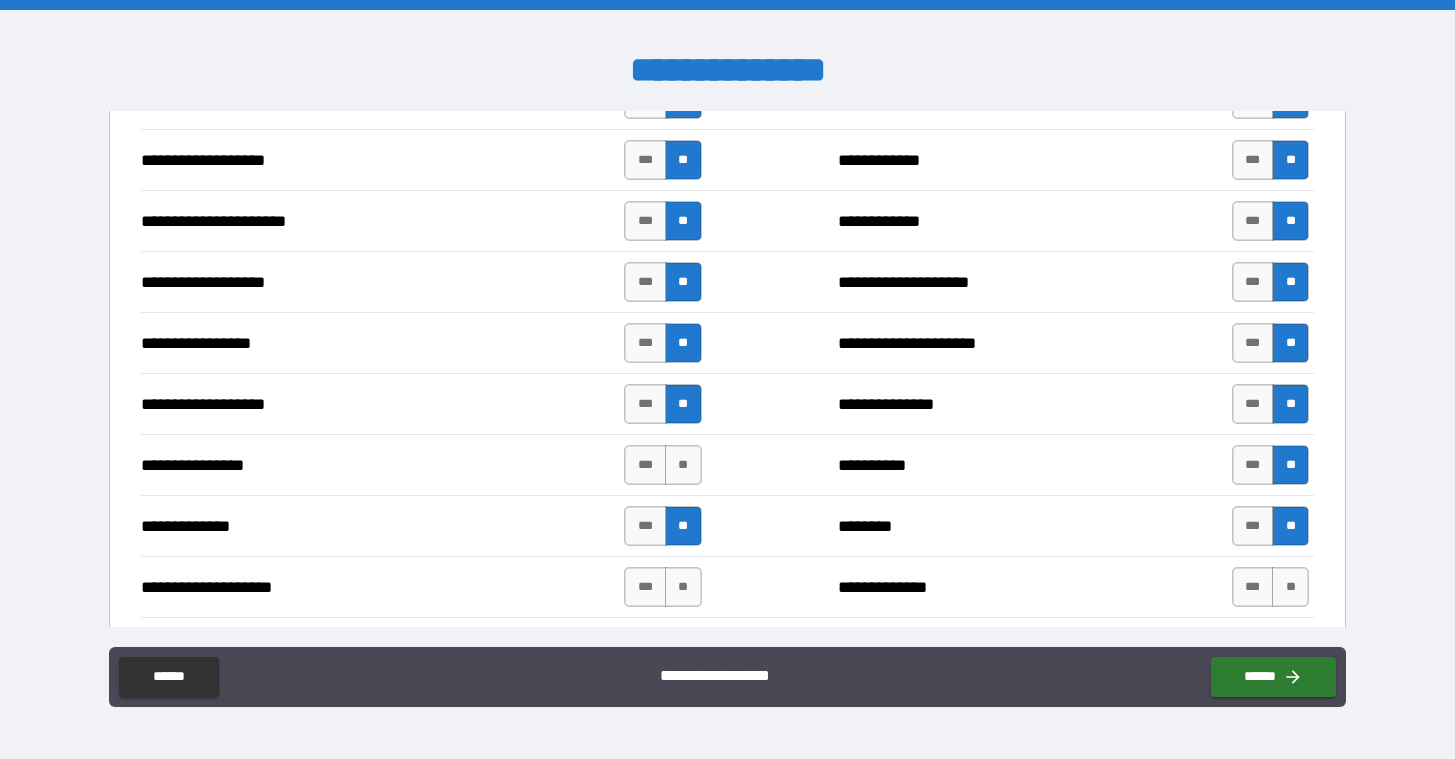click on "**********" at bounding box center (727, 464) 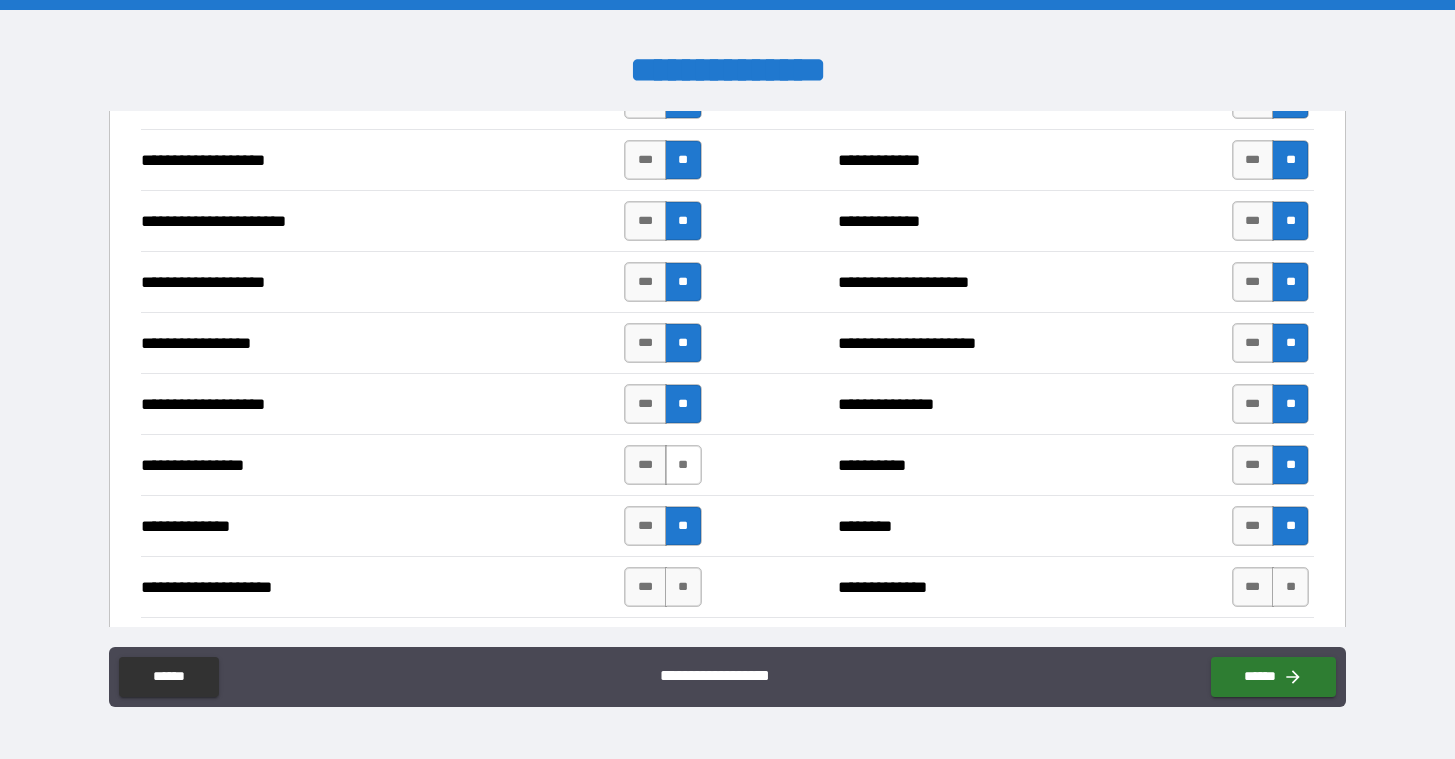 click on "**" at bounding box center [683, 465] 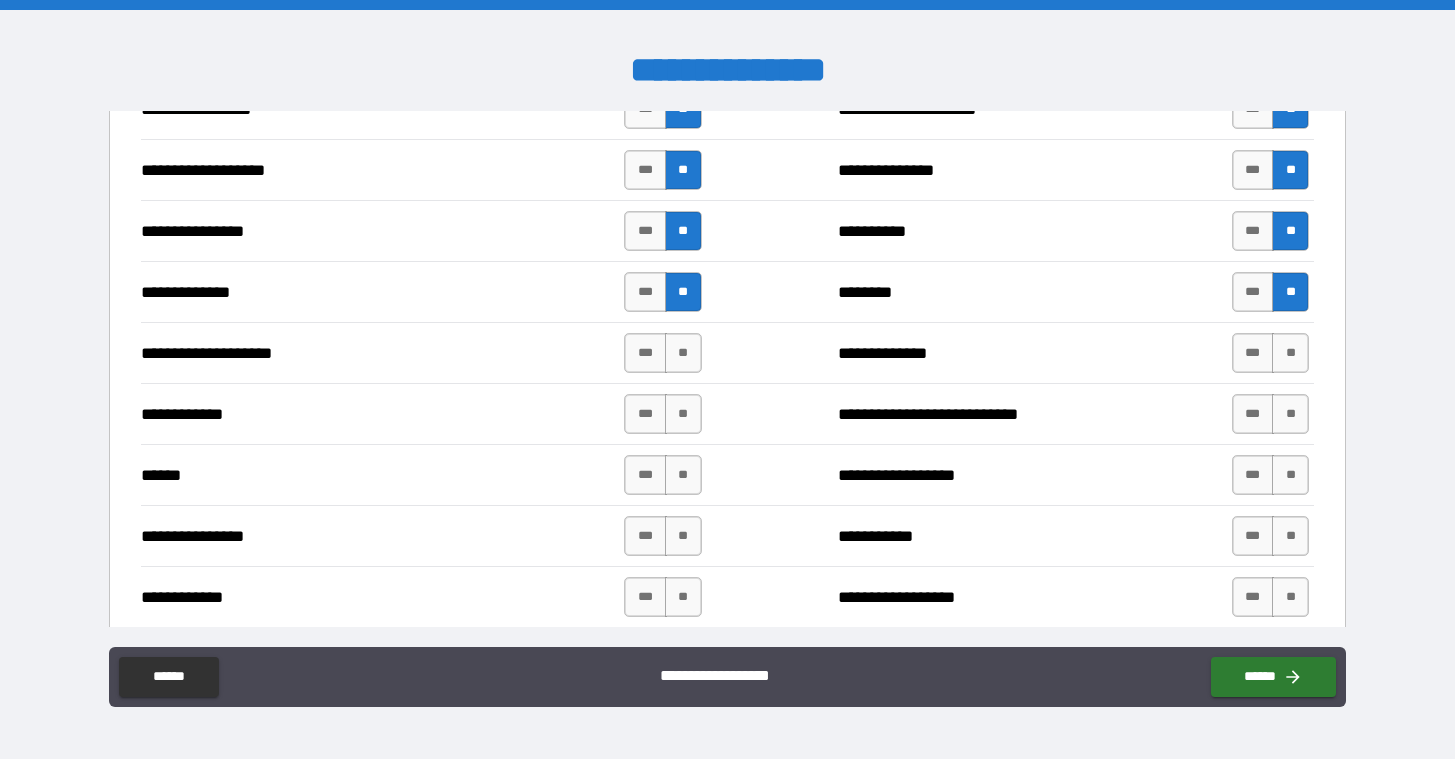 scroll, scrollTop: 3465, scrollLeft: 0, axis: vertical 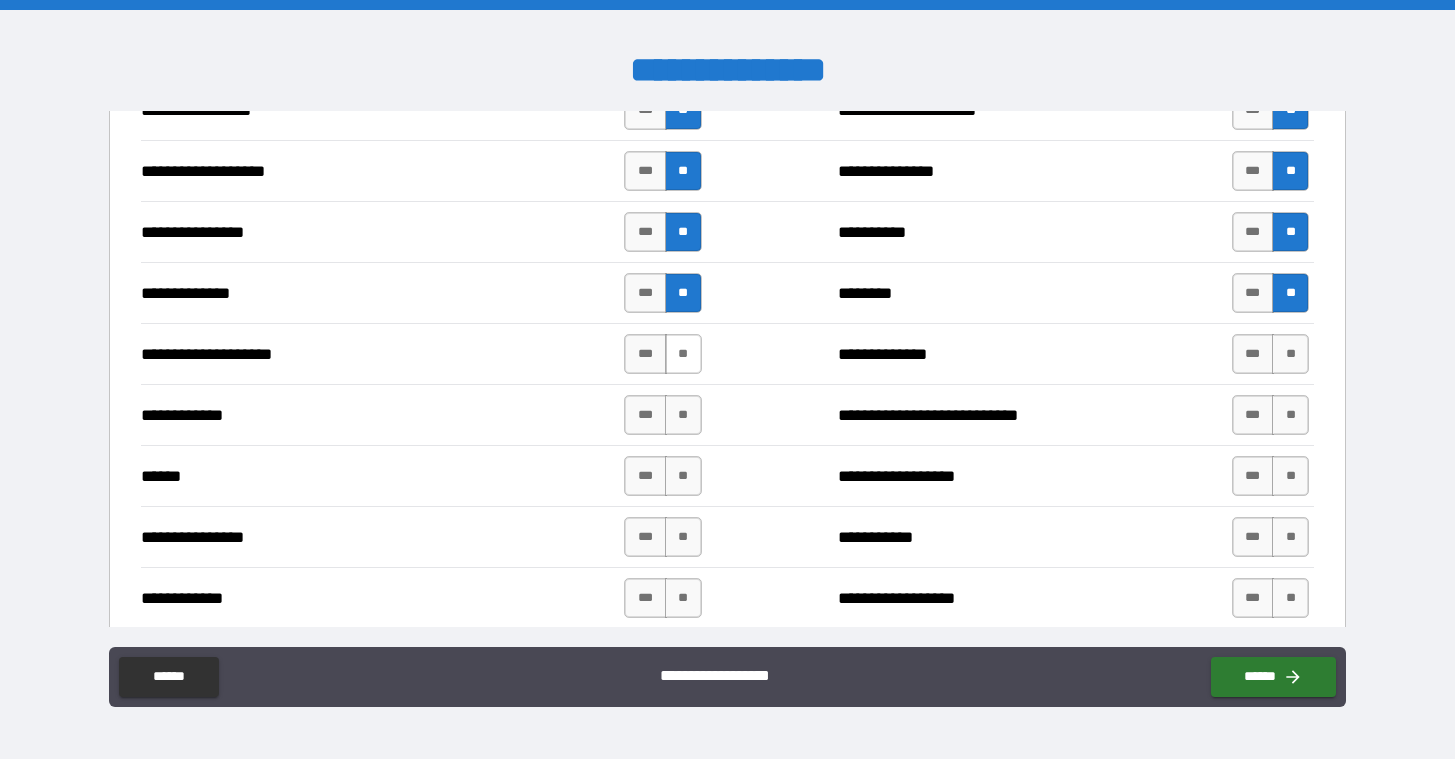 click on "**" at bounding box center [683, 354] 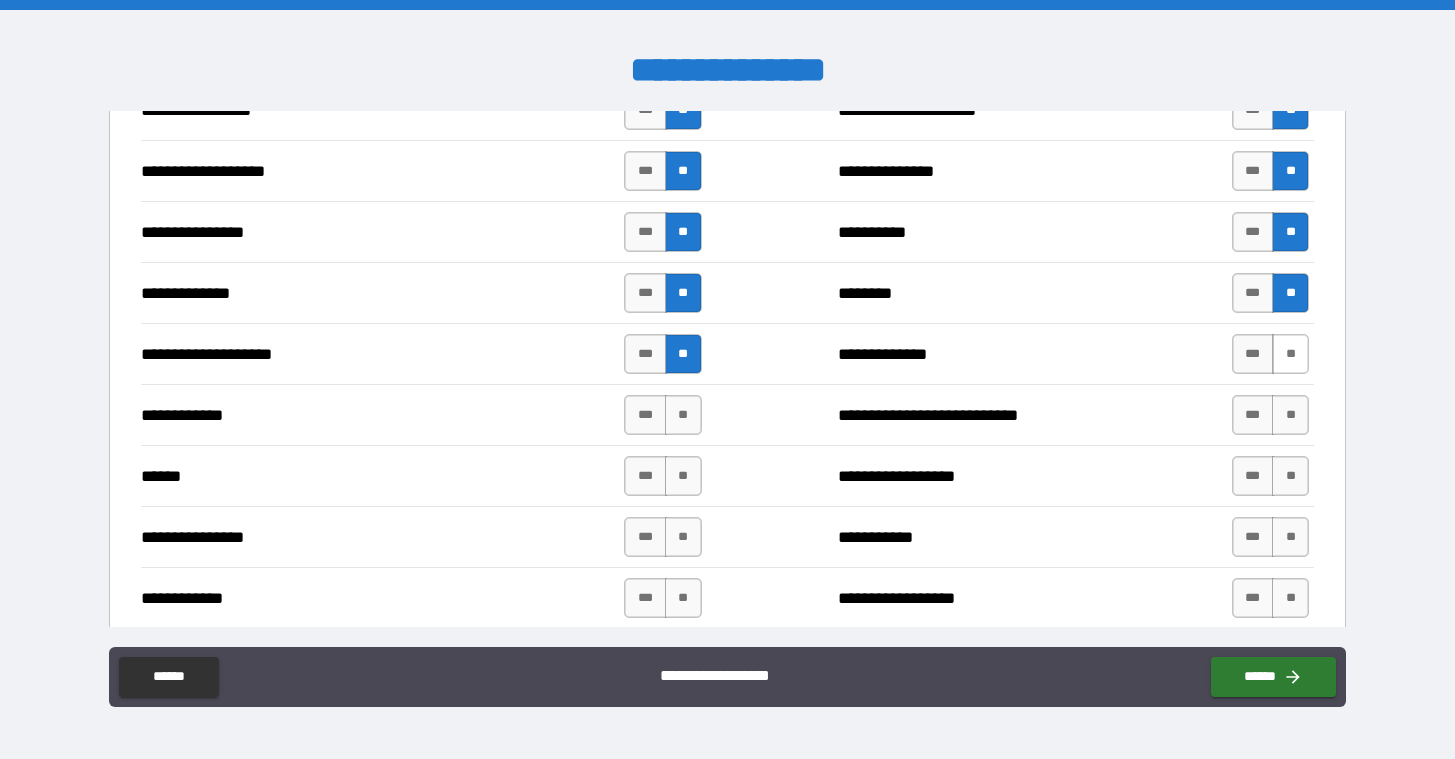 click on "**" at bounding box center (1290, 354) 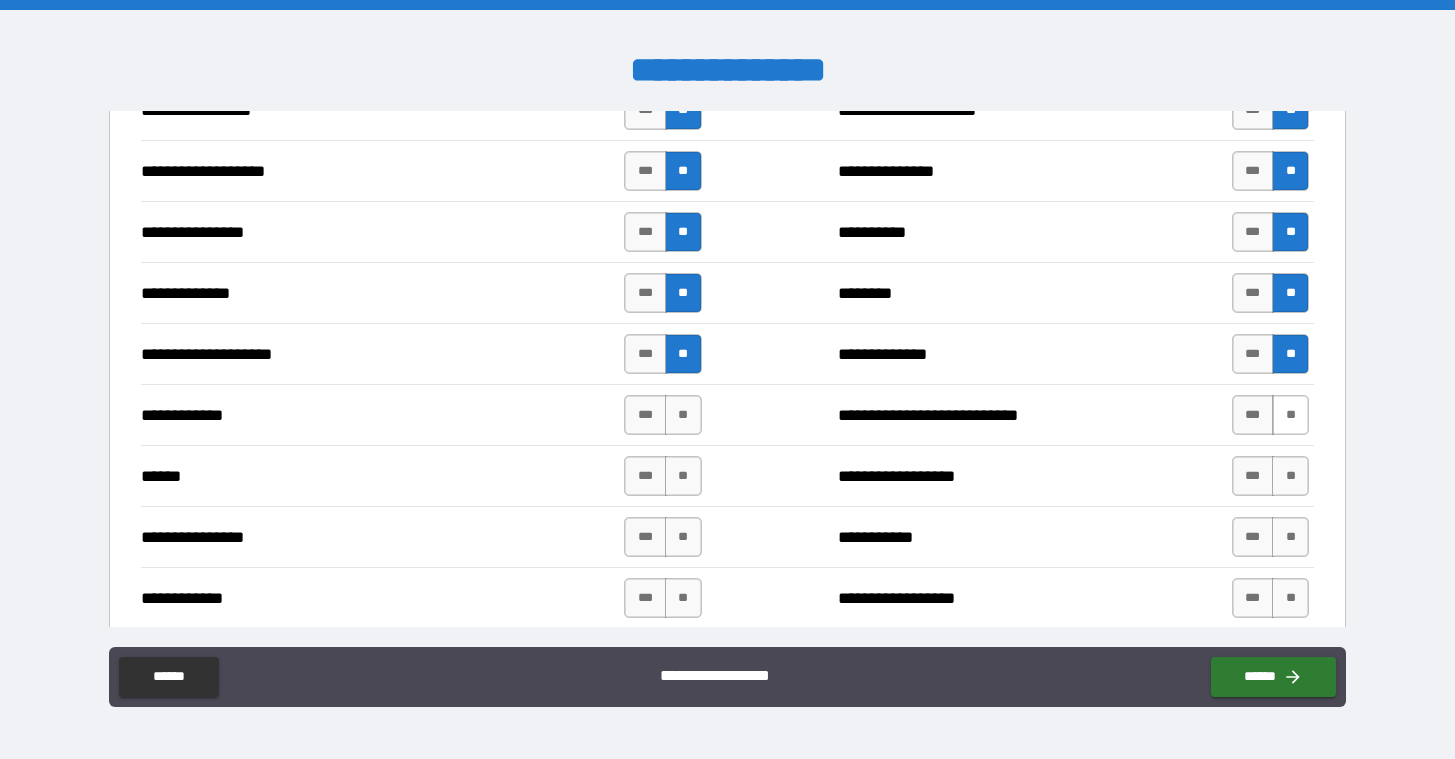 click on "**" at bounding box center (1290, 415) 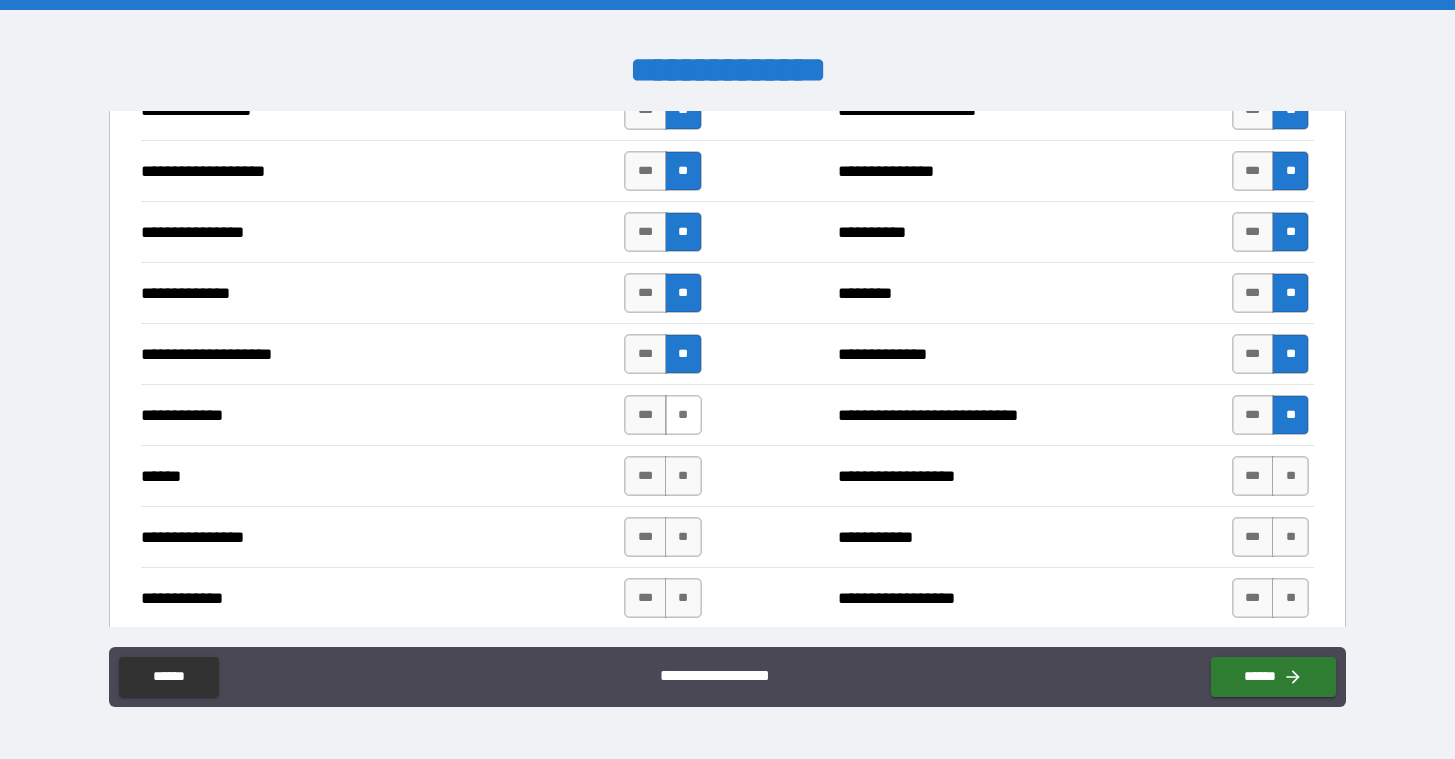 click on "**" at bounding box center [683, 415] 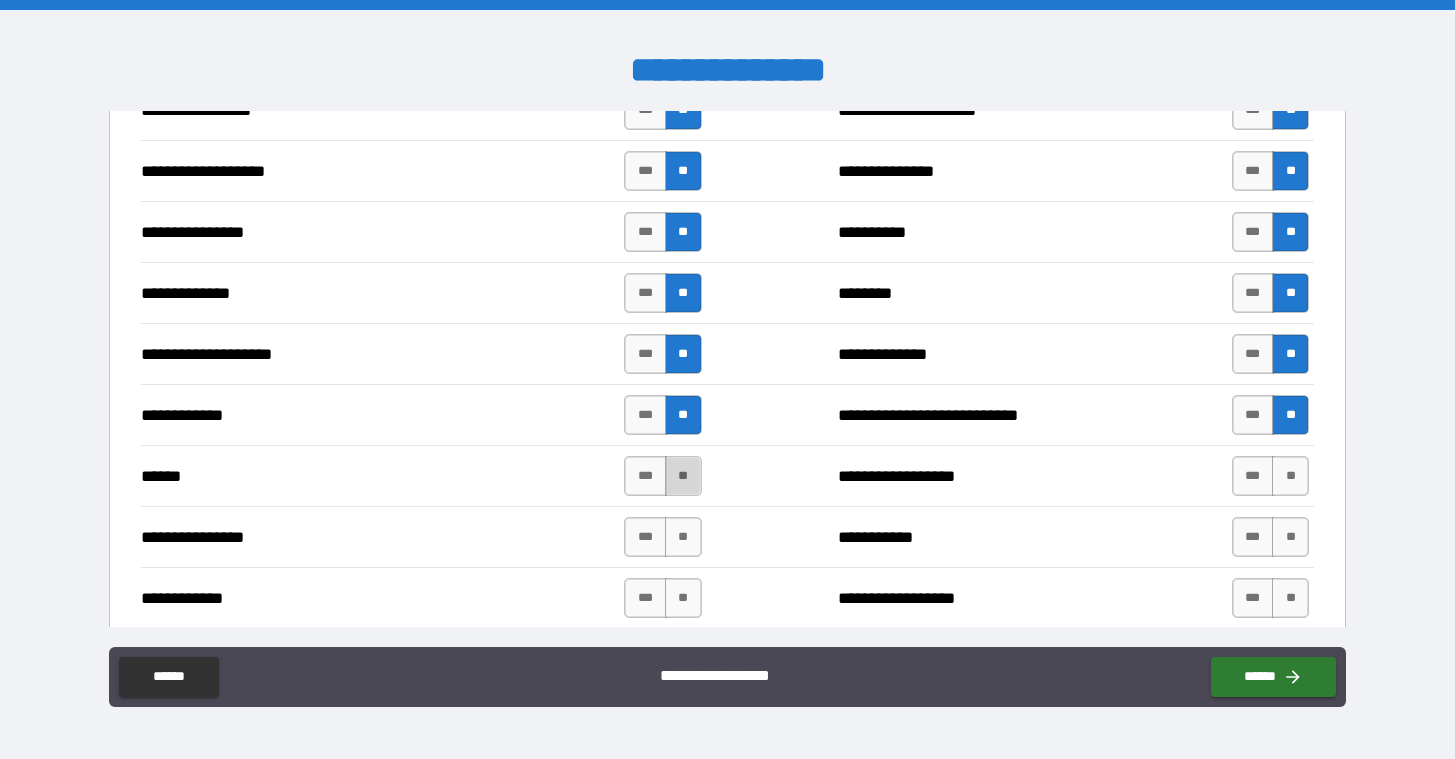 click on "**" at bounding box center [683, 476] 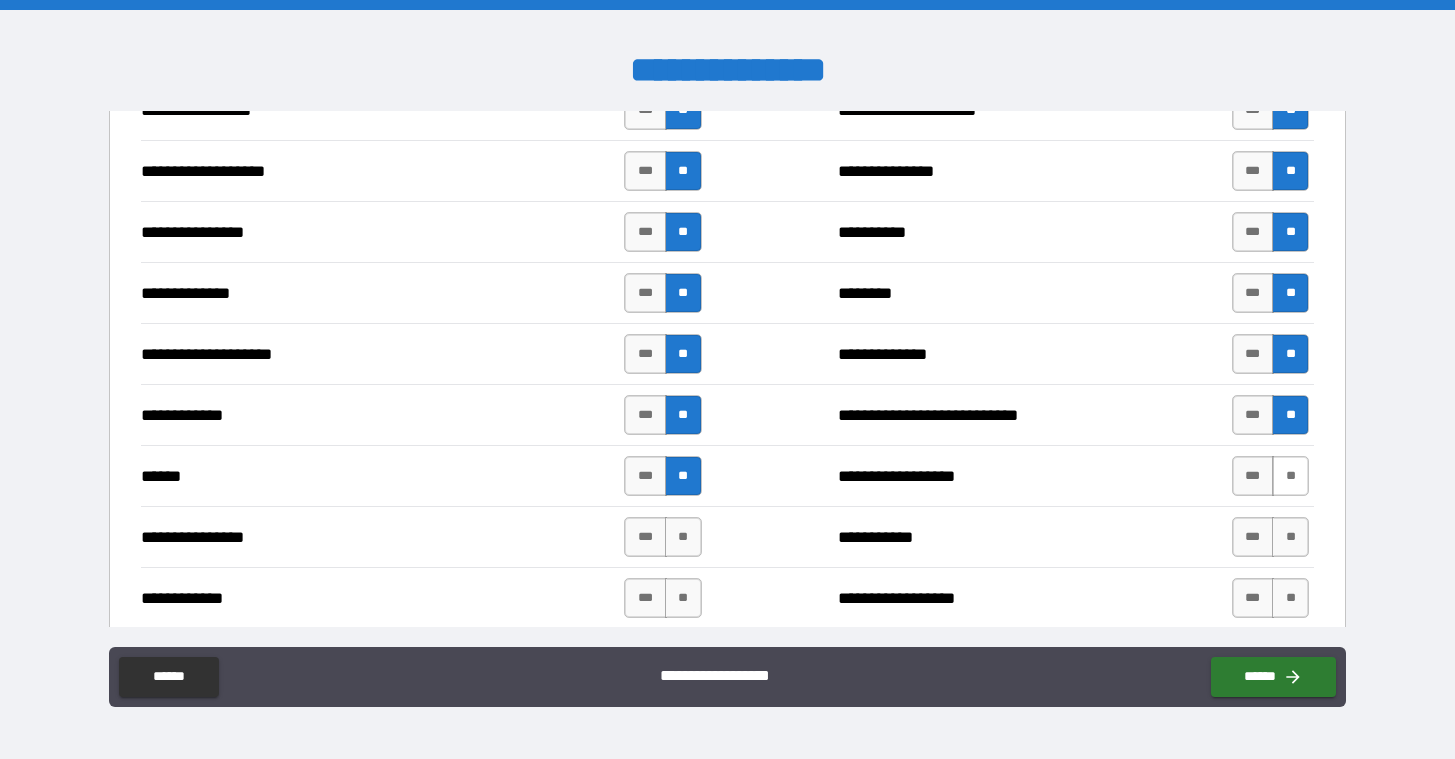 click on "**" at bounding box center [1290, 476] 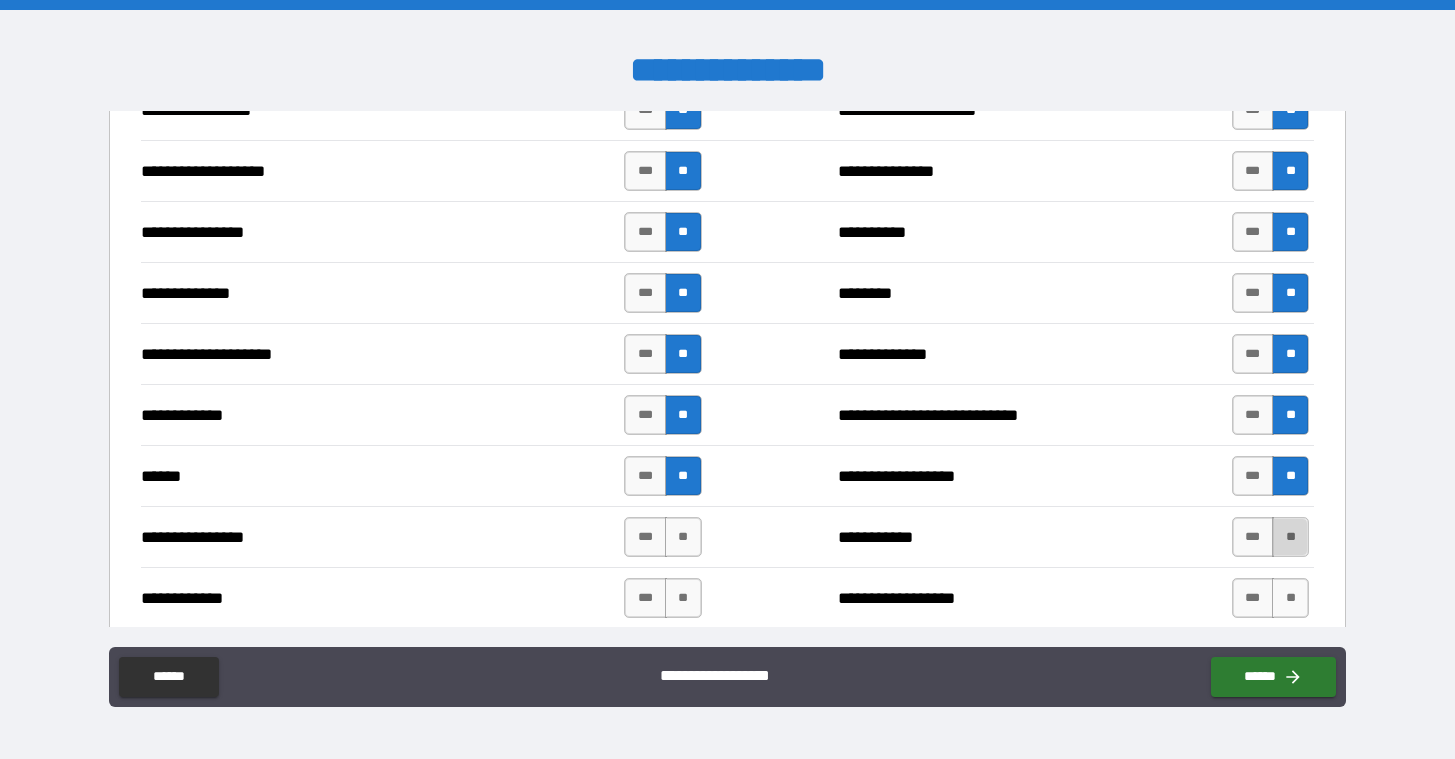click on "**" at bounding box center (1290, 537) 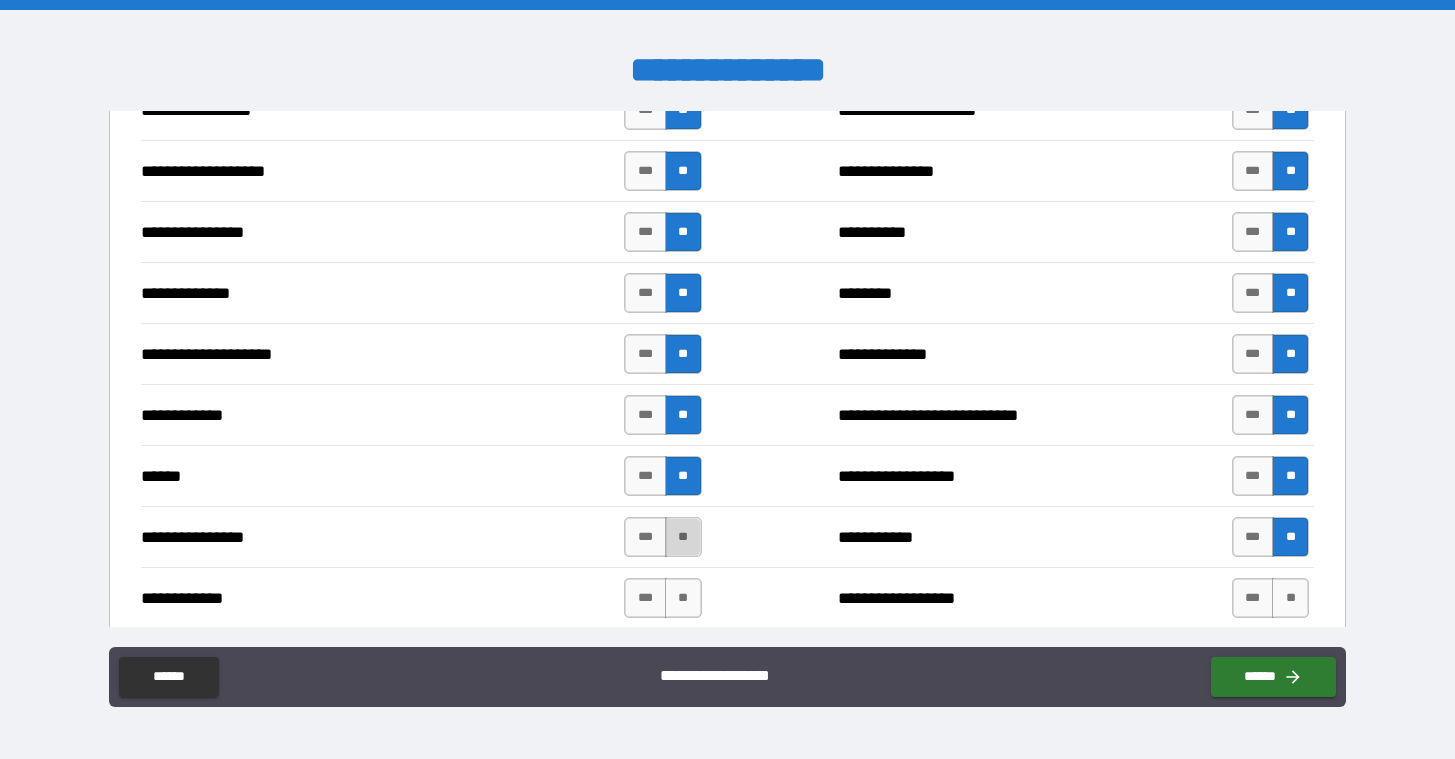 click on "**" at bounding box center [683, 537] 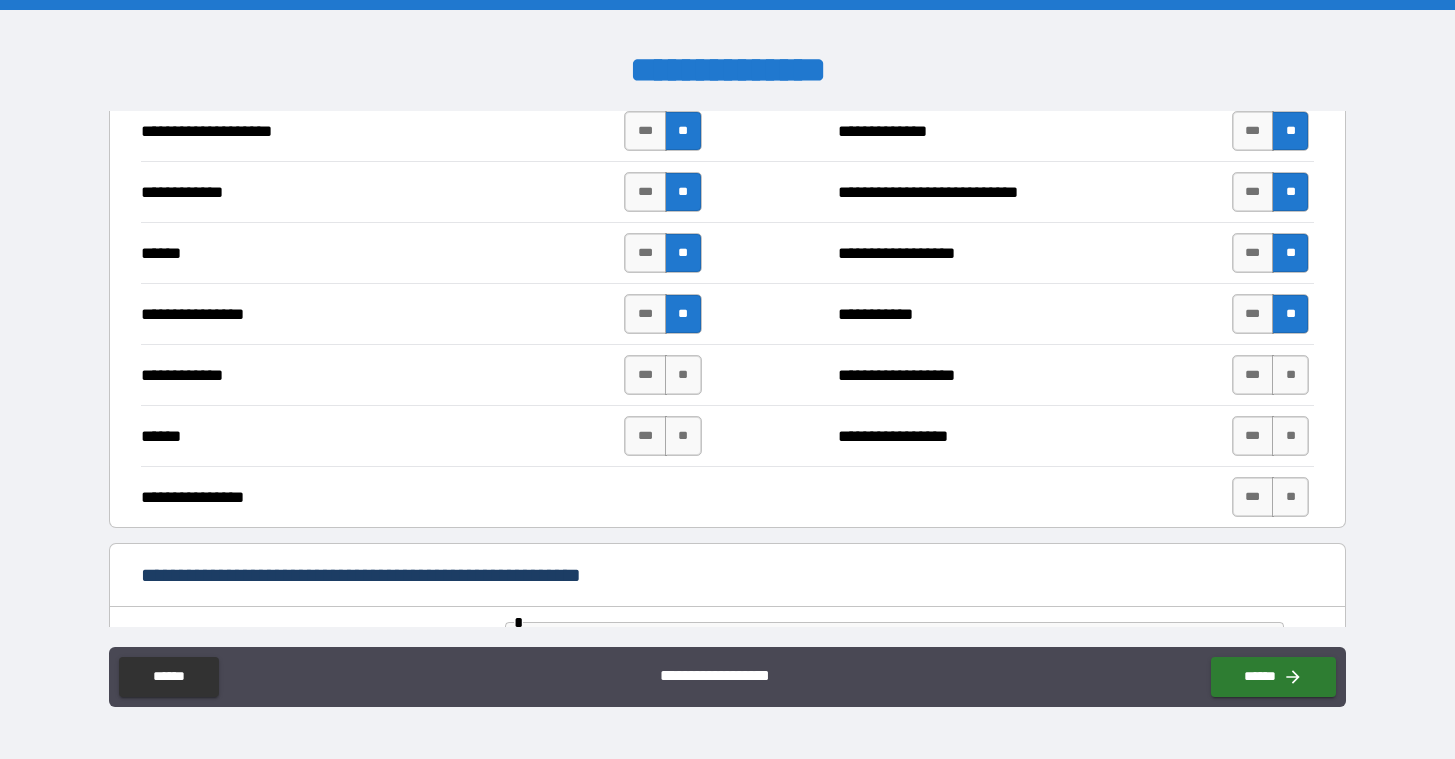scroll, scrollTop: 3689, scrollLeft: 0, axis: vertical 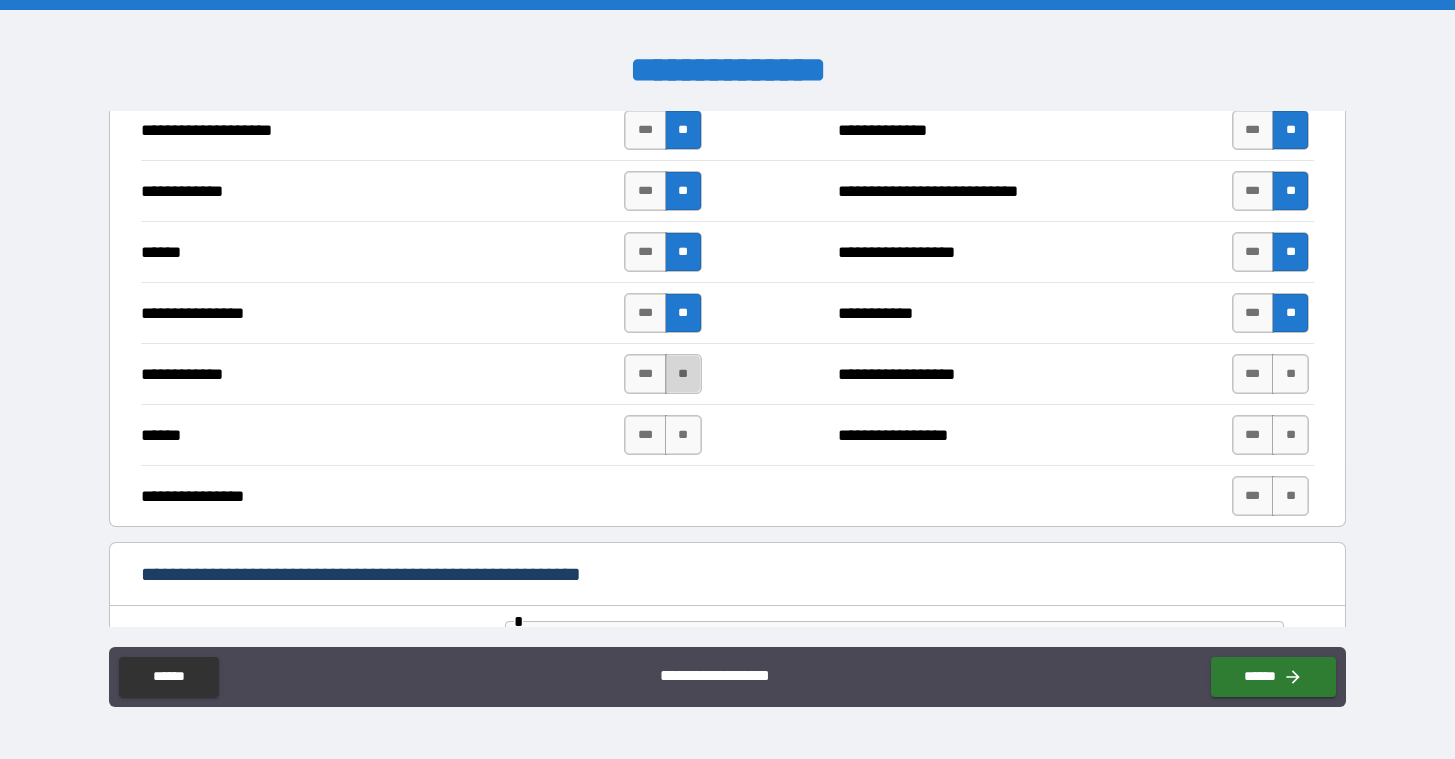 click on "**" at bounding box center (683, 374) 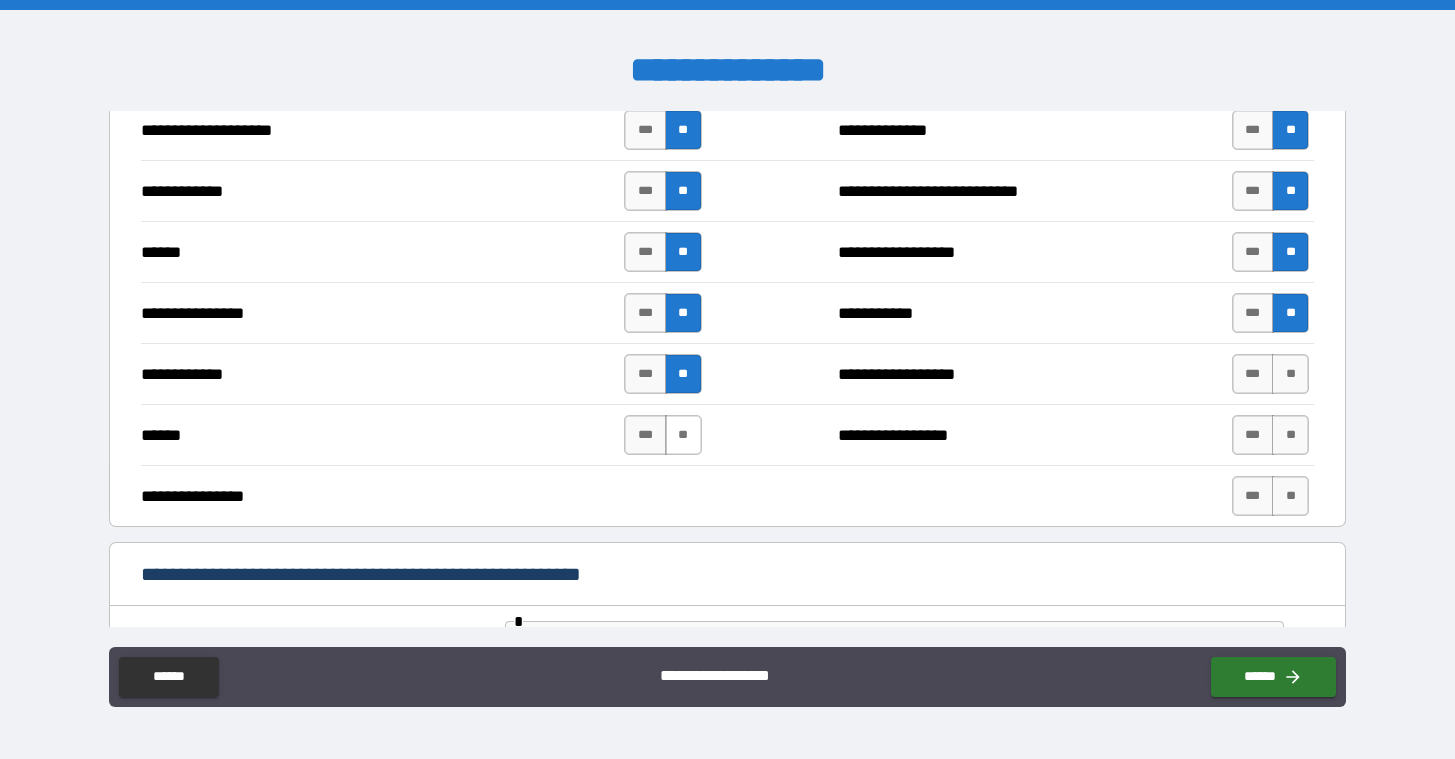 click on "**" at bounding box center (683, 435) 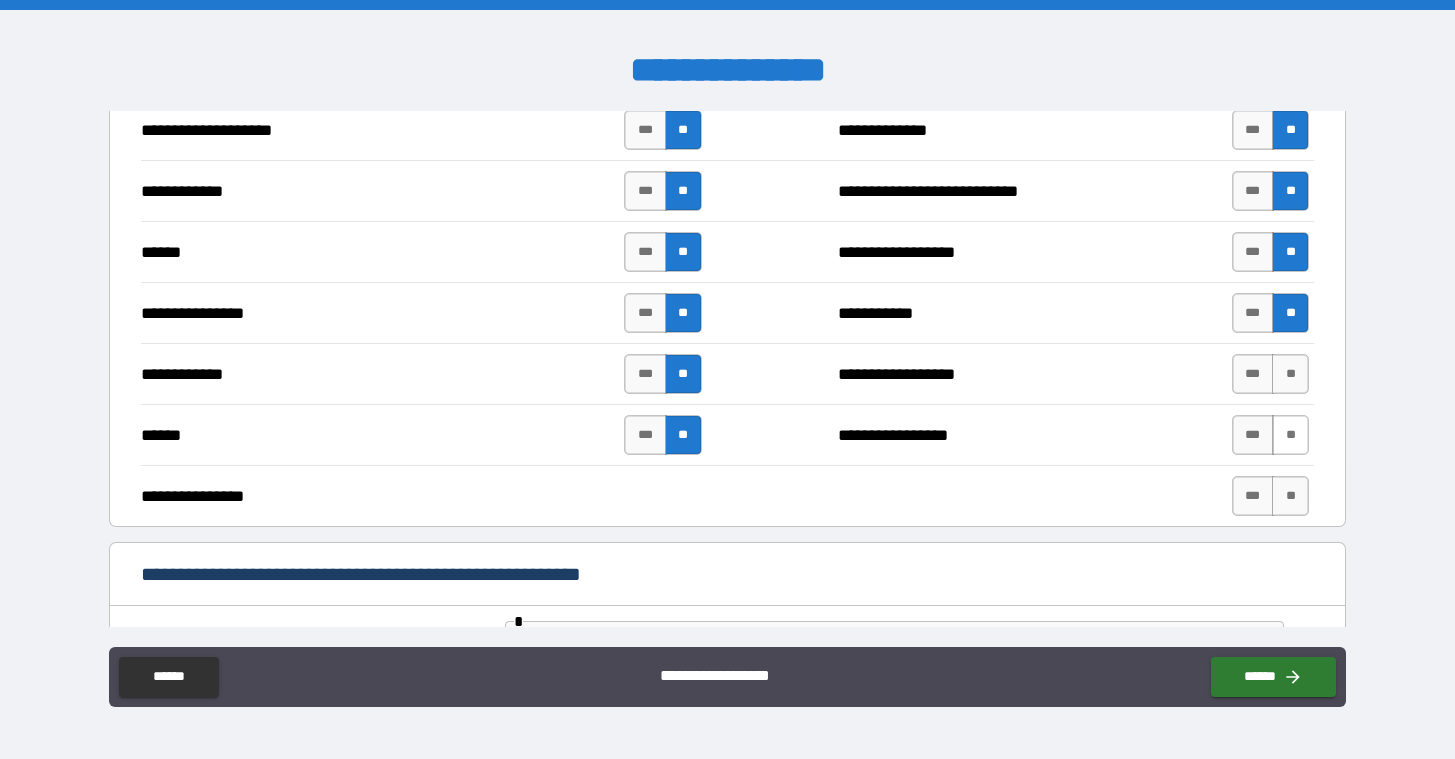 click on "**" at bounding box center (1290, 435) 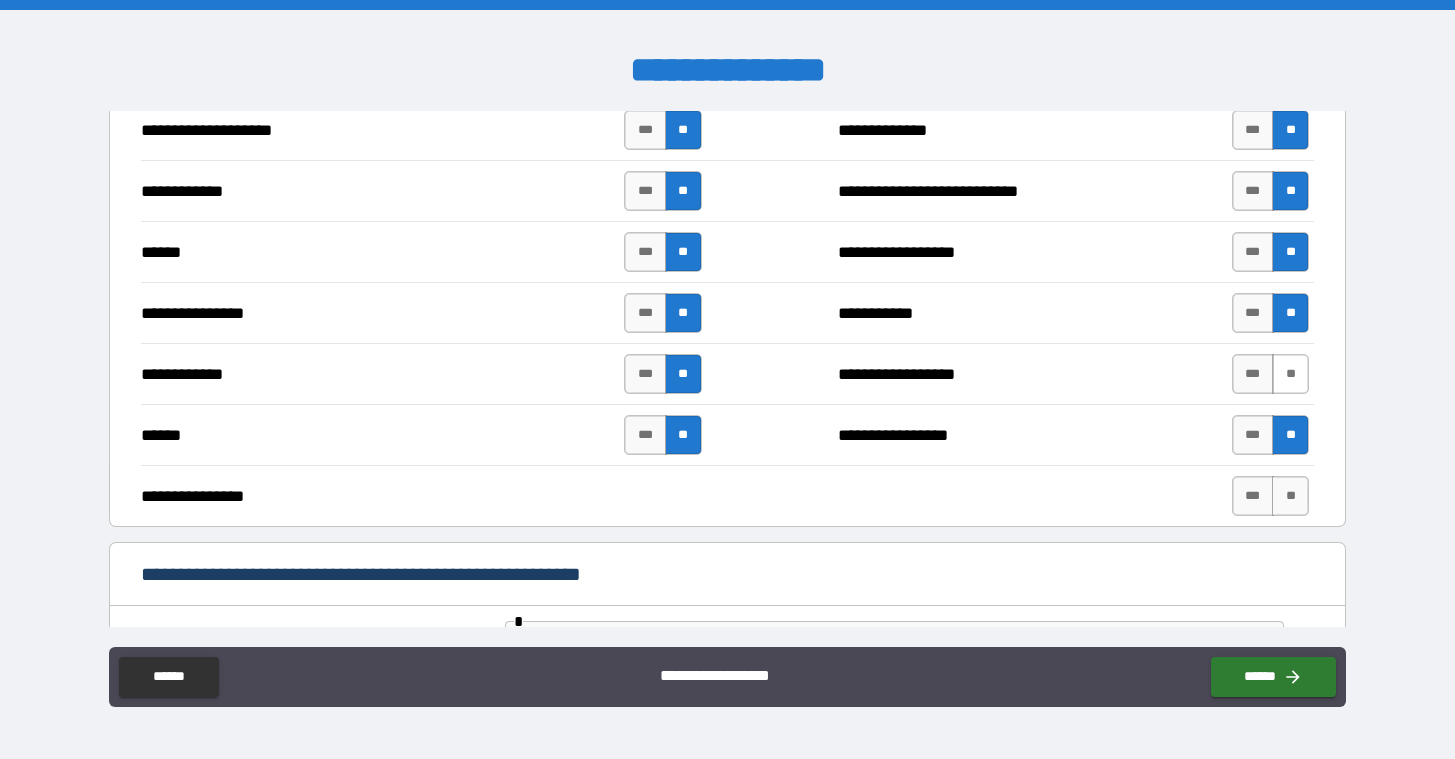 click on "**" at bounding box center [1290, 374] 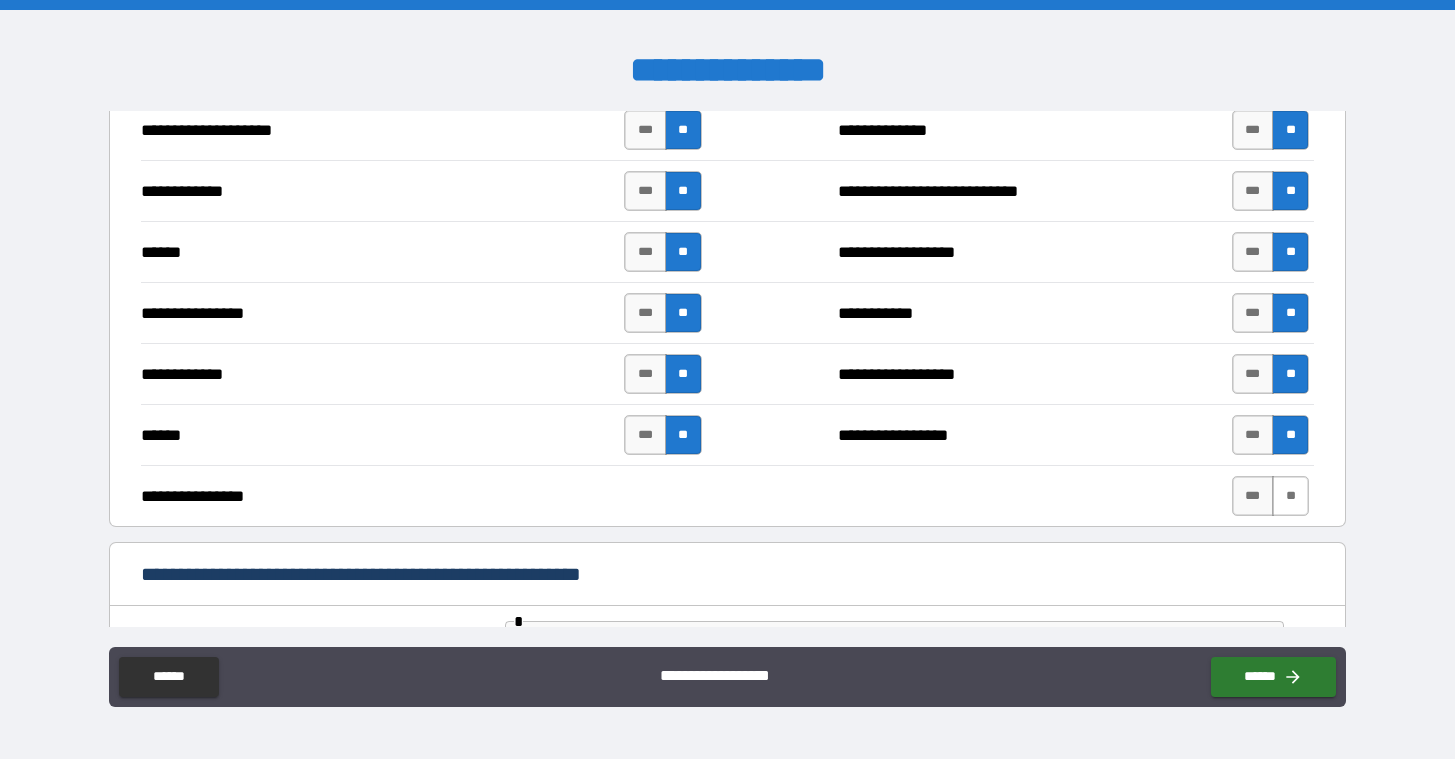 click on "**" at bounding box center (1290, 496) 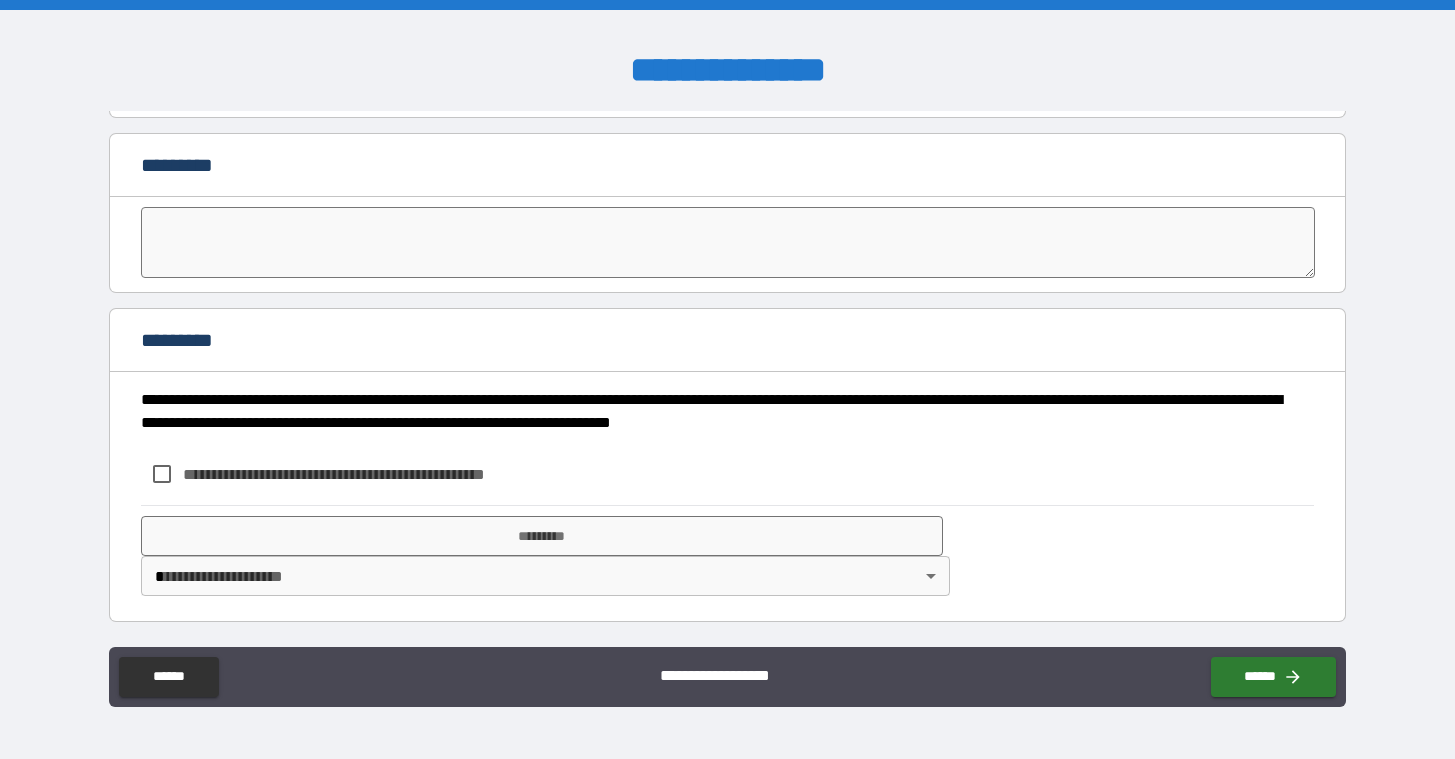 scroll, scrollTop: 4243, scrollLeft: 0, axis: vertical 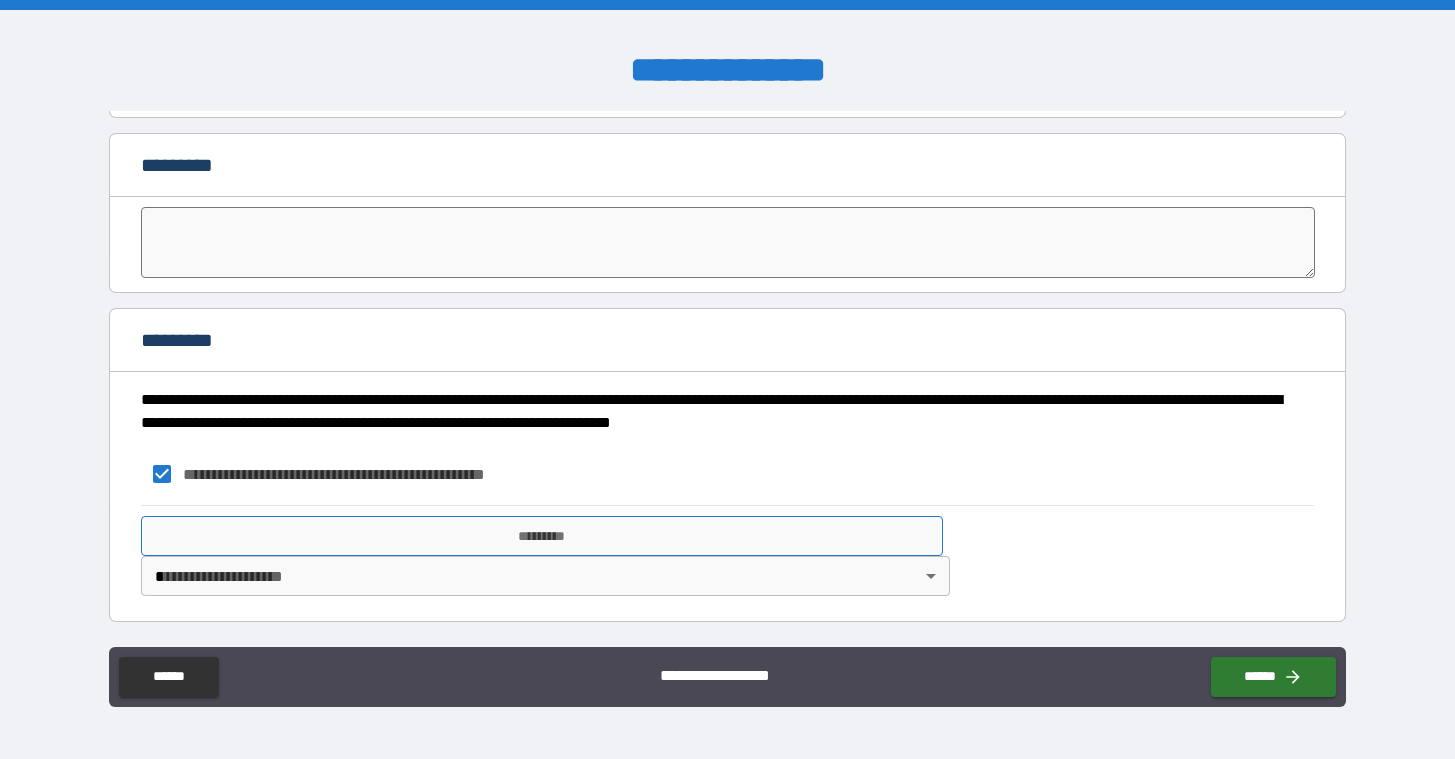 click on "*********" at bounding box center (542, 536) 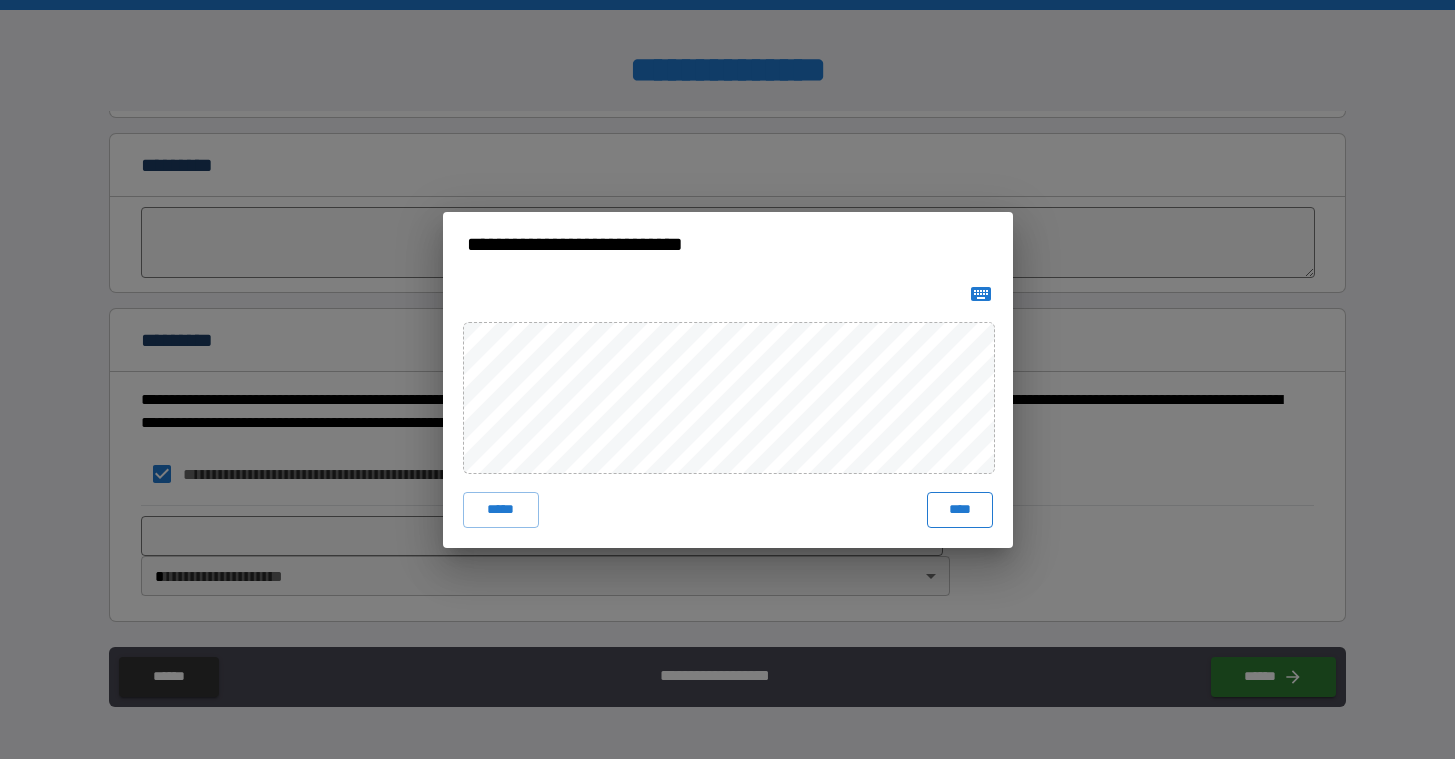 click on "****" at bounding box center (960, 510) 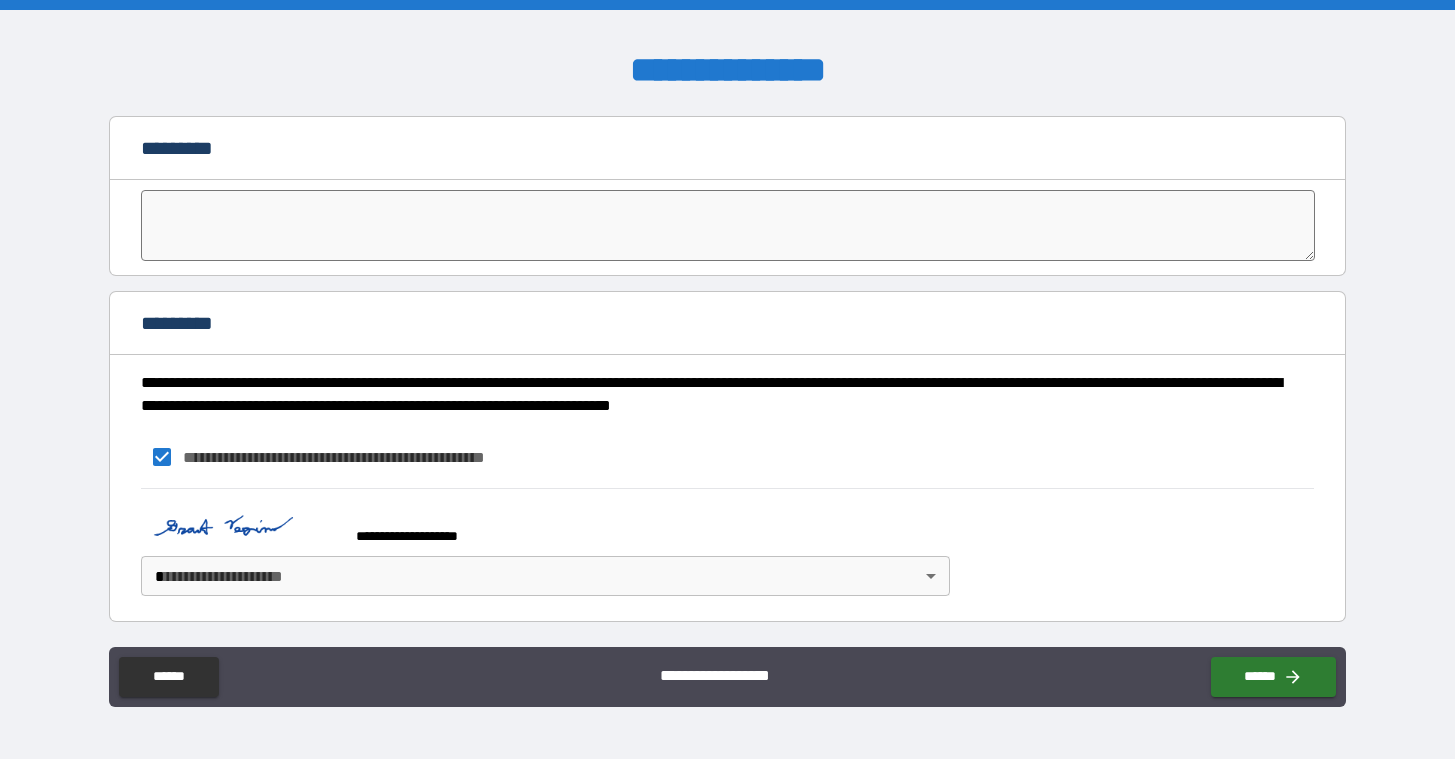 scroll, scrollTop: 4260, scrollLeft: 0, axis: vertical 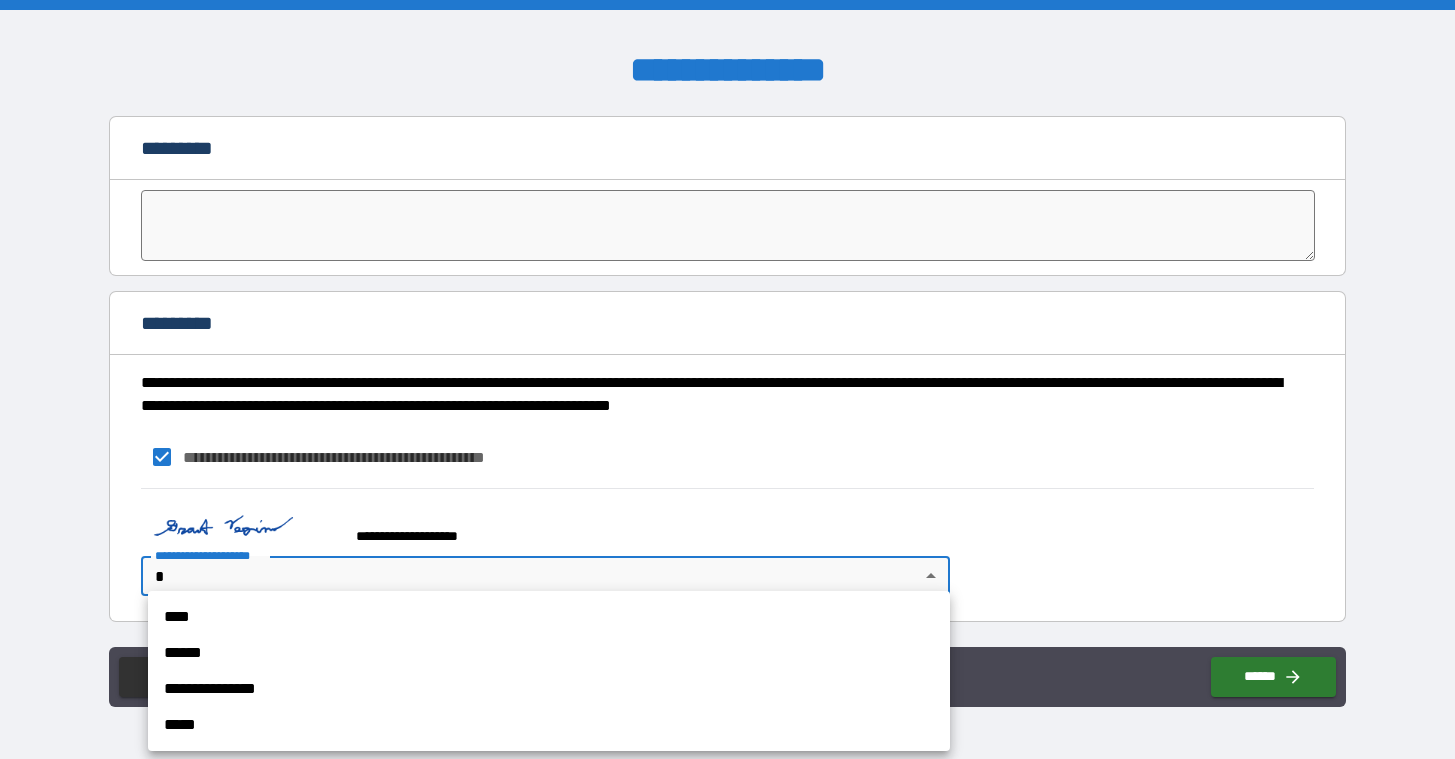 click on "[FIRST] [LAST] [STREET] [CITY], [STATE] [ZIP] [COUNTRY] [PHONE] [EMAIL]" at bounding box center [727, 379] 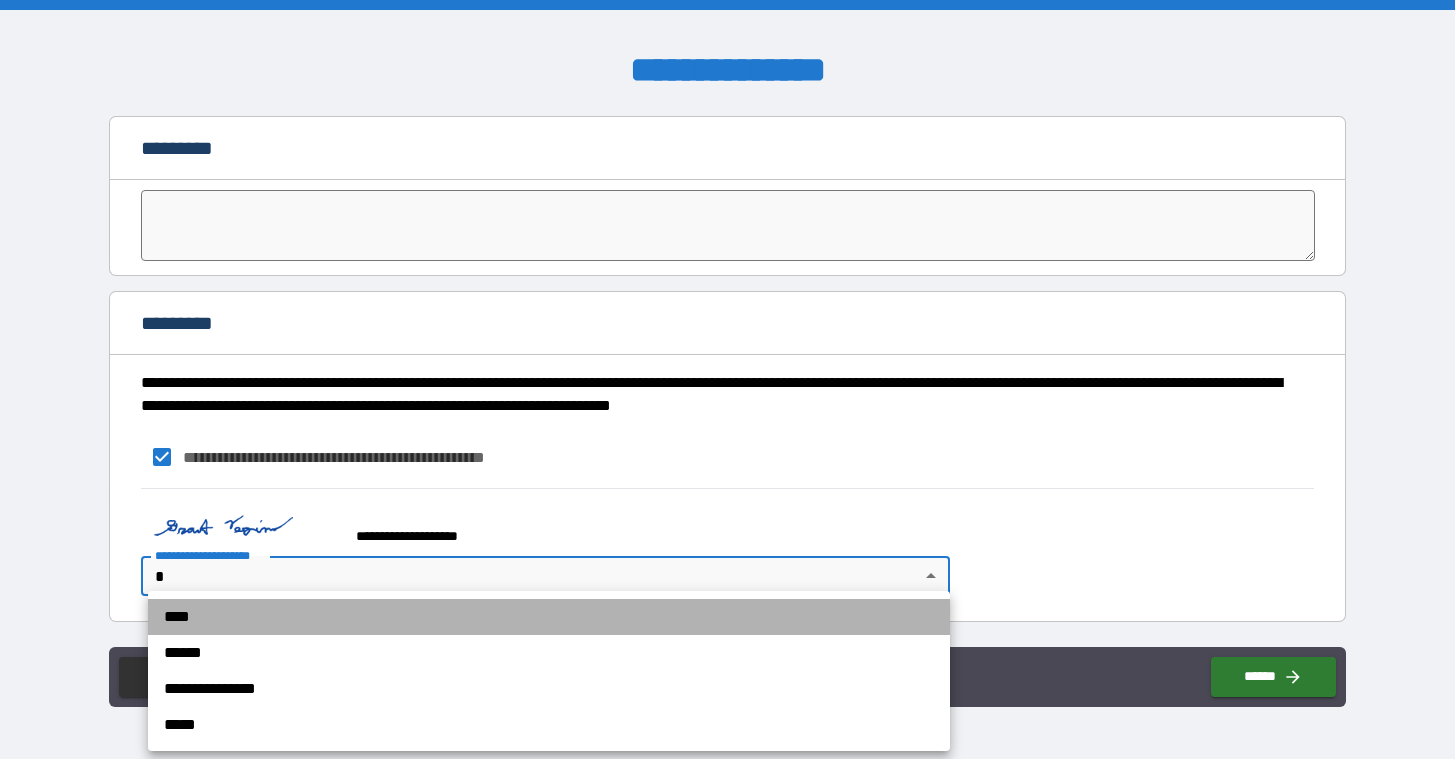 click on "****" at bounding box center [549, 617] 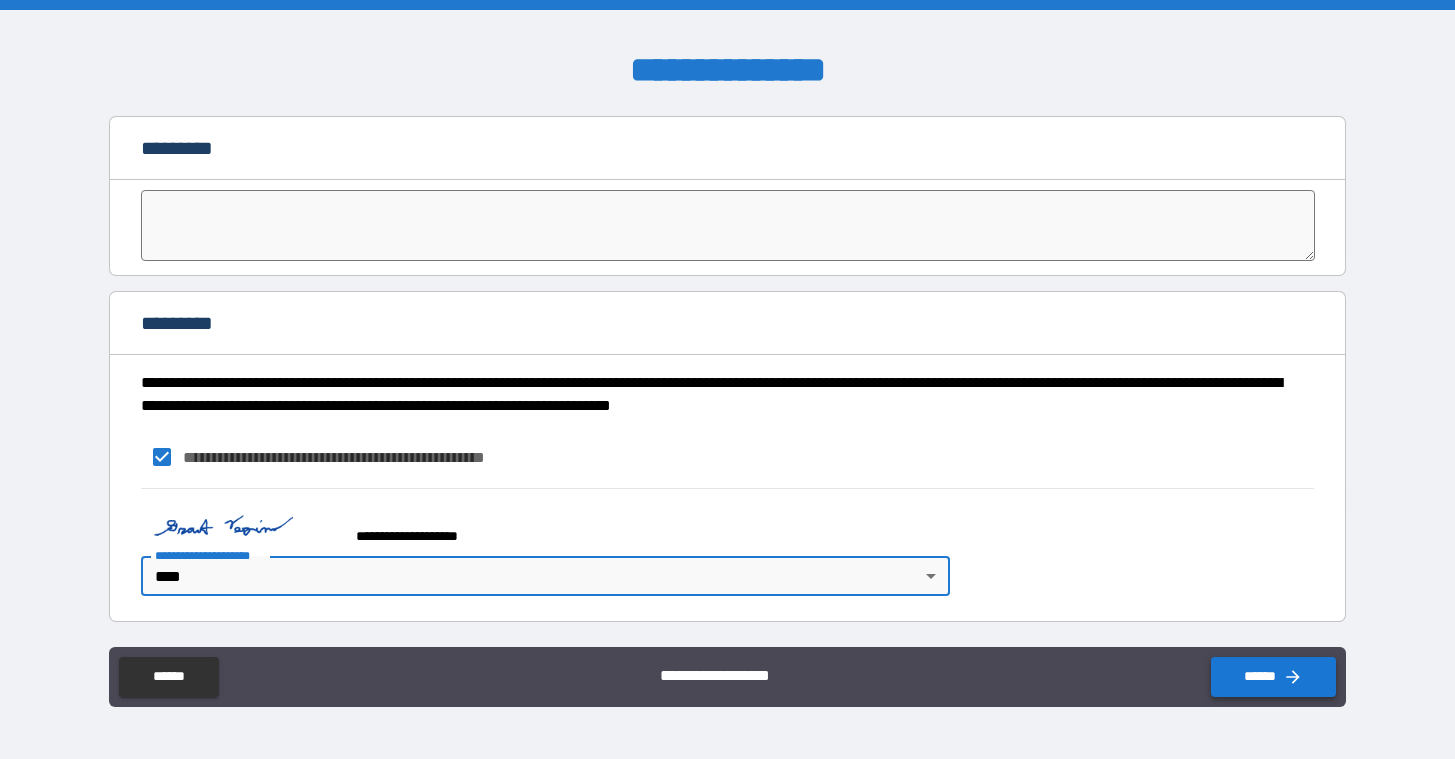 click on "******" at bounding box center (1273, 677) 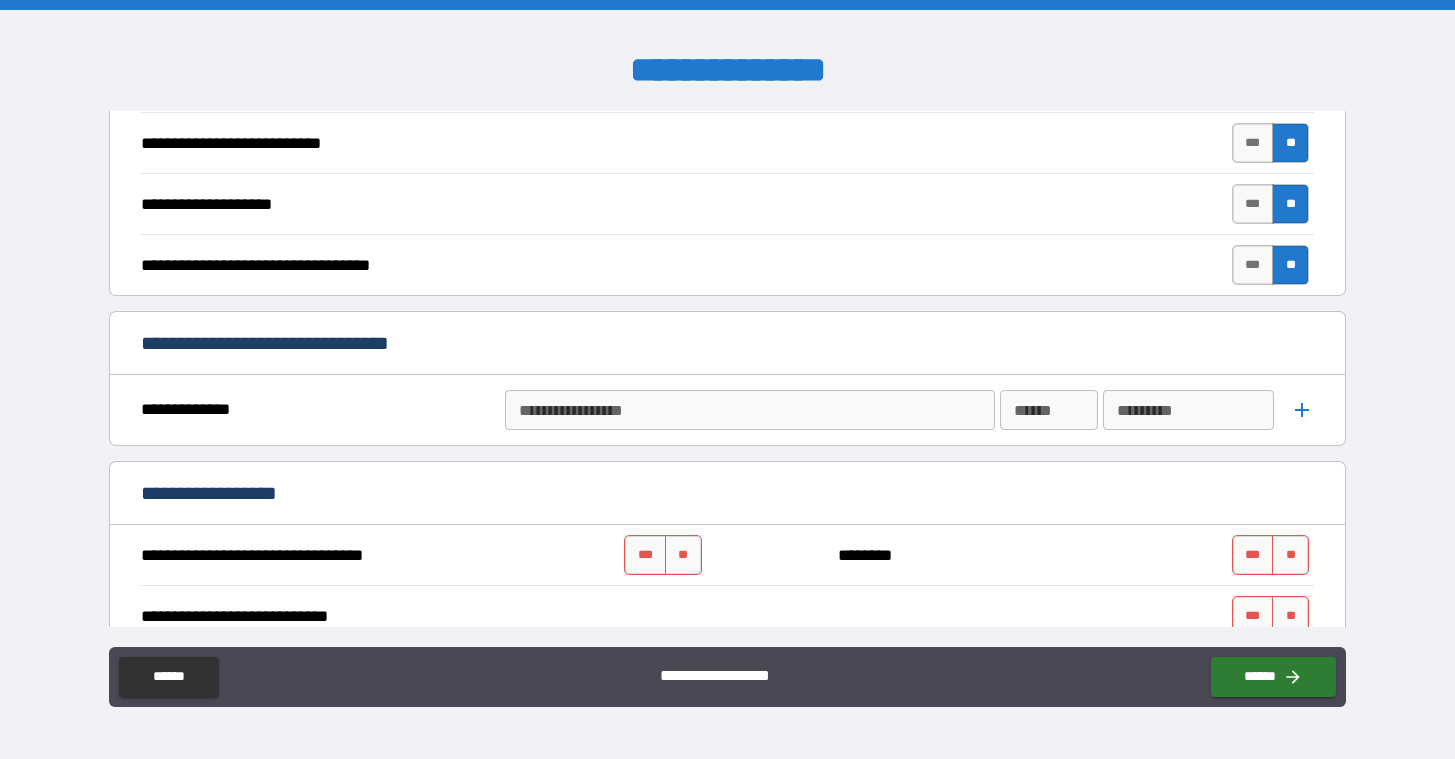 scroll, scrollTop: 772, scrollLeft: 0, axis: vertical 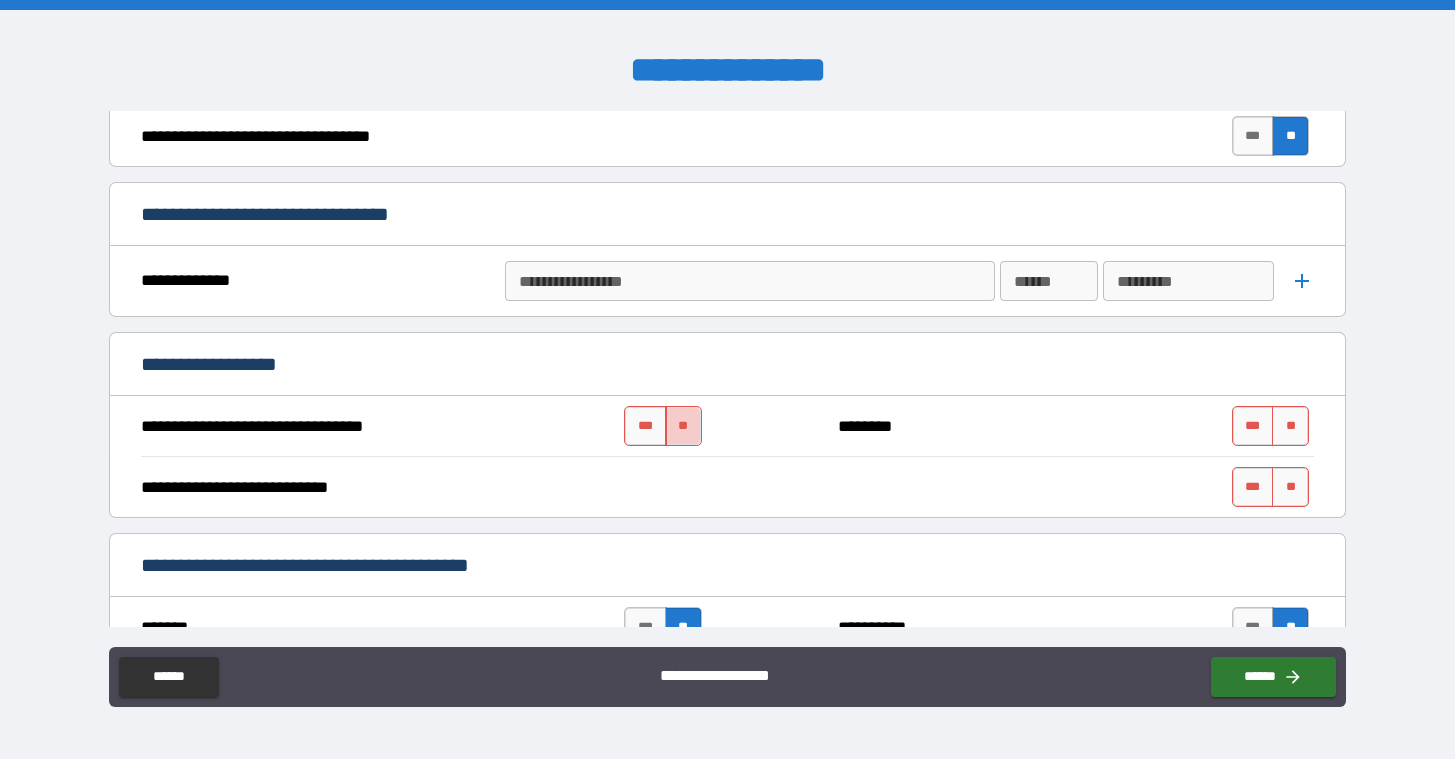 click on "**" at bounding box center (683, 426) 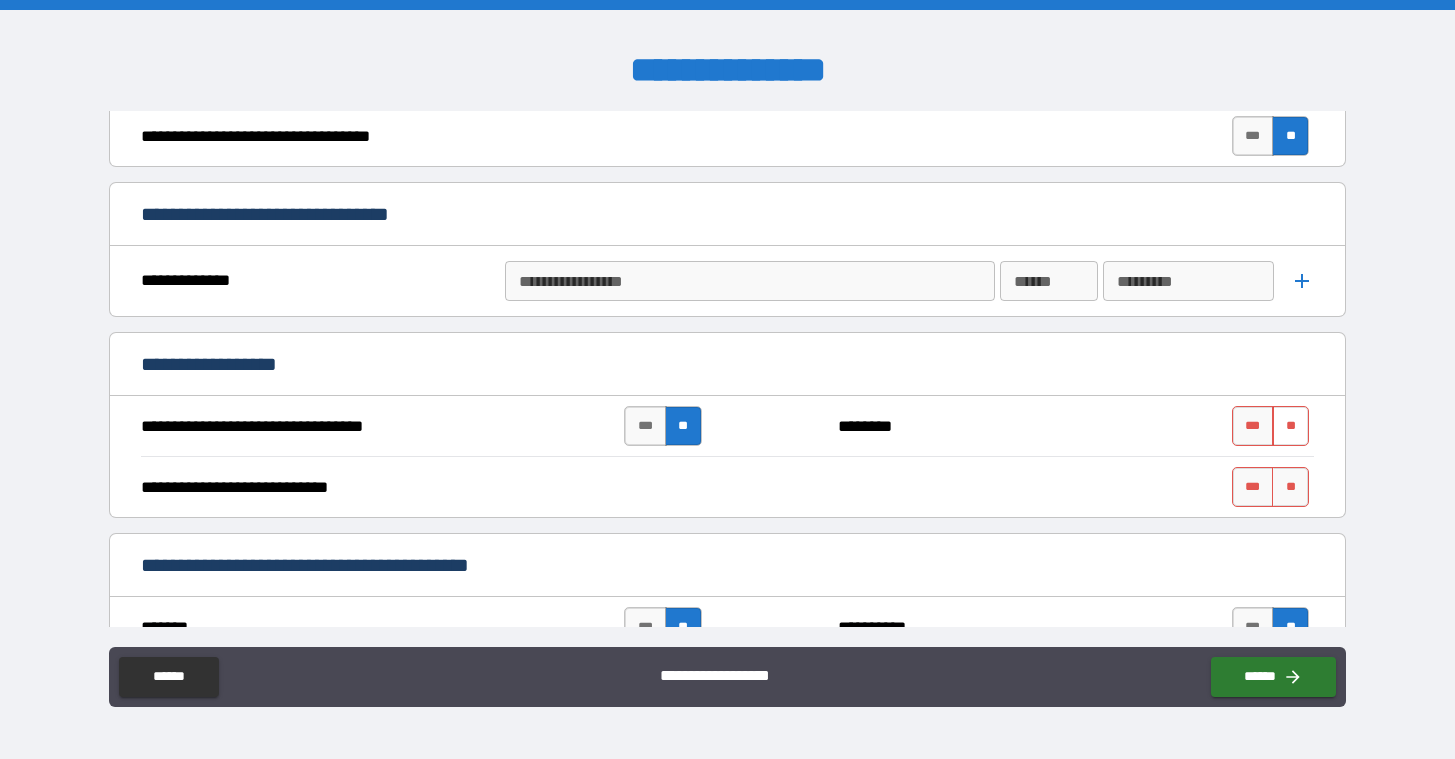 click on "**" at bounding box center [1290, 426] 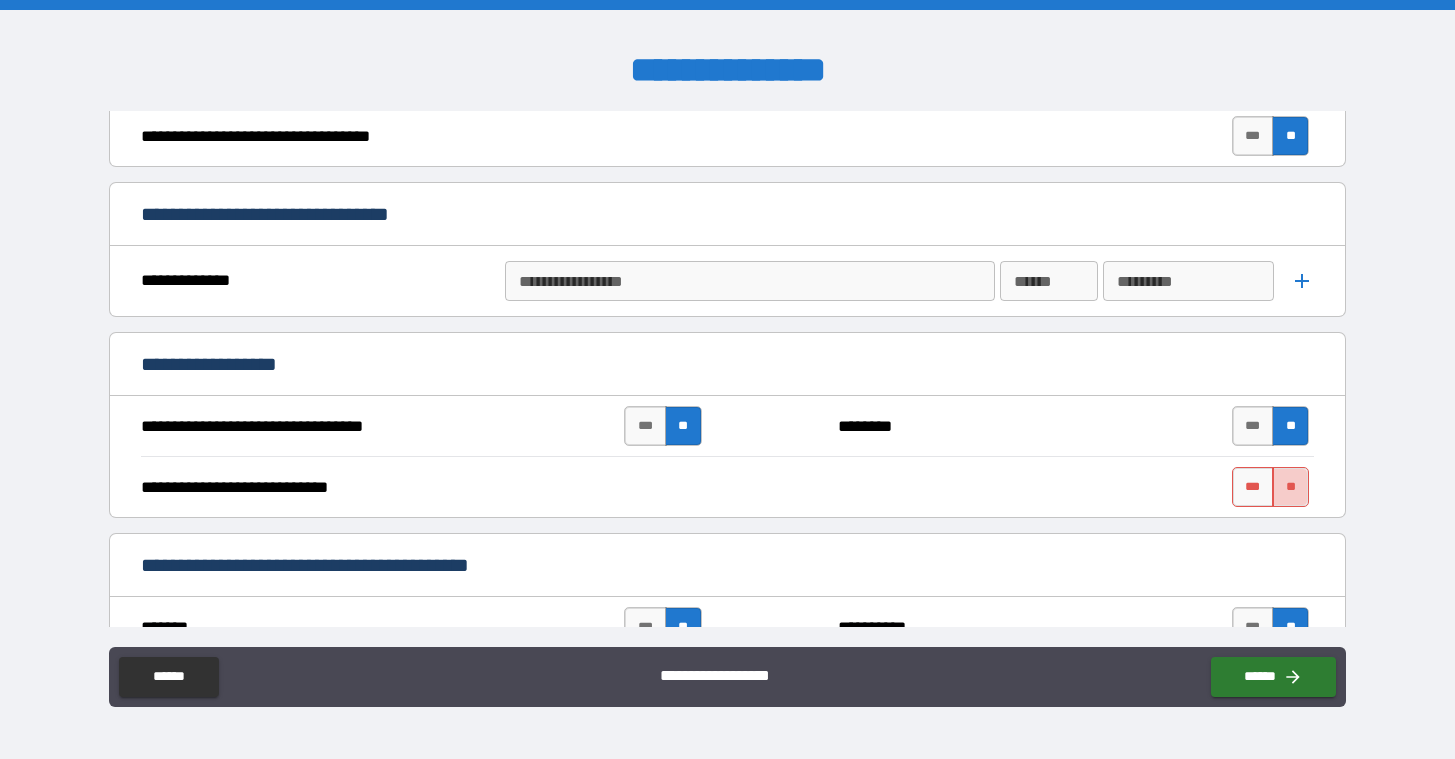 click on "**" at bounding box center (1290, 487) 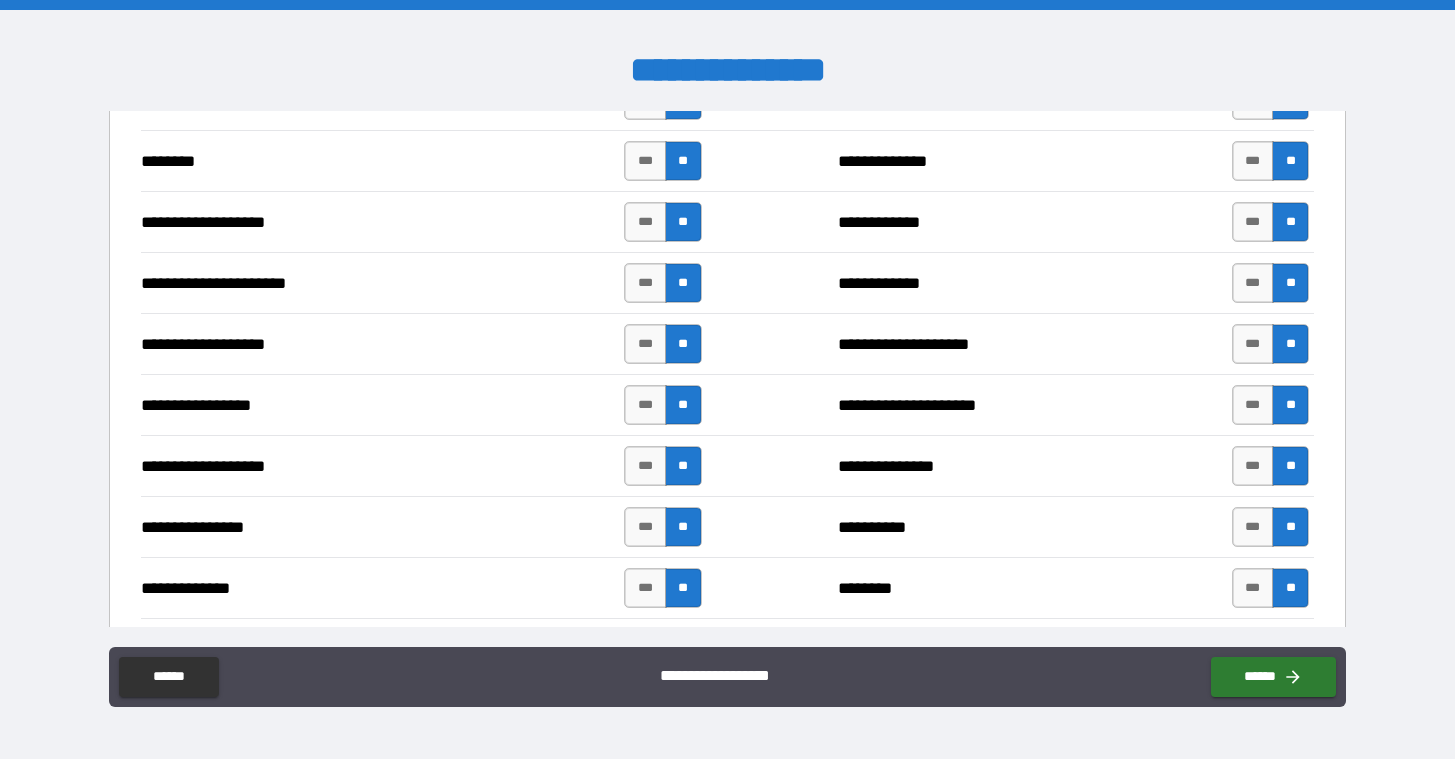 scroll, scrollTop: 3370, scrollLeft: 0, axis: vertical 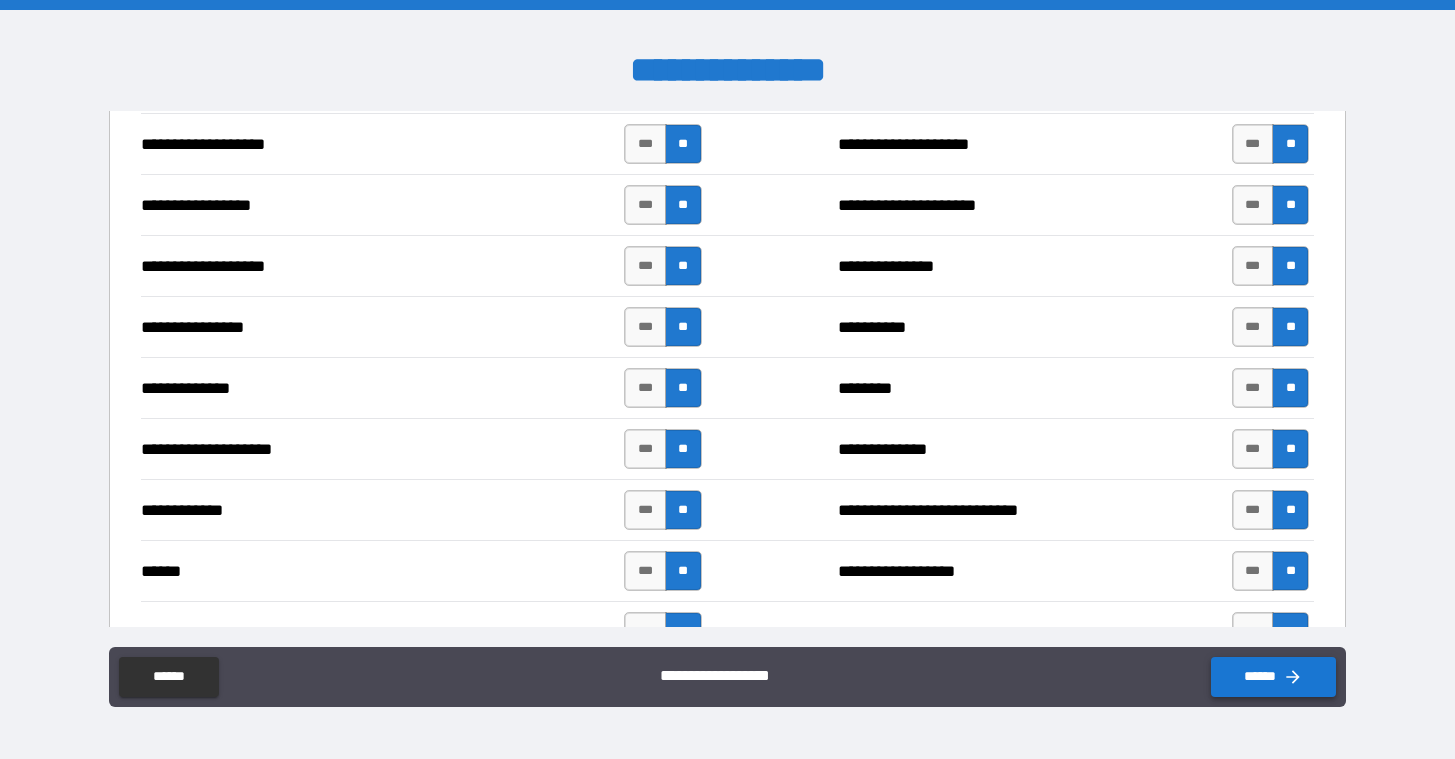 click on "******" at bounding box center (1273, 677) 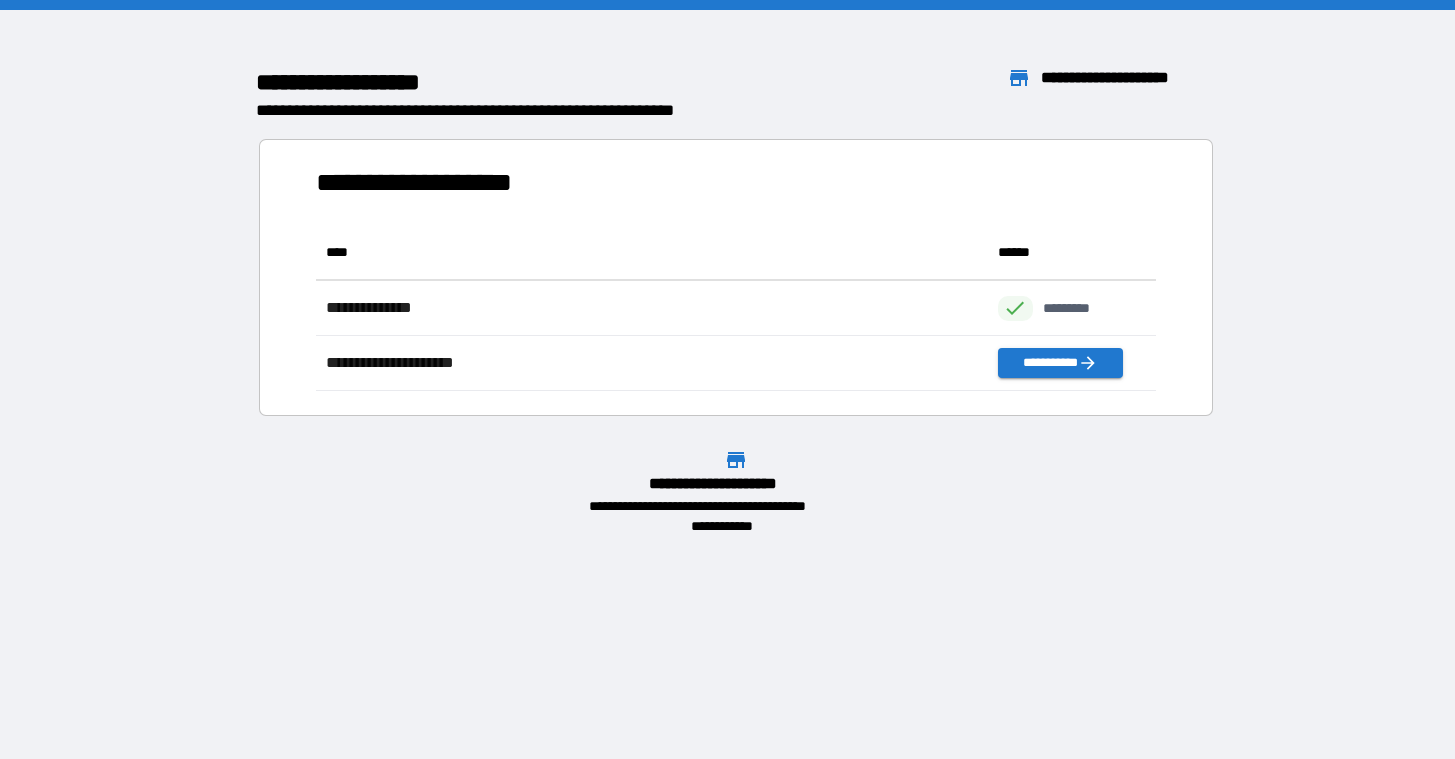 scroll, scrollTop: 1, scrollLeft: 1, axis: both 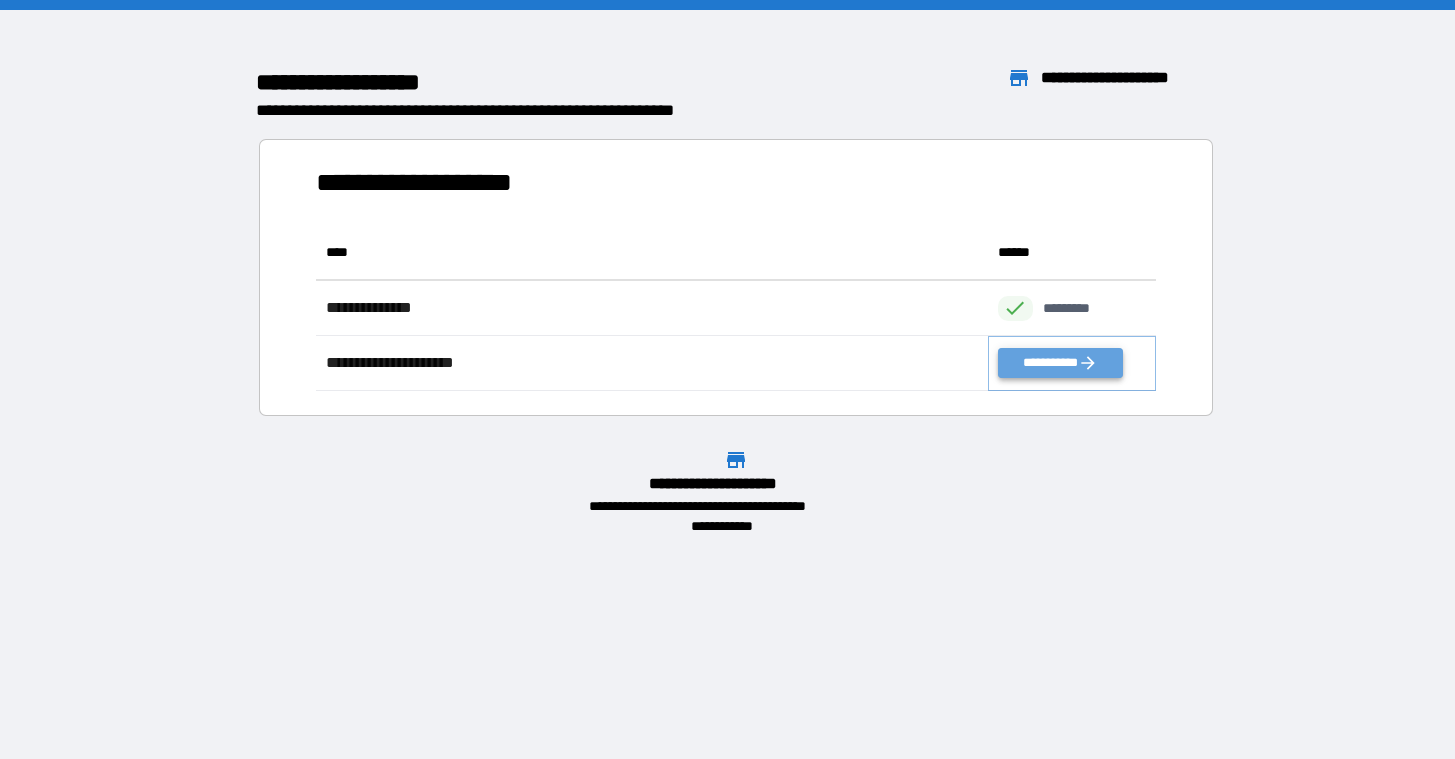 click on "**********" at bounding box center [1060, 363] 